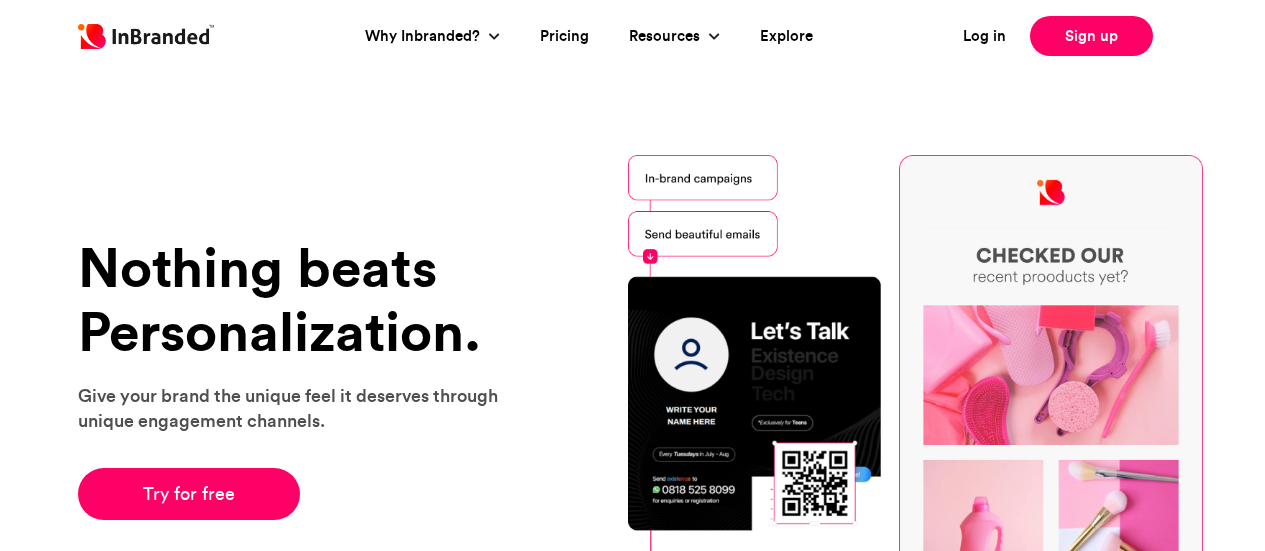 scroll, scrollTop: 0, scrollLeft: 0, axis: both 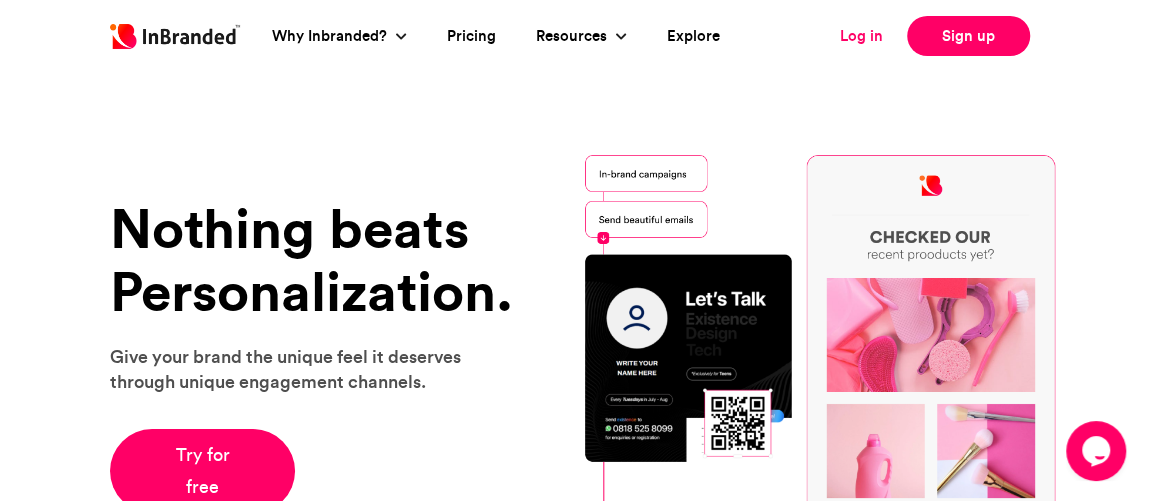 click on "Log in" at bounding box center (861, 36) 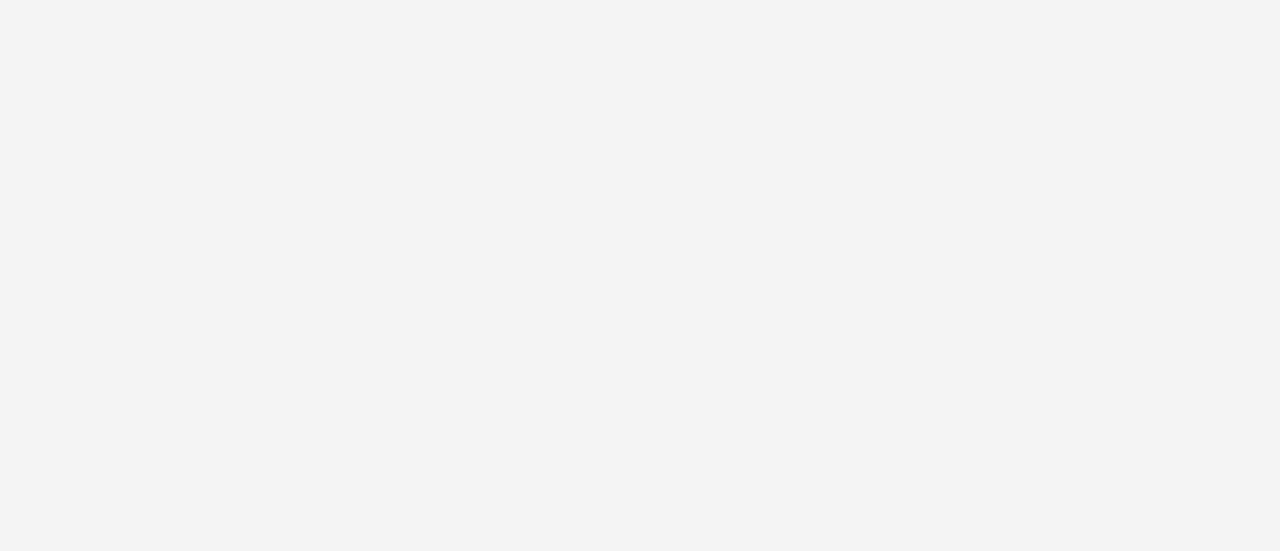scroll, scrollTop: 0, scrollLeft: 0, axis: both 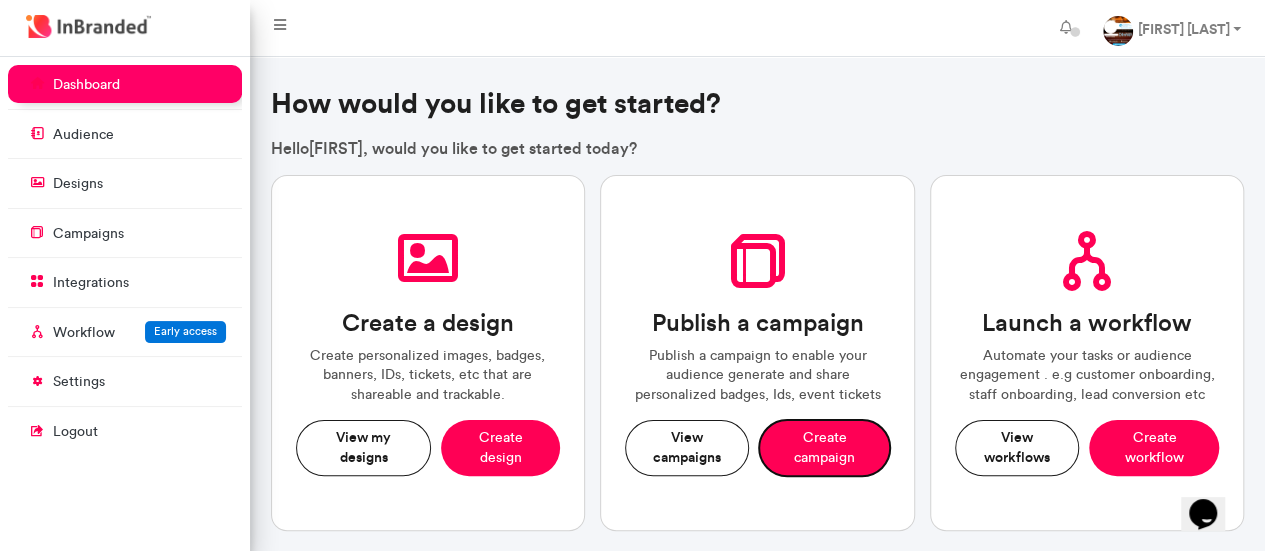 click on "Create campaign" at bounding box center [824, 447] 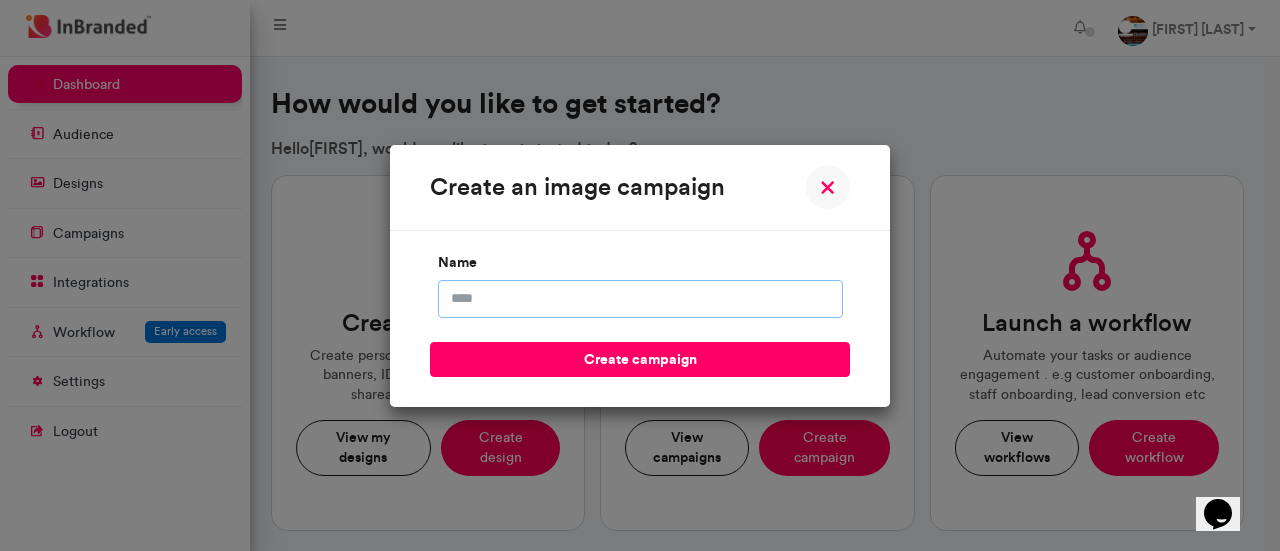 click on "name" at bounding box center [640, 299] 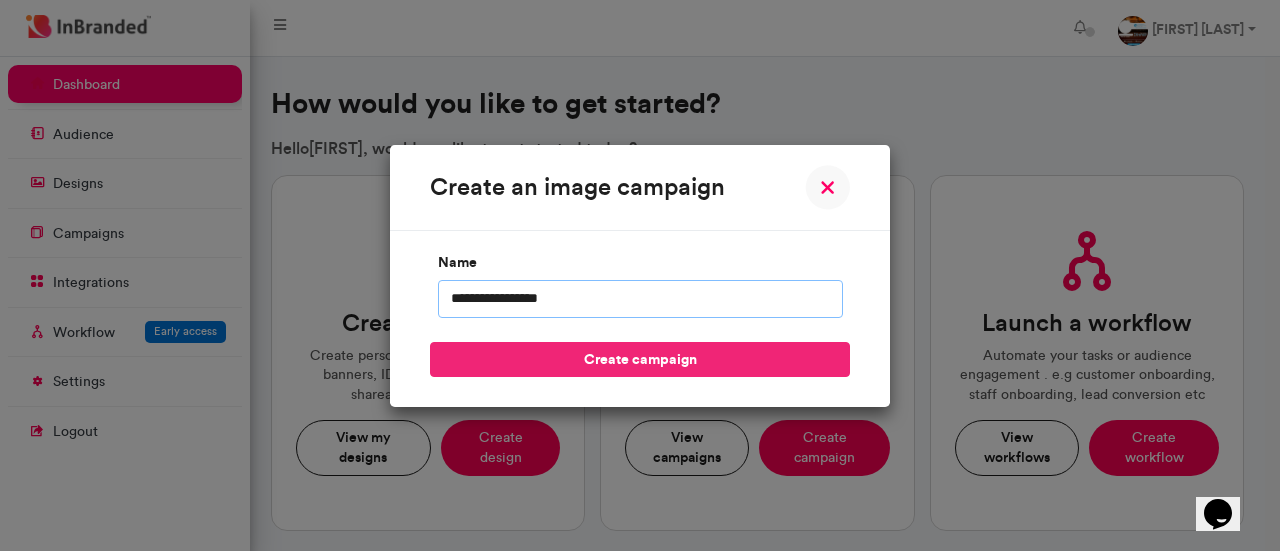 type on "**********" 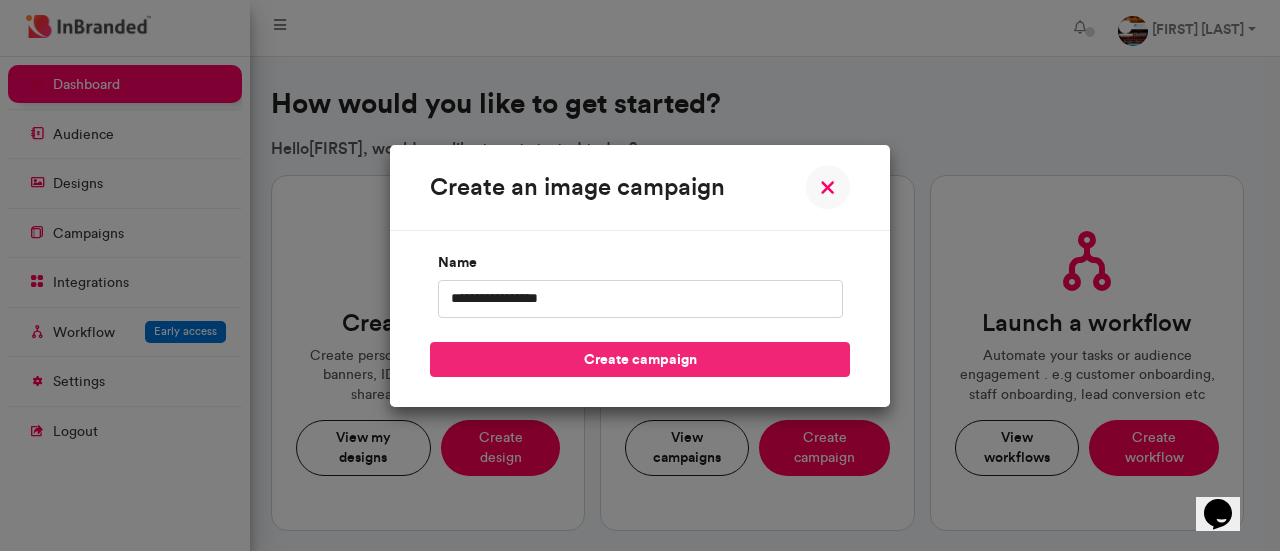 click on "create campaign" at bounding box center [640, 359] 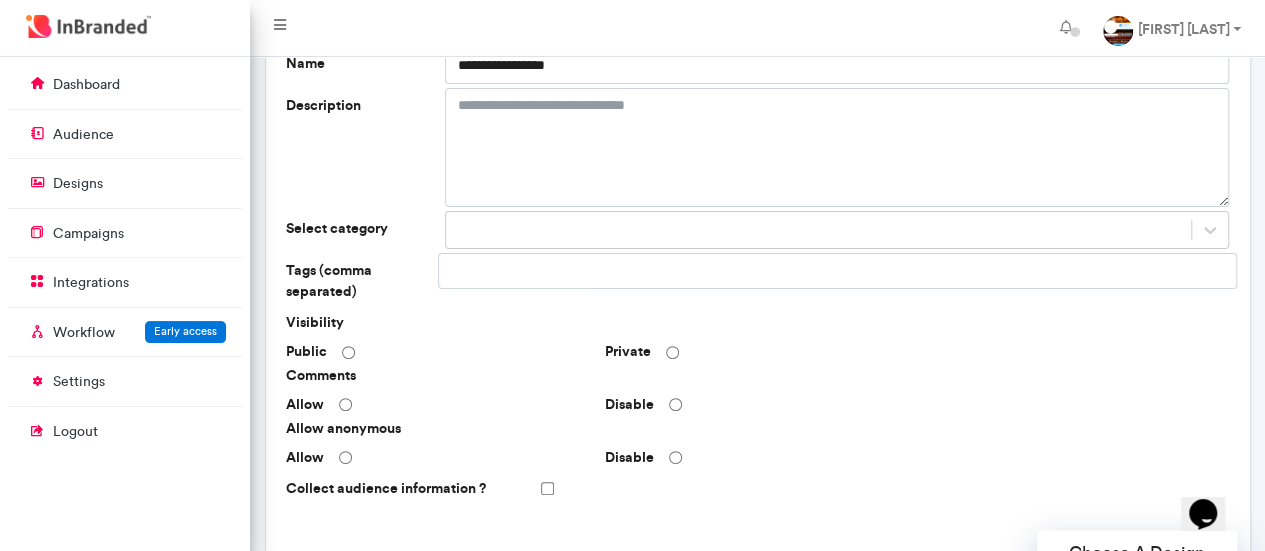 scroll, scrollTop: 200, scrollLeft: 0, axis: vertical 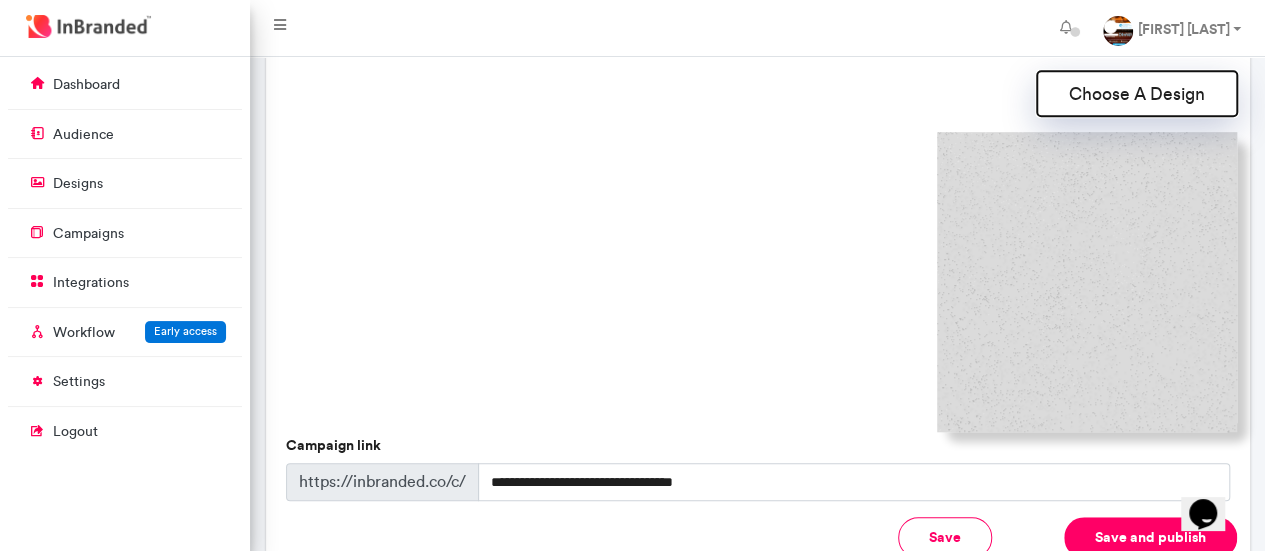 click on "Choose A Design" at bounding box center [1137, 93] 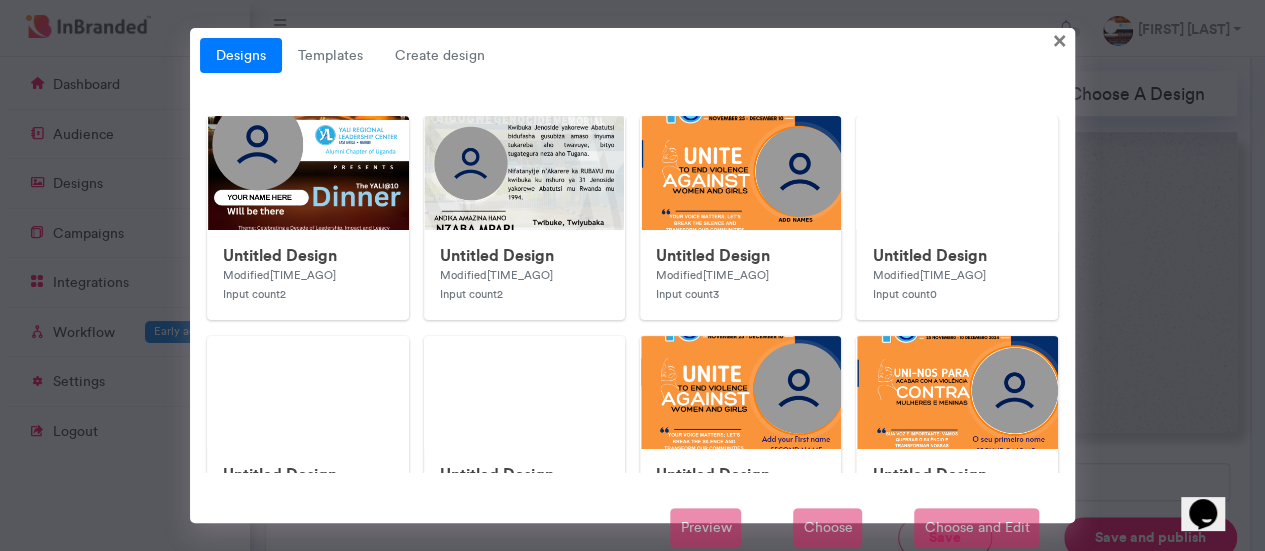 click on "Designs Templates Create design" at bounding box center [633, 56] 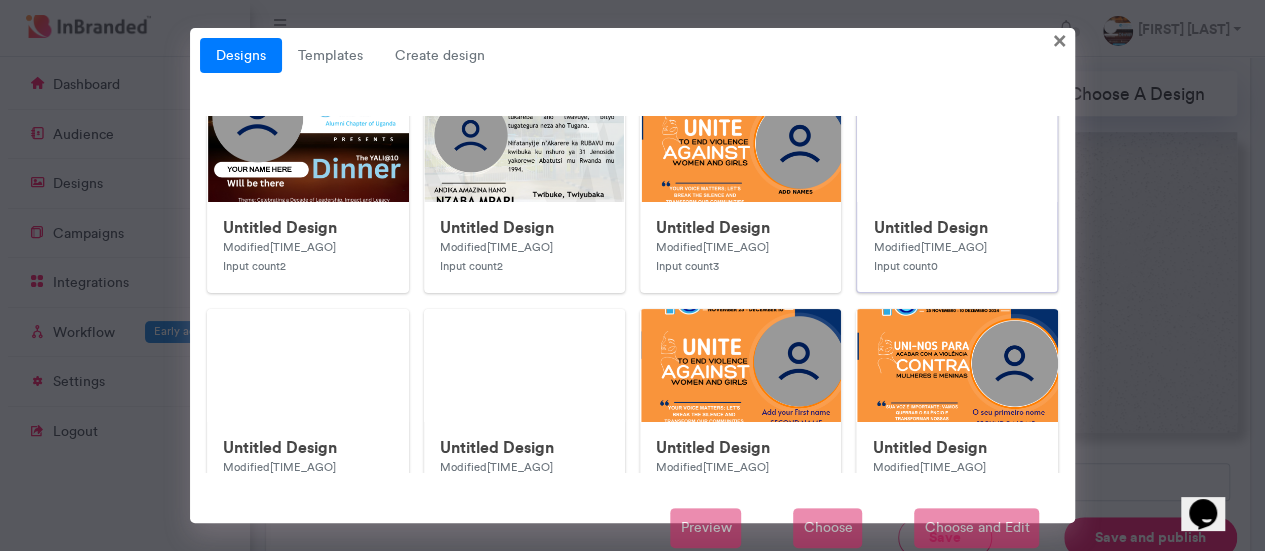 scroll, scrollTop: 0, scrollLeft: 0, axis: both 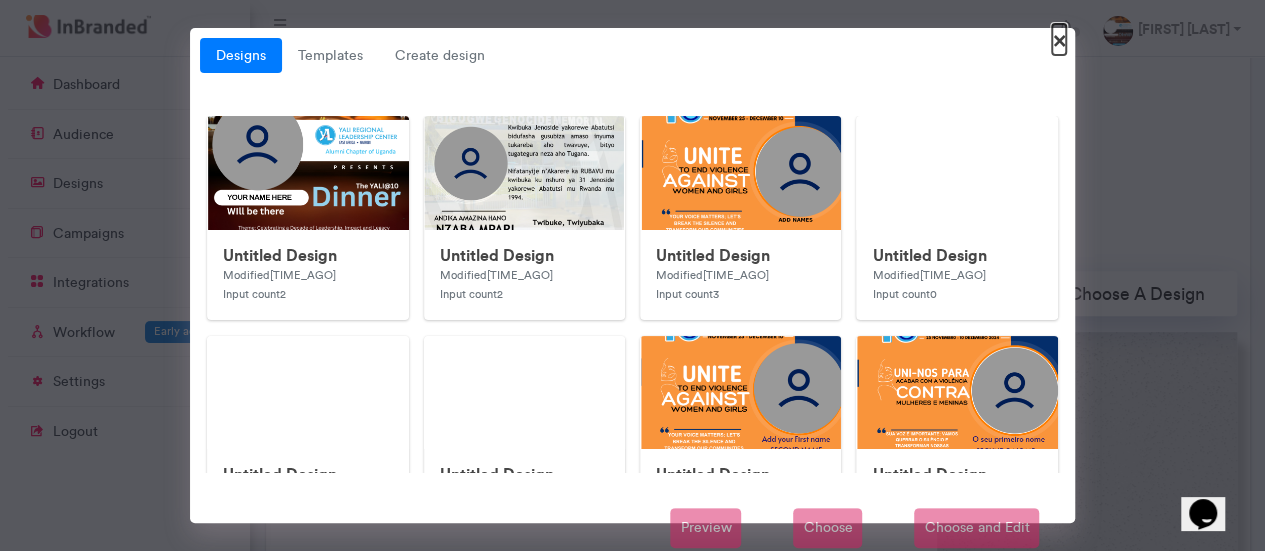 click on "×" at bounding box center (1059, 39) 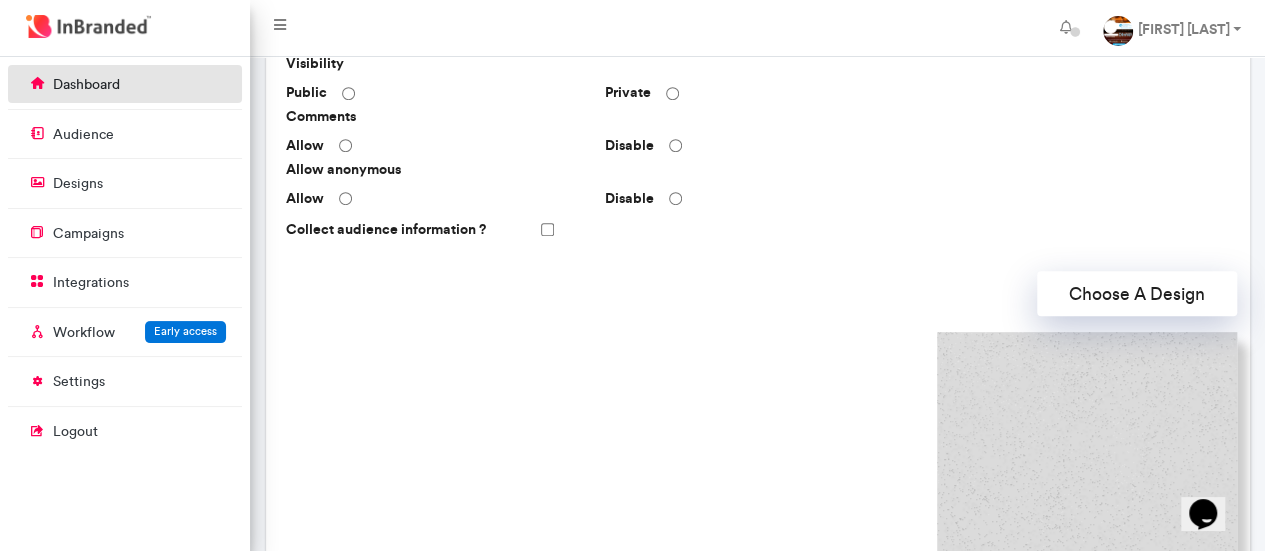 click on "dashboard" at bounding box center (86, 85) 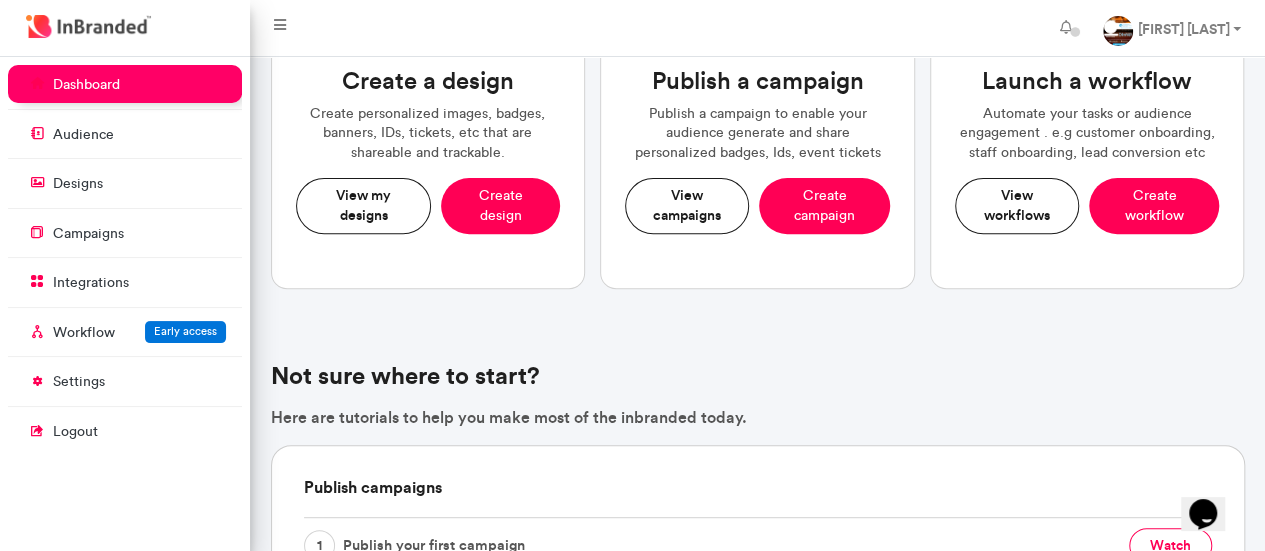 scroll, scrollTop: 200, scrollLeft: 0, axis: vertical 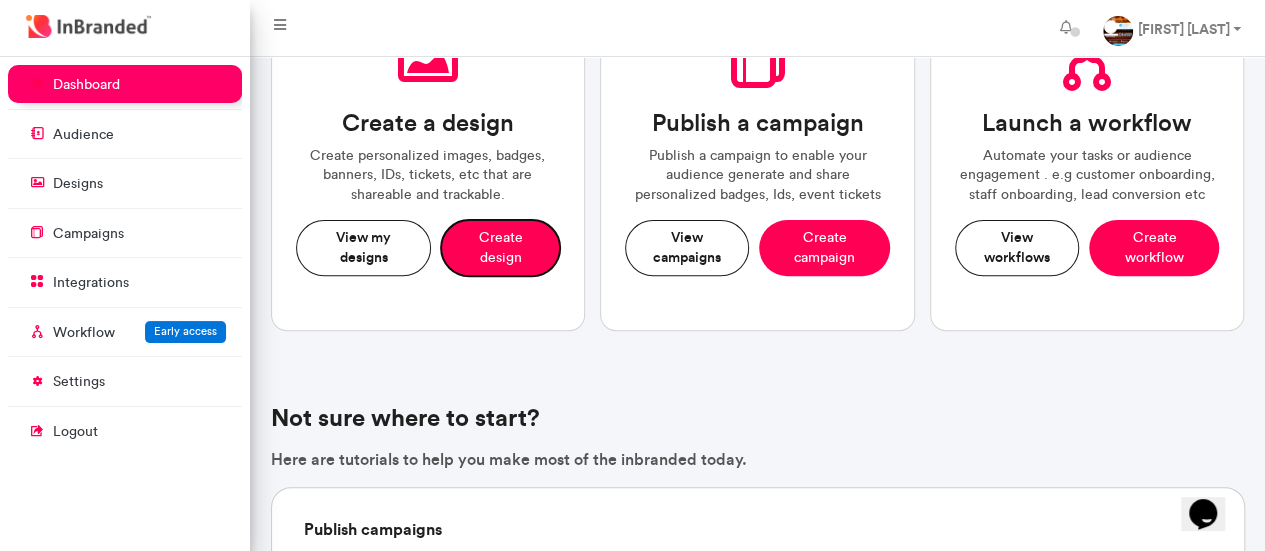 click on "Create design" at bounding box center [500, 247] 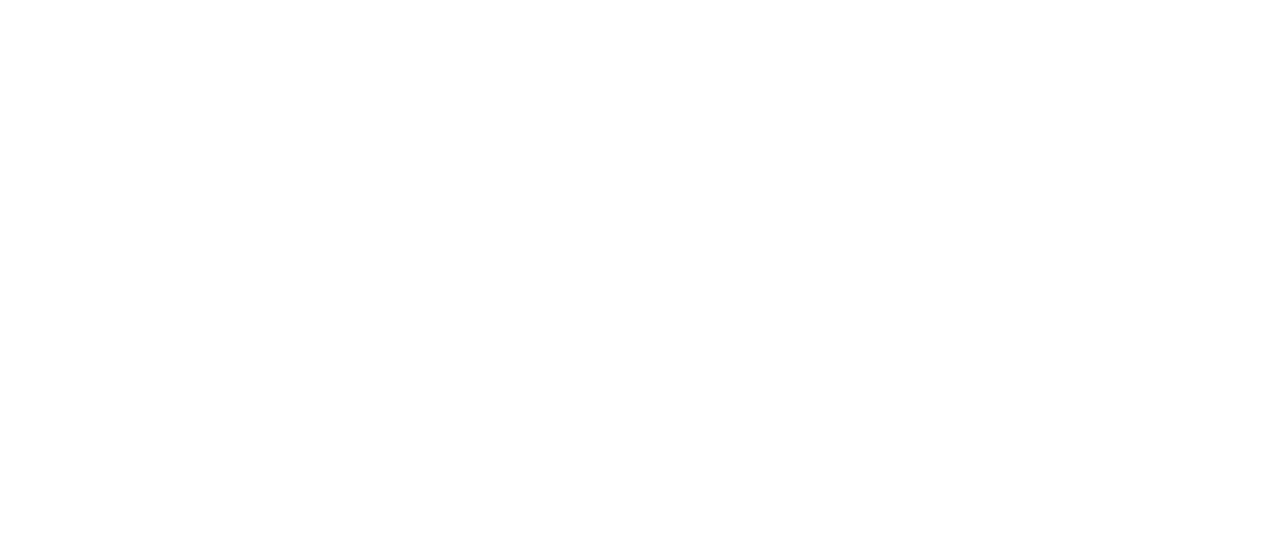 scroll, scrollTop: 0, scrollLeft: 0, axis: both 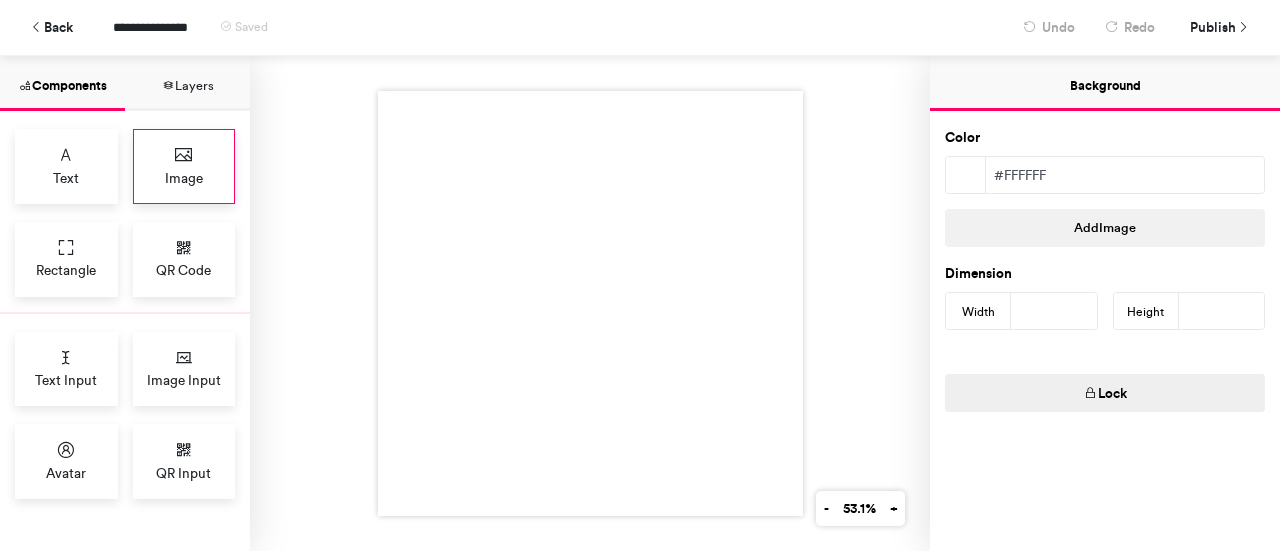 click on "Image" at bounding box center (184, 166) 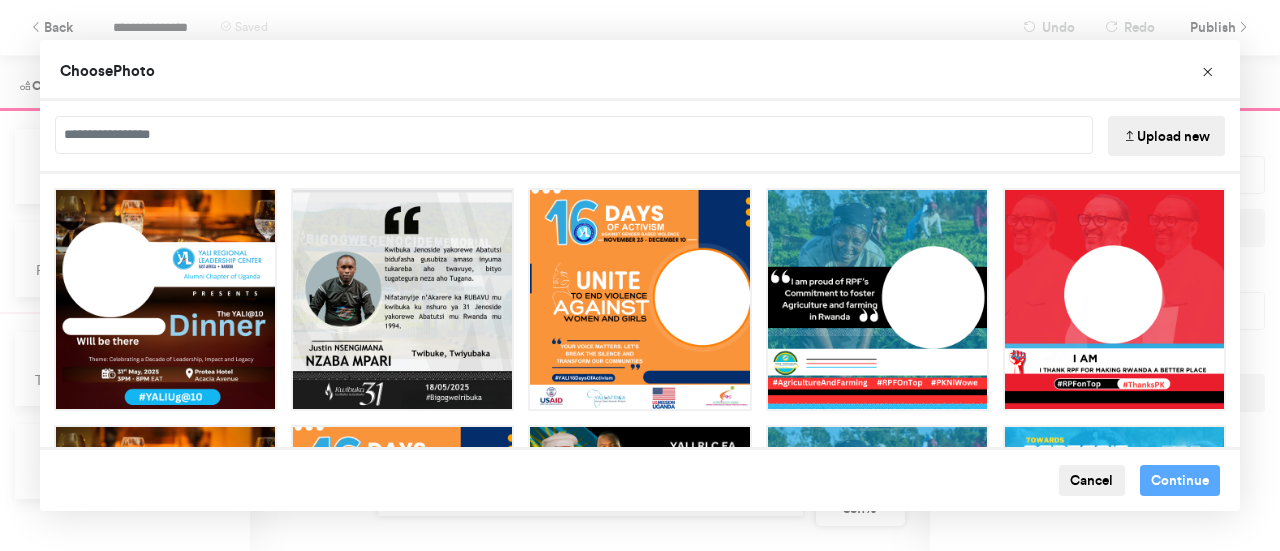 drag, startPoint x: 232, startPoint y: 62, endPoint x: 230, endPoint y: 39, distance: 23.086792 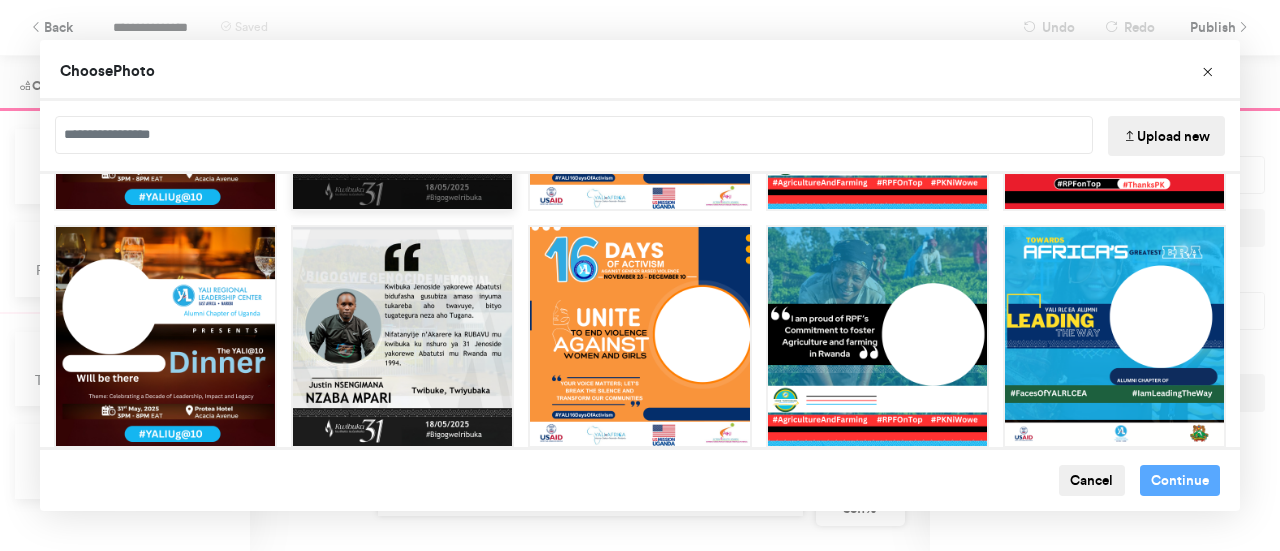 scroll, scrollTop: 0, scrollLeft: 0, axis: both 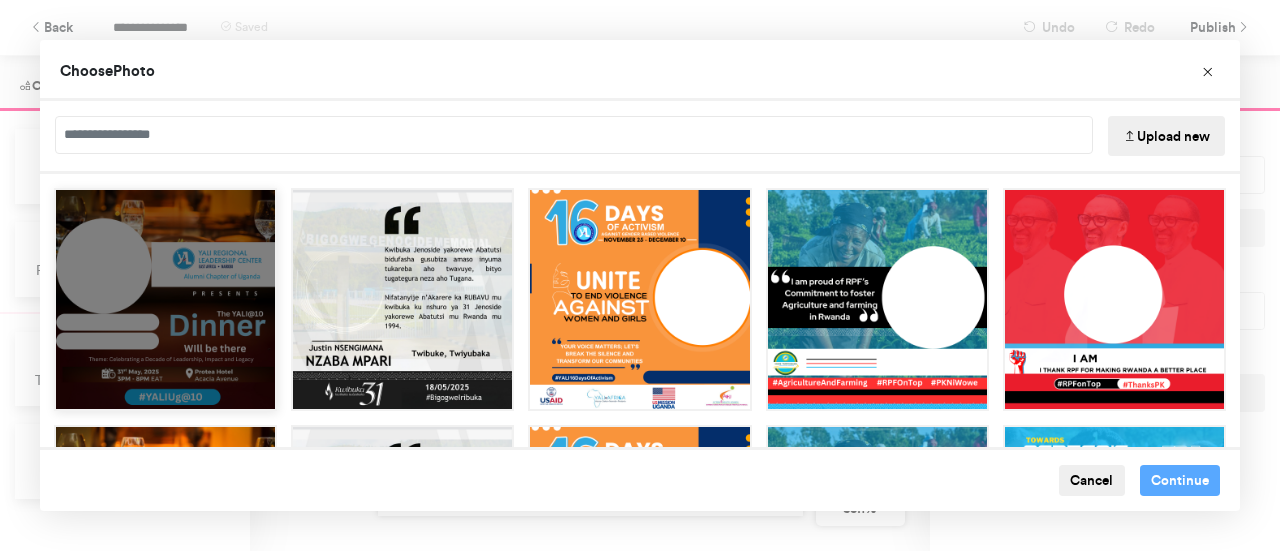click at bounding box center [165, 394] 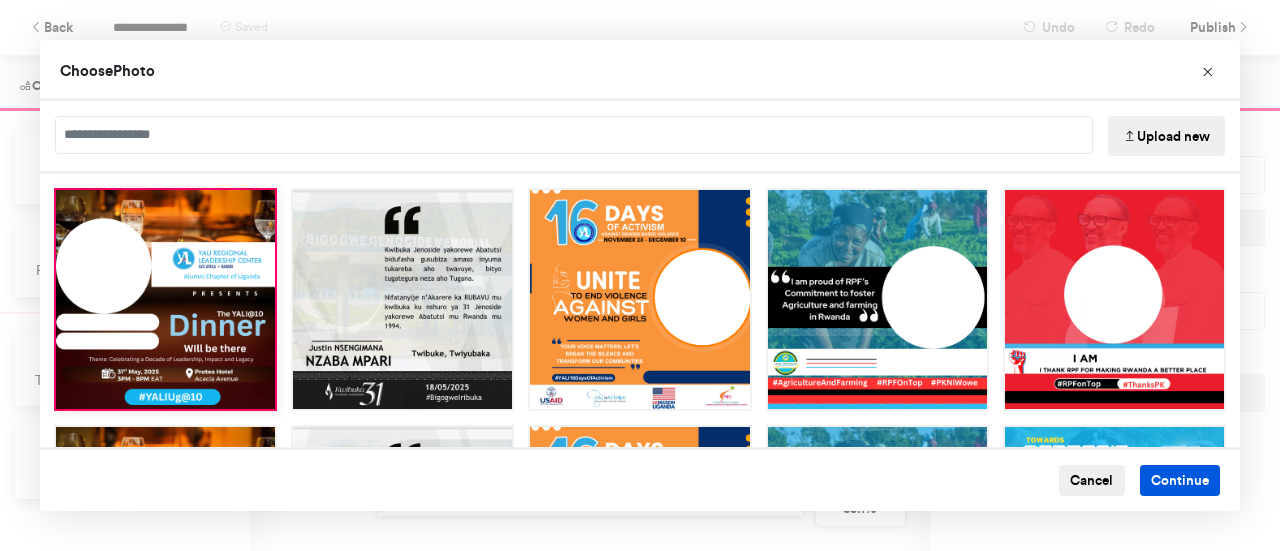 click on "Continue" at bounding box center [1180, 481] 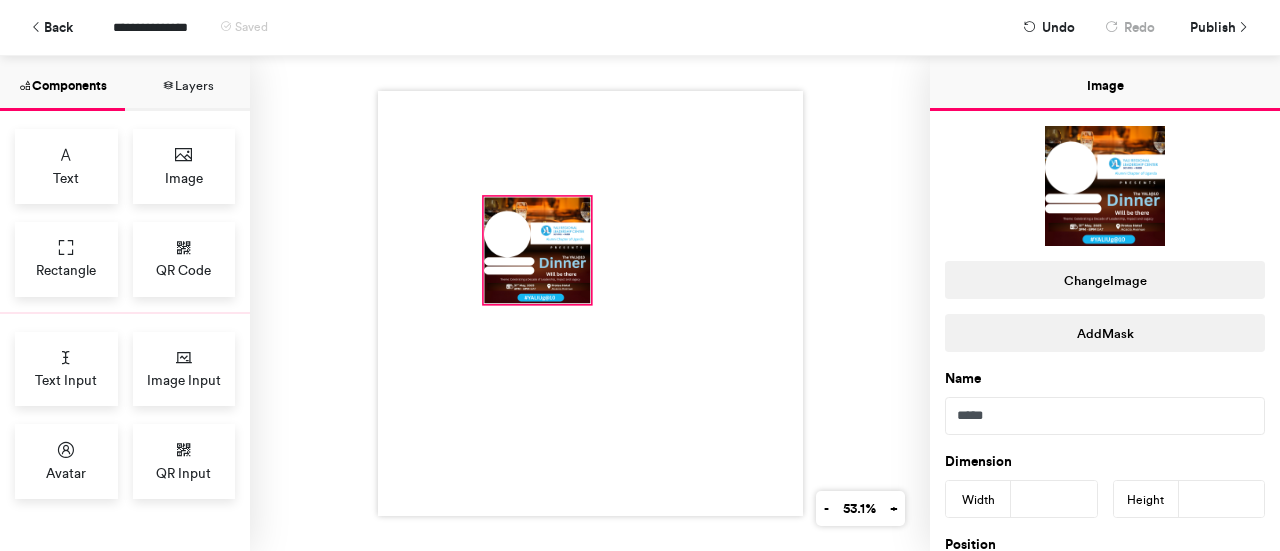 click at bounding box center [537, 250] 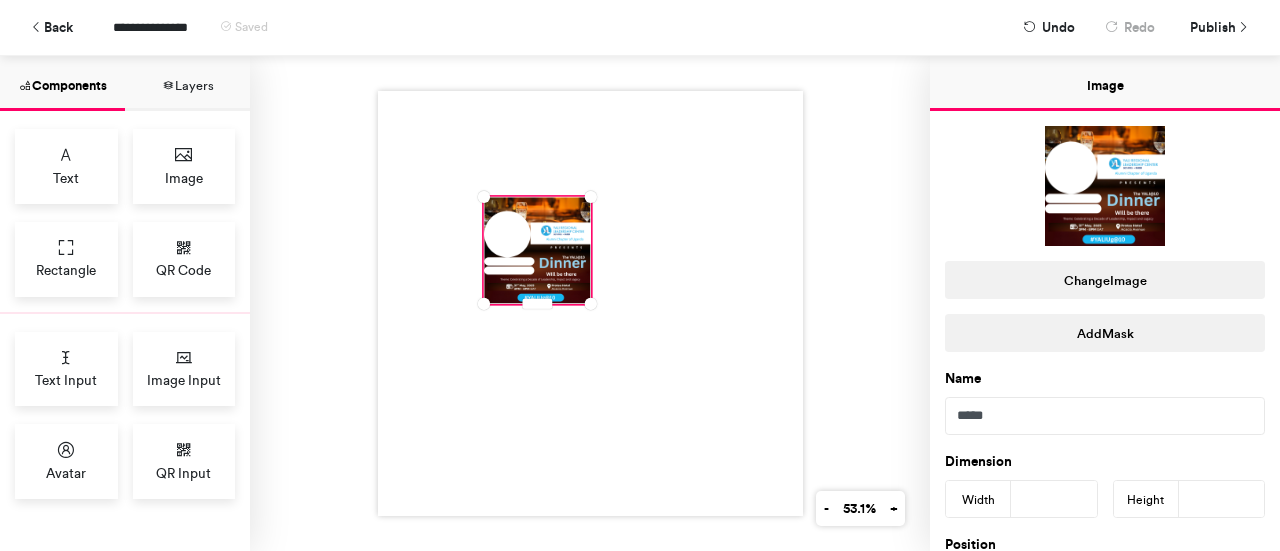 click at bounding box center [537, 250] 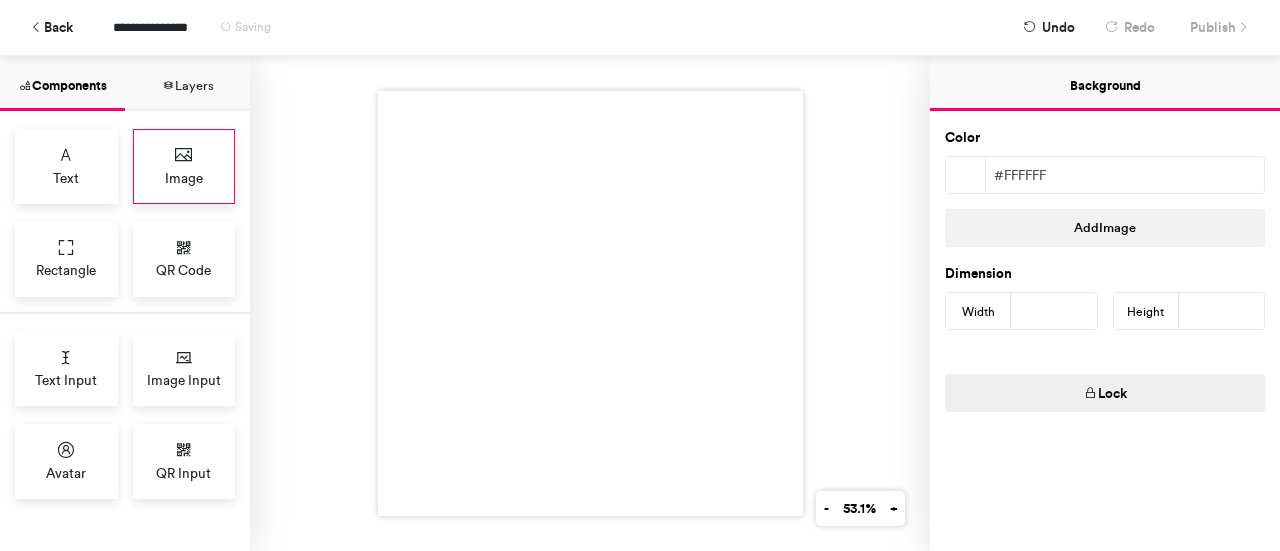 click on "Image" at bounding box center (184, 166) 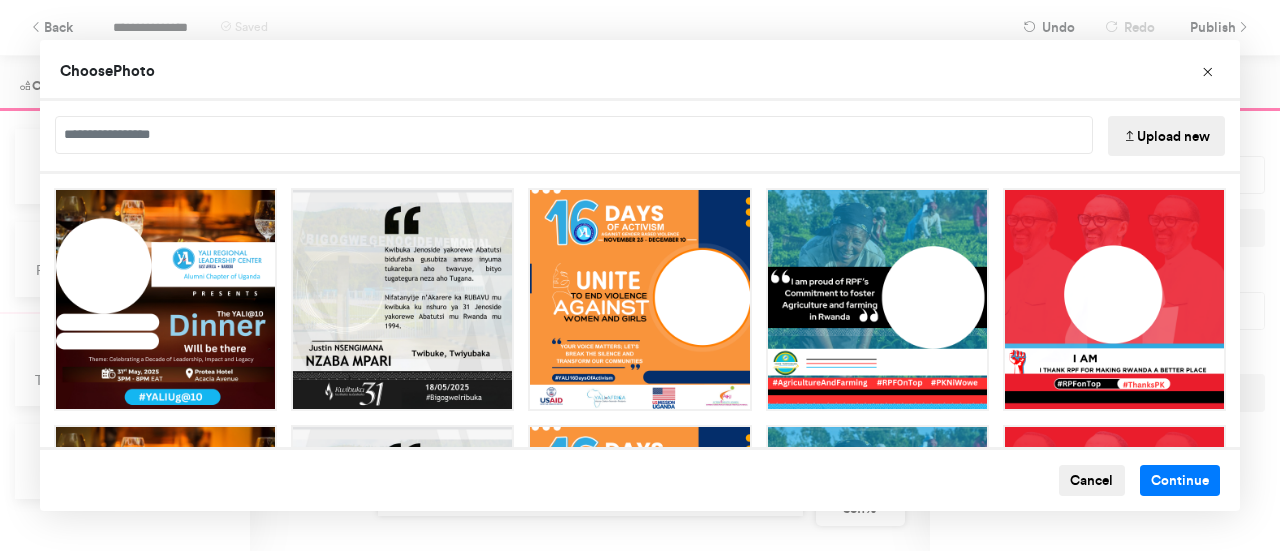 scroll, scrollTop: 100, scrollLeft: 0, axis: vertical 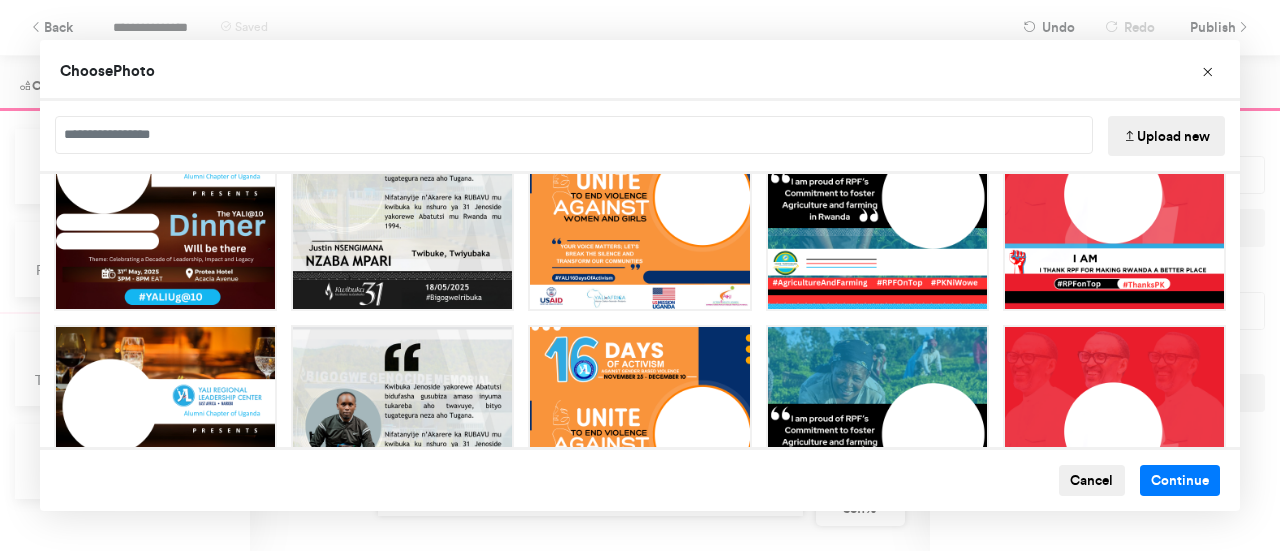 click at bounding box center (402, 673) 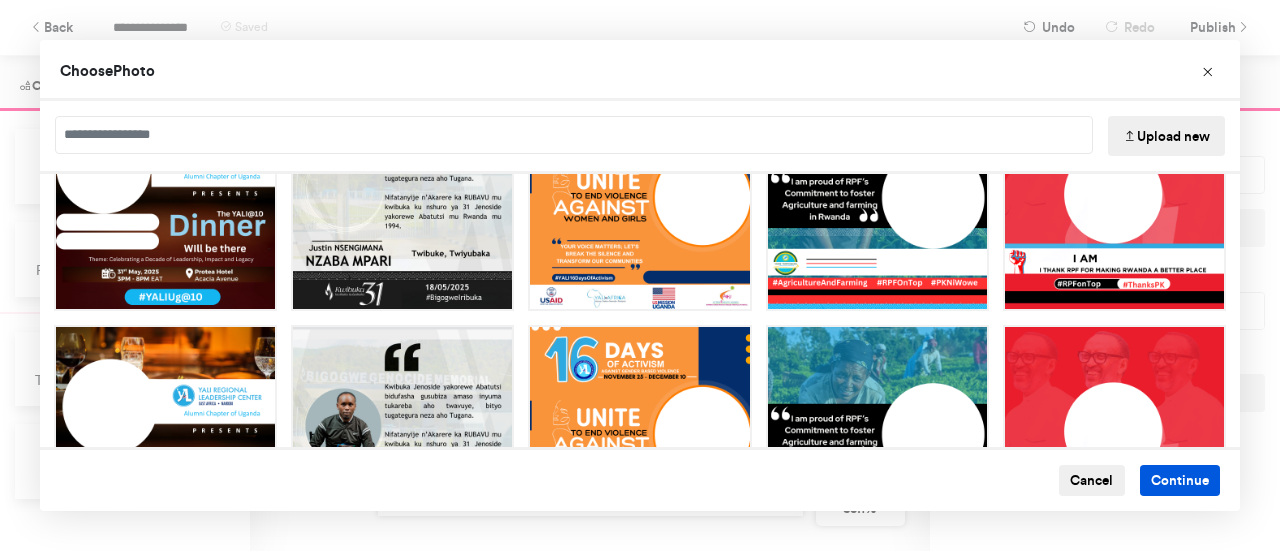 click on "Continue" at bounding box center (1180, 481) 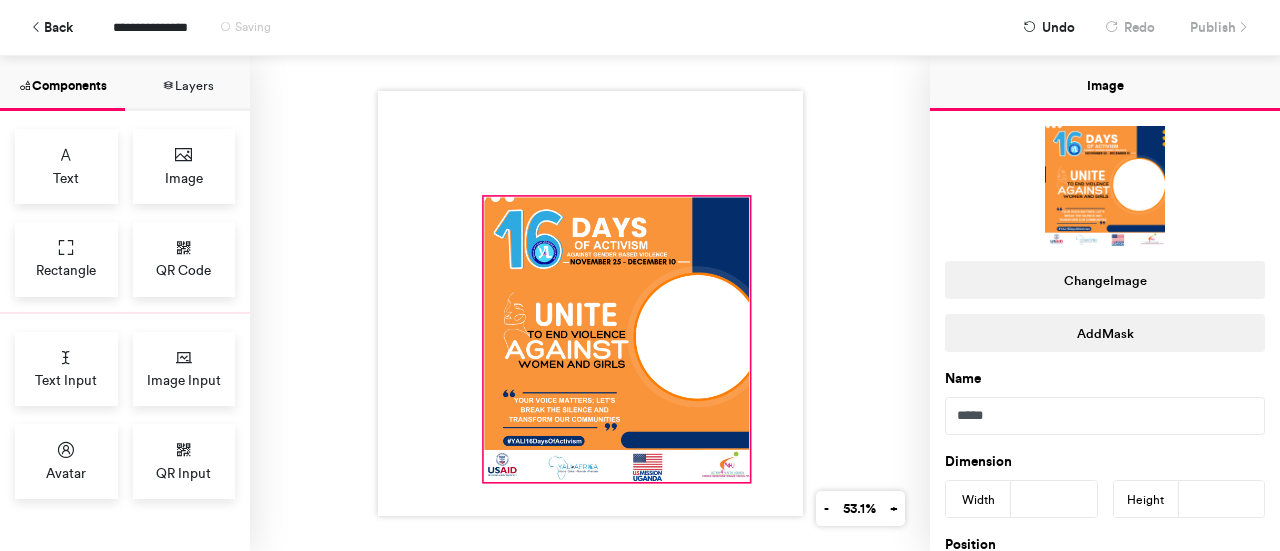 drag, startPoint x: 580, startPoint y: 291, endPoint x: 736, endPoint y: 443, distance: 217.80725 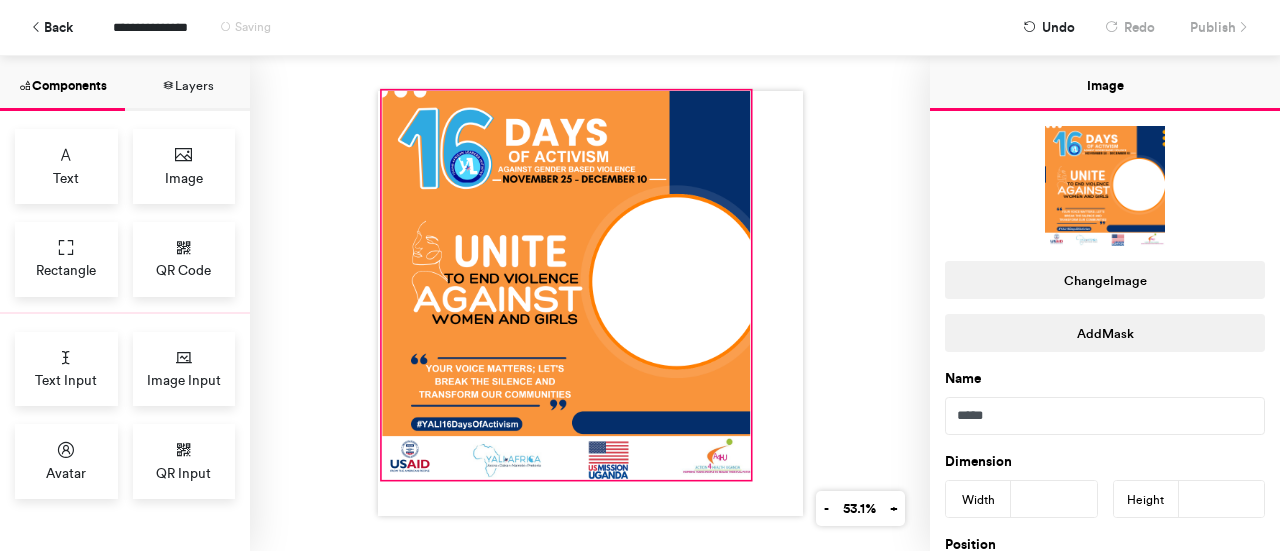 drag, startPoint x: 472, startPoint y: 189, endPoint x: 370, endPoint y: 83, distance: 147.10541 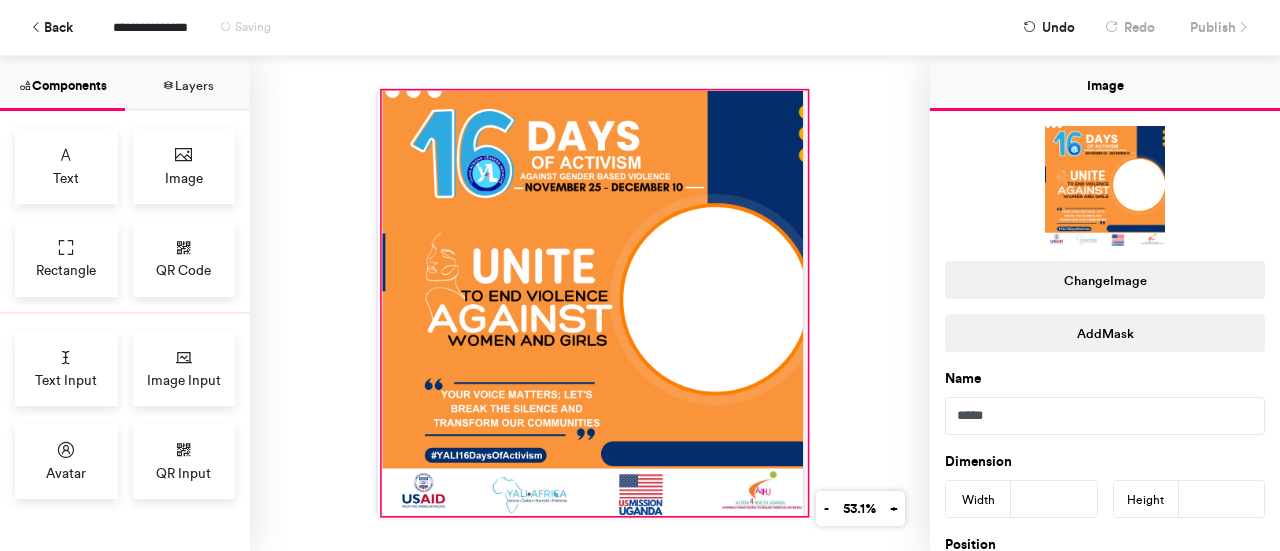 drag, startPoint x: 742, startPoint y: 471, endPoint x: 820, endPoint y: 449, distance: 81.0432 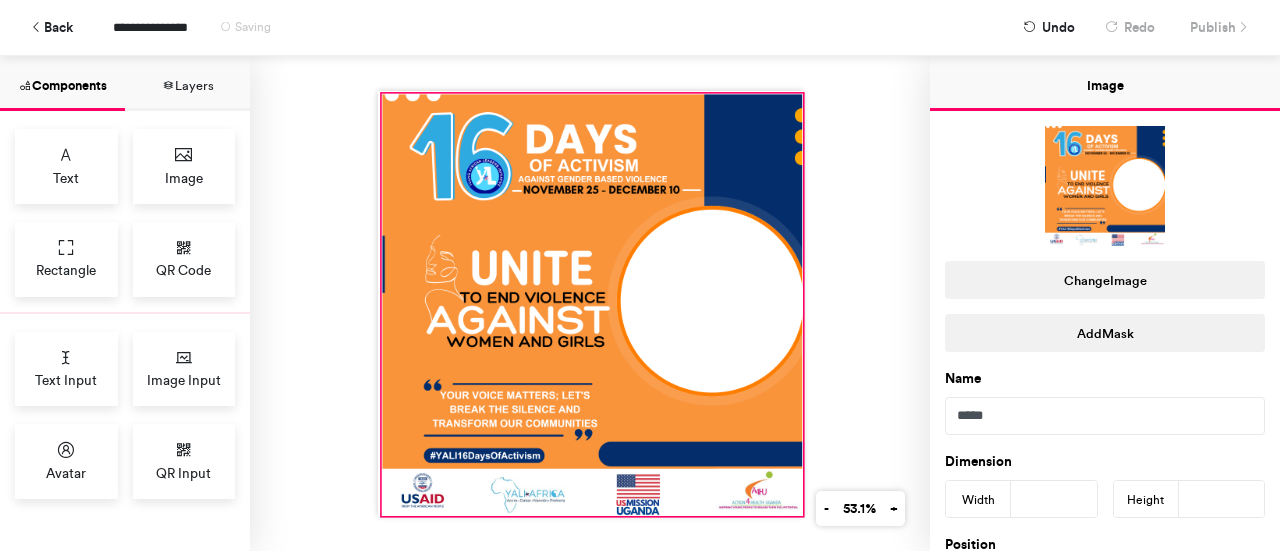 click at bounding box center (590, 303) 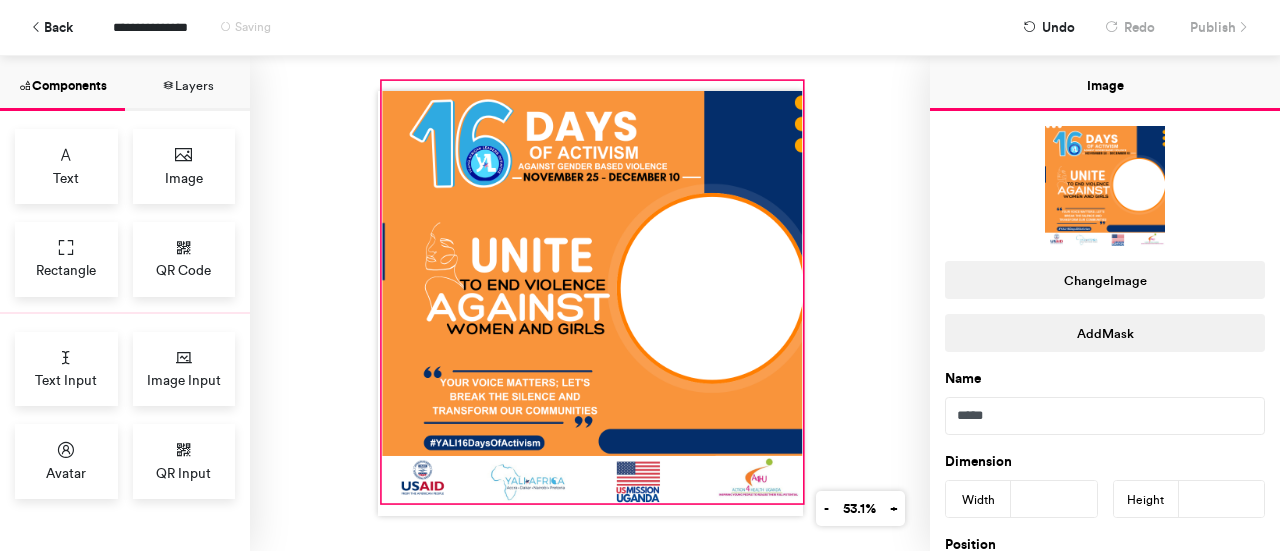 drag, startPoint x: 708, startPoint y: 248, endPoint x: 708, endPoint y: 235, distance: 13 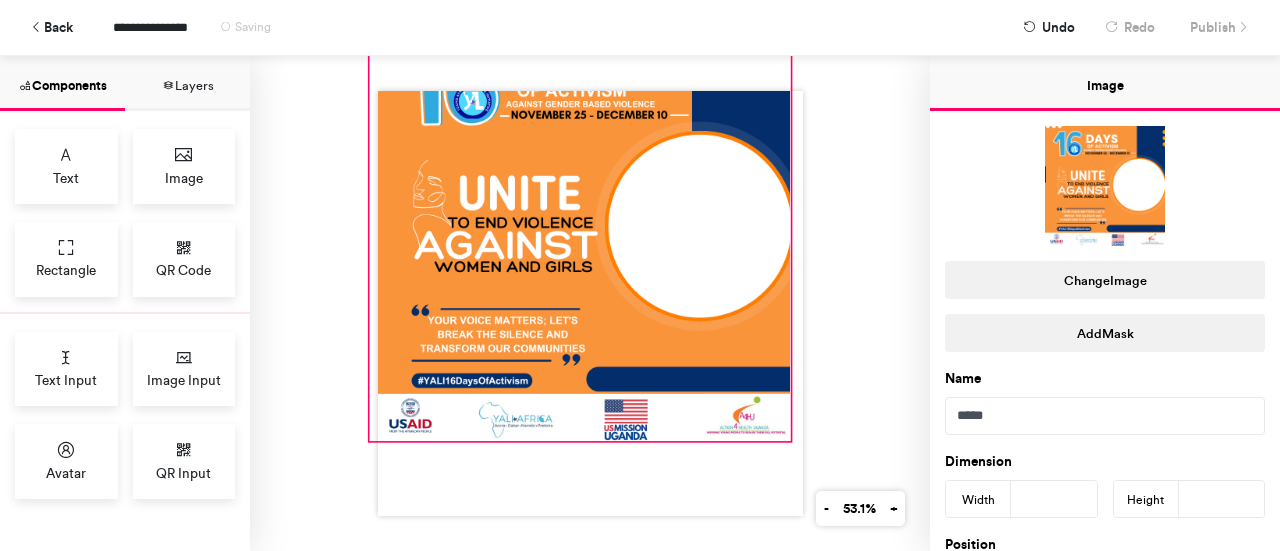 drag, startPoint x: 588, startPoint y: 495, endPoint x: 572, endPoint y: 433, distance: 64.03124 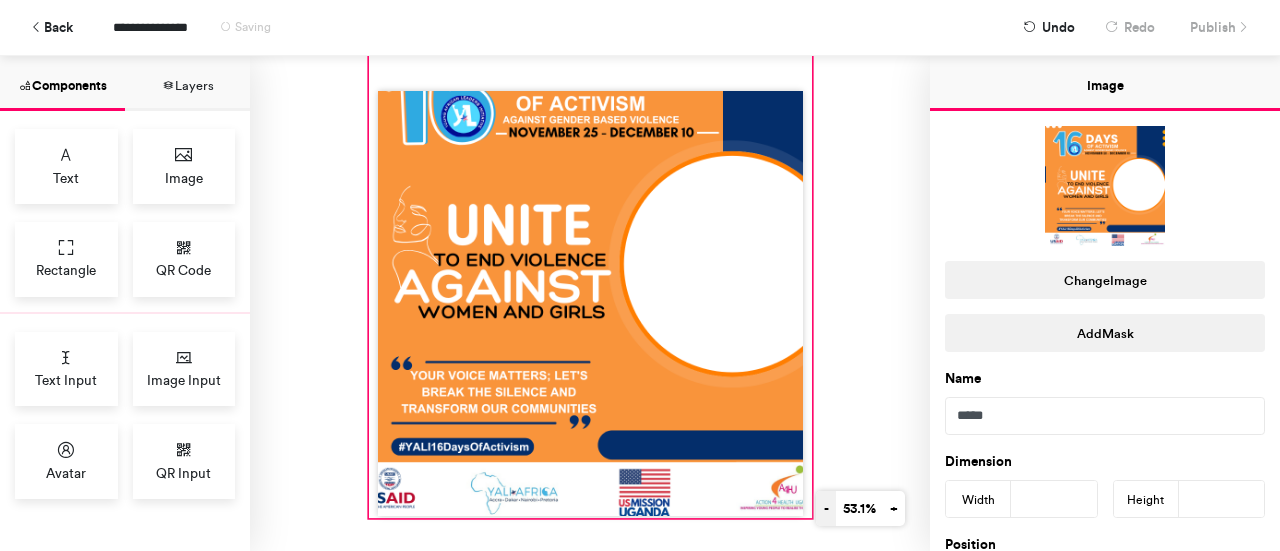 drag, startPoint x: 777, startPoint y: 432, endPoint x: 804, endPoint y: 502, distance: 75.026665 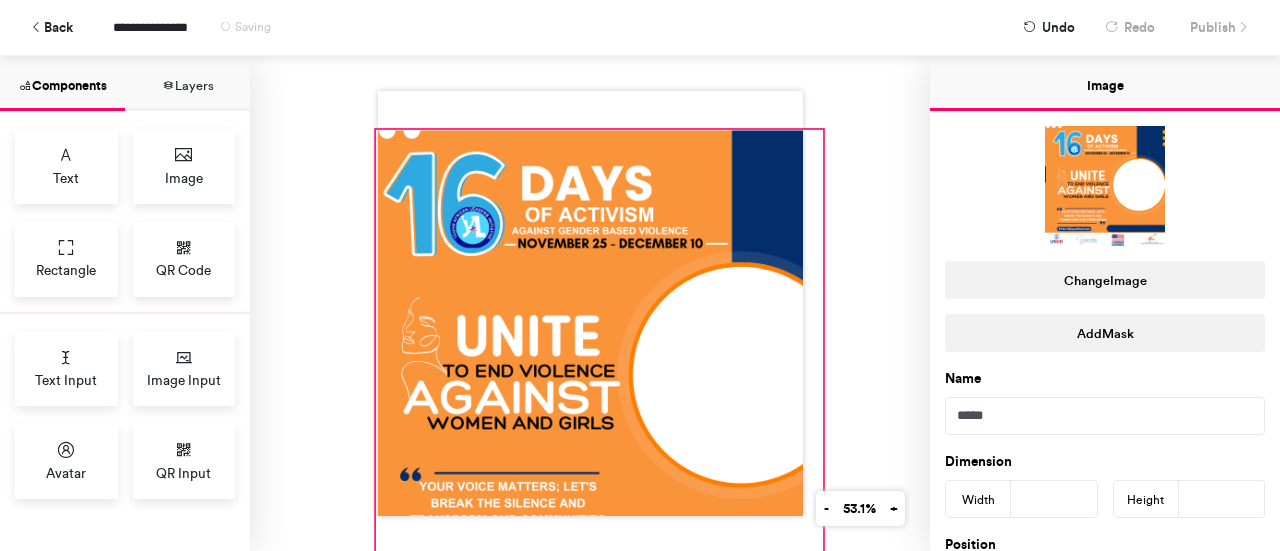 drag, startPoint x: 587, startPoint y: 181, endPoint x: 454, endPoint y: 121, distance: 145.9075 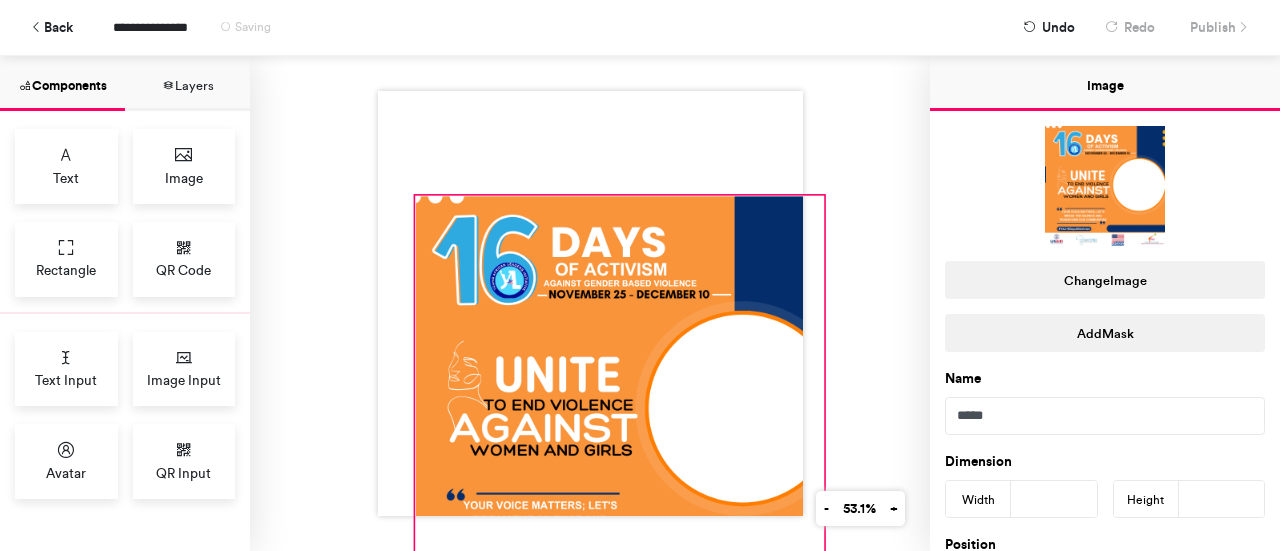 drag, startPoint x: 372, startPoint y: 120, endPoint x: 415, endPoint y: 199, distance: 89.94443 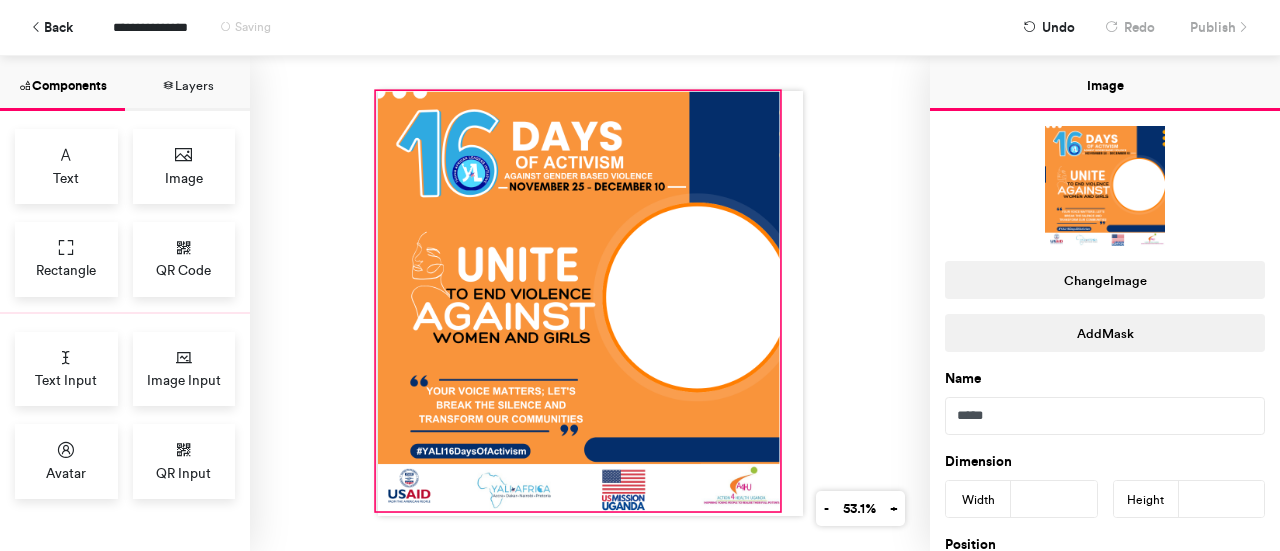 drag, startPoint x: 556, startPoint y: 286, endPoint x: 510, endPoint y: 173, distance: 122.0041 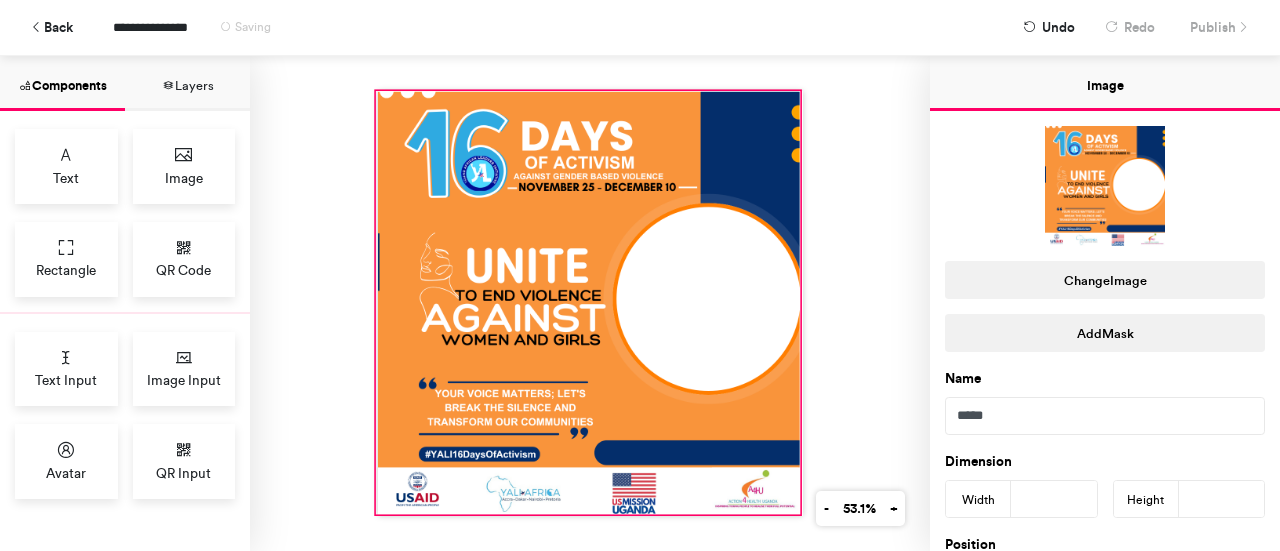drag, startPoint x: 772, startPoint y: 503, endPoint x: 792, endPoint y: 506, distance: 20.22375 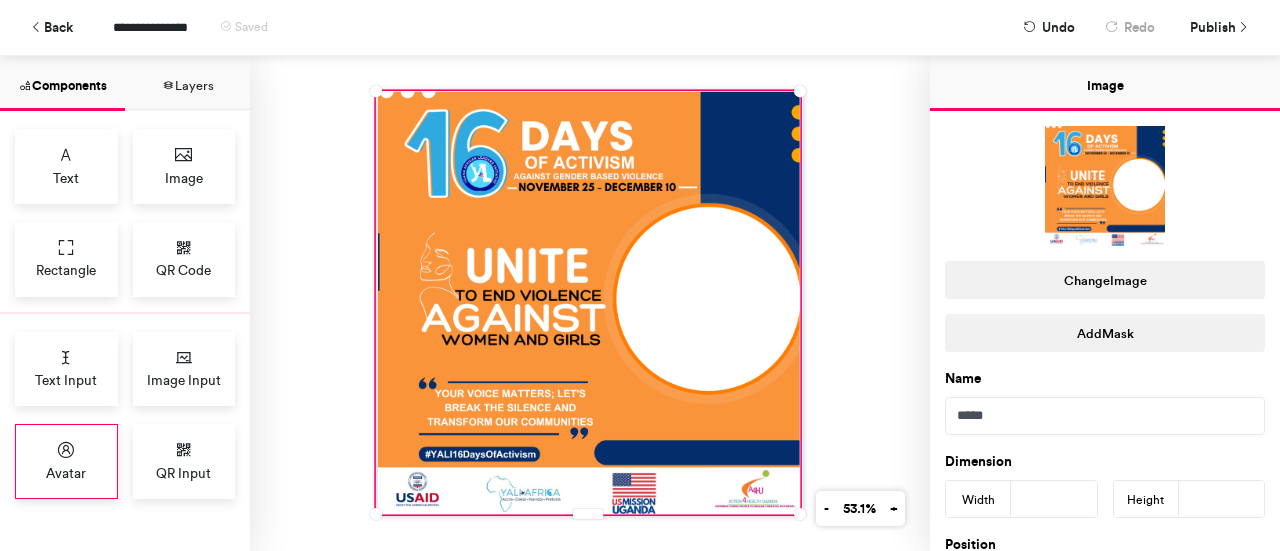 click on "Avatar" at bounding box center [66, 461] 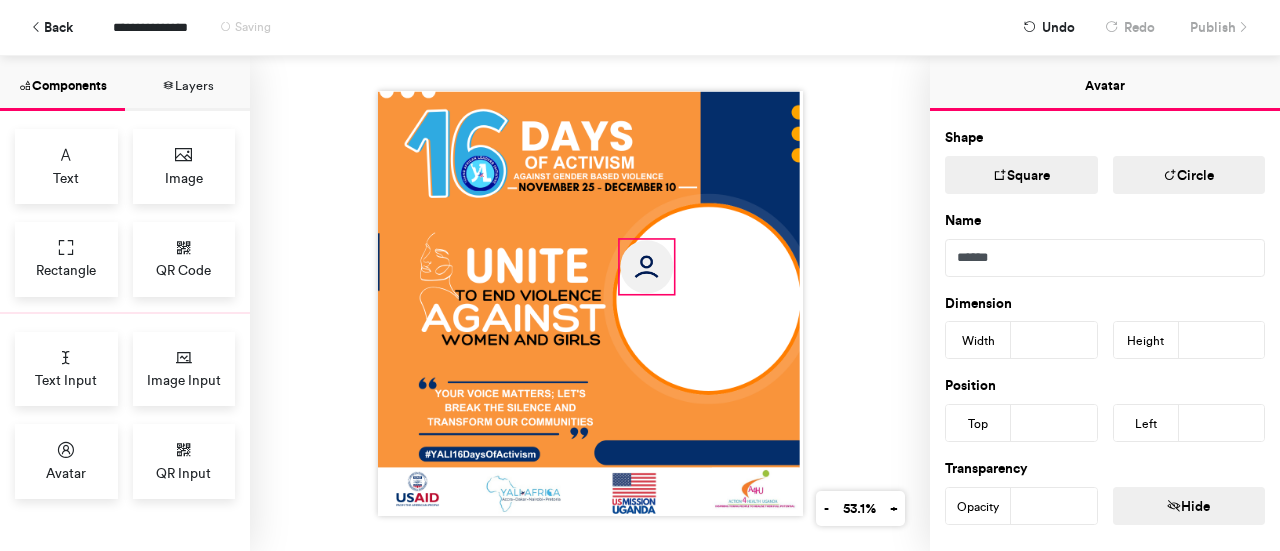 drag, startPoint x: 492, startPoint y: 201, endPoint x: 628, endPoint y: 244, distance: 142.6359 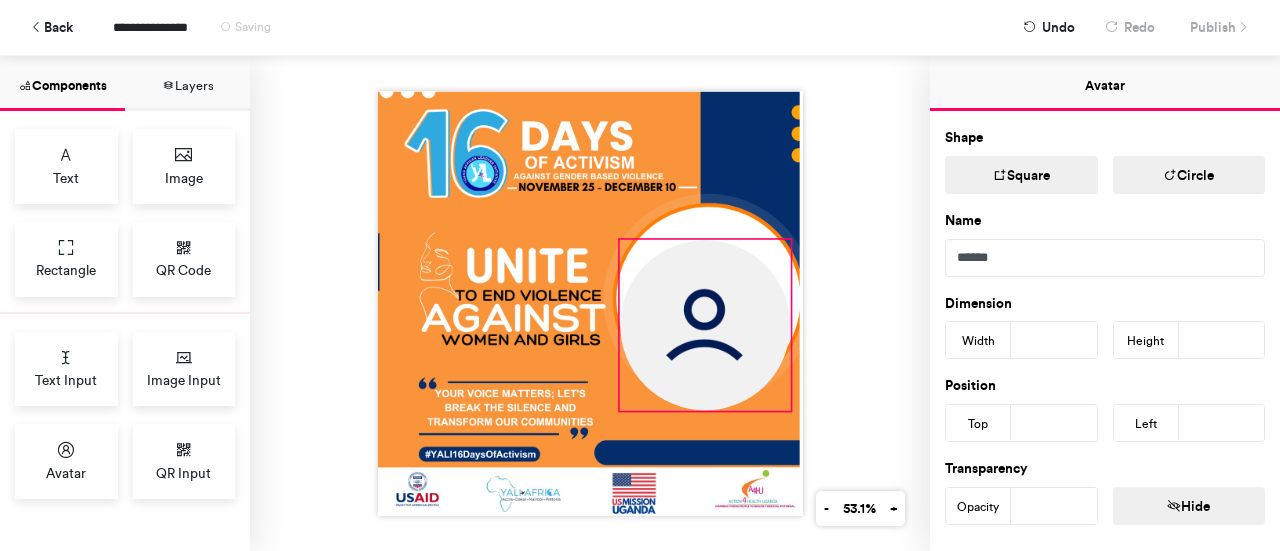 drag, startPoint x: 666, startPoint y: 284, endPoint x: 783, endPoint y: 369, distance: 144.61673 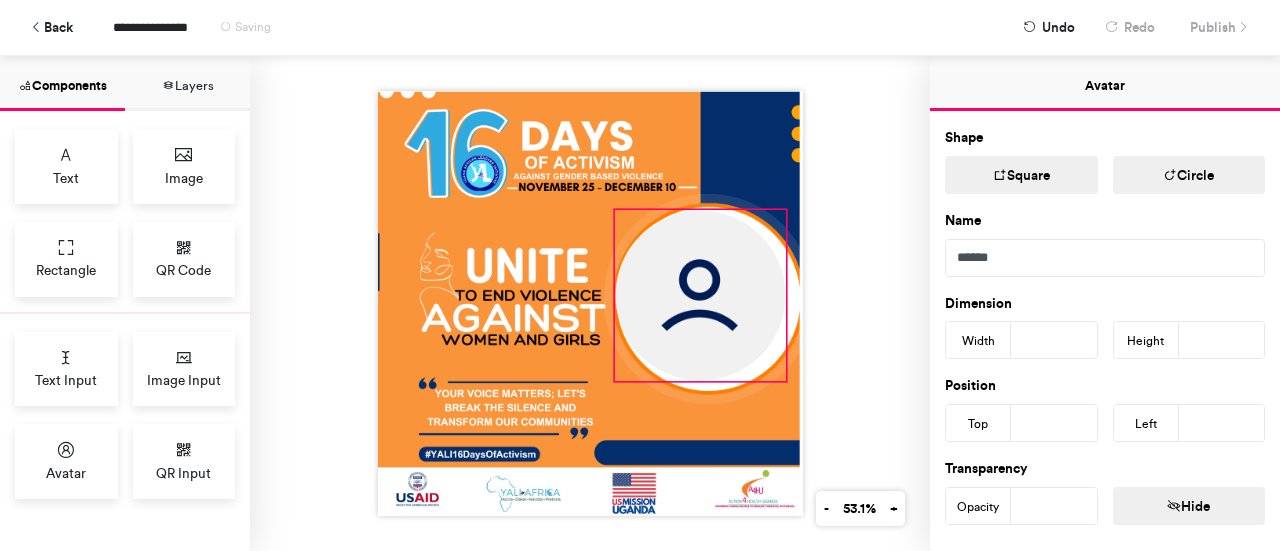 drag, startPoint x: 712, startPoint y: 331, endPoint x: 707, endPoint y: 302, distance: 29.427877 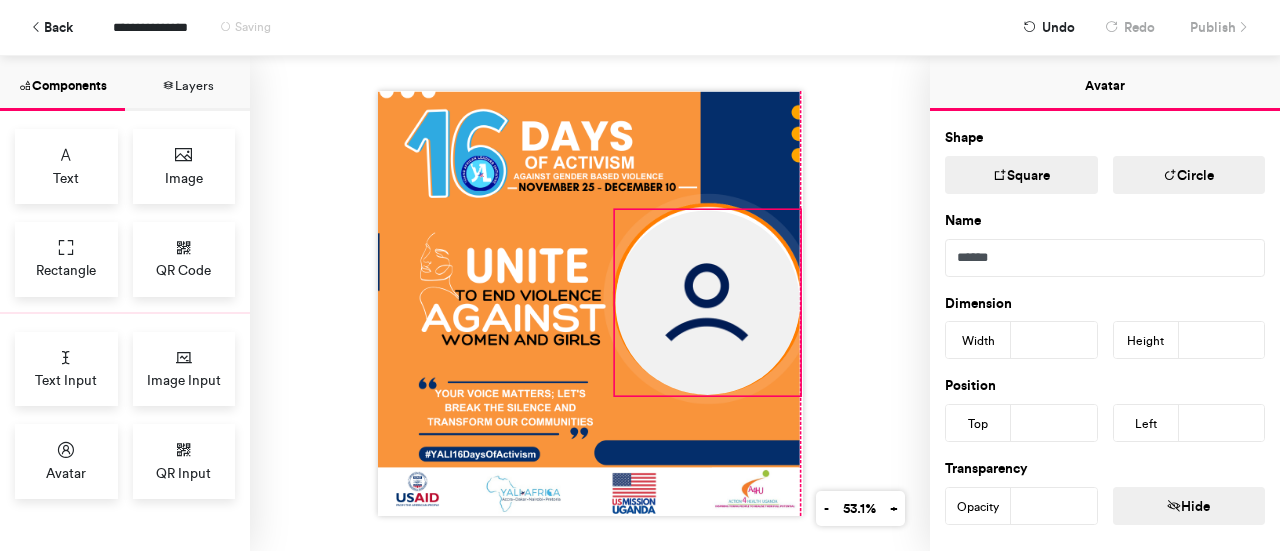 drag, startPoint x: 774, startPoint y: 369, endPoint x: 786, endPoint y: 377, distance: 14.422205 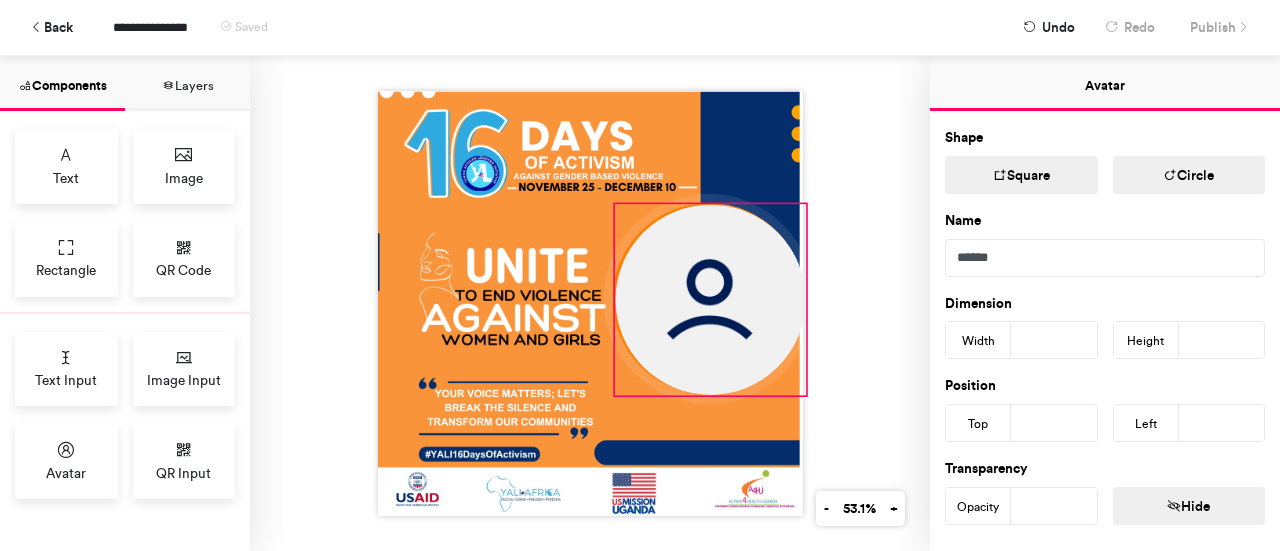 click at bounding box center (590, 303) 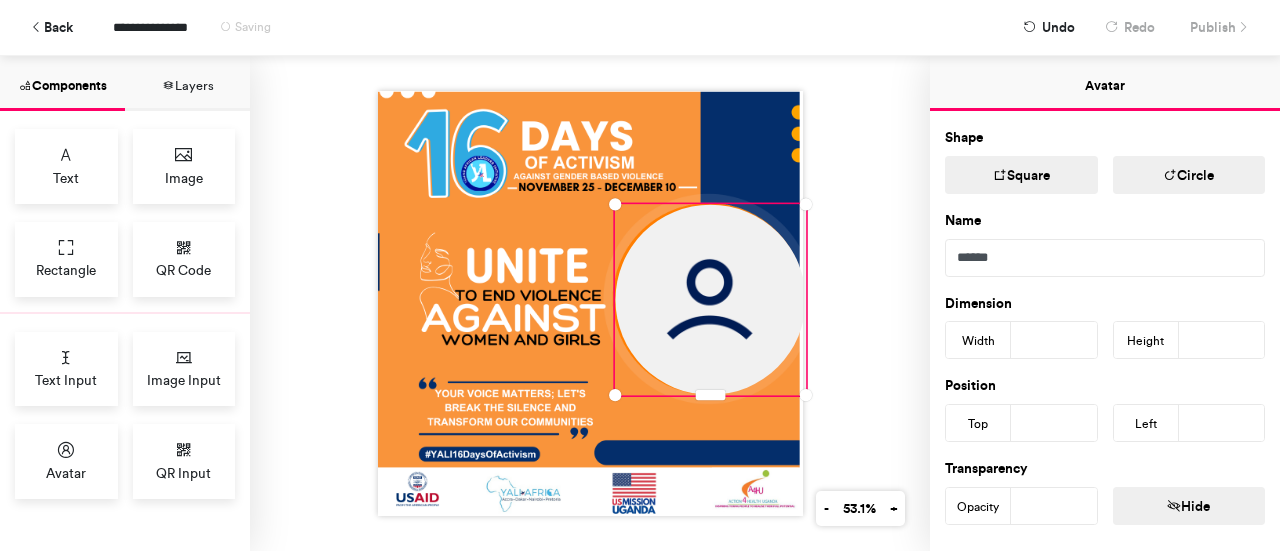 click at bounding box center [590, 303] 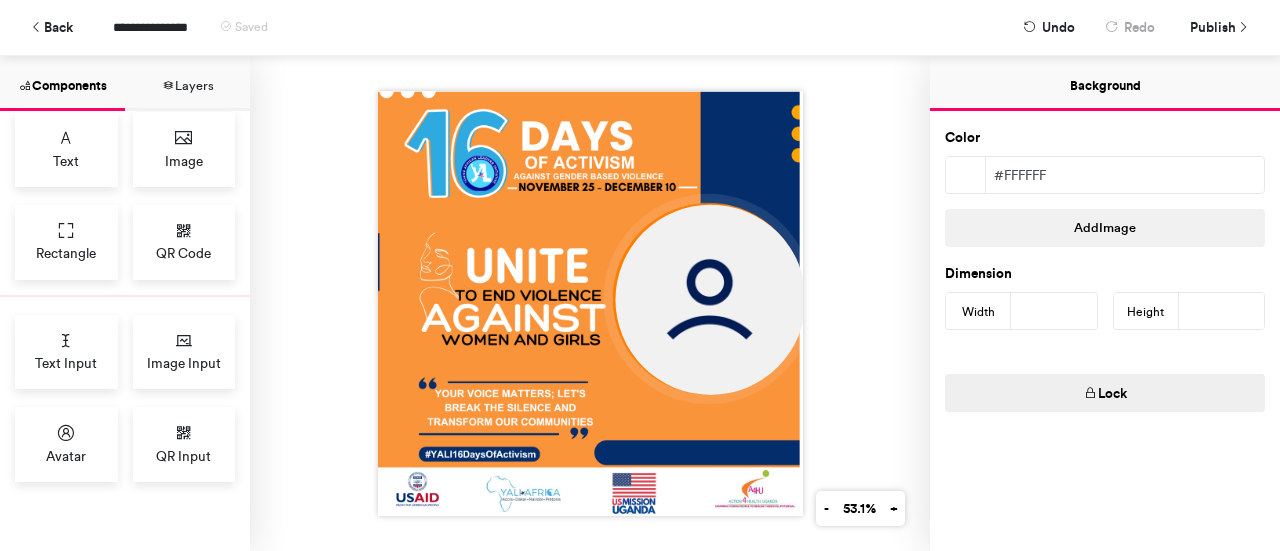 scroll, scrollTop: 0, scrollLeft: 0, axis: both 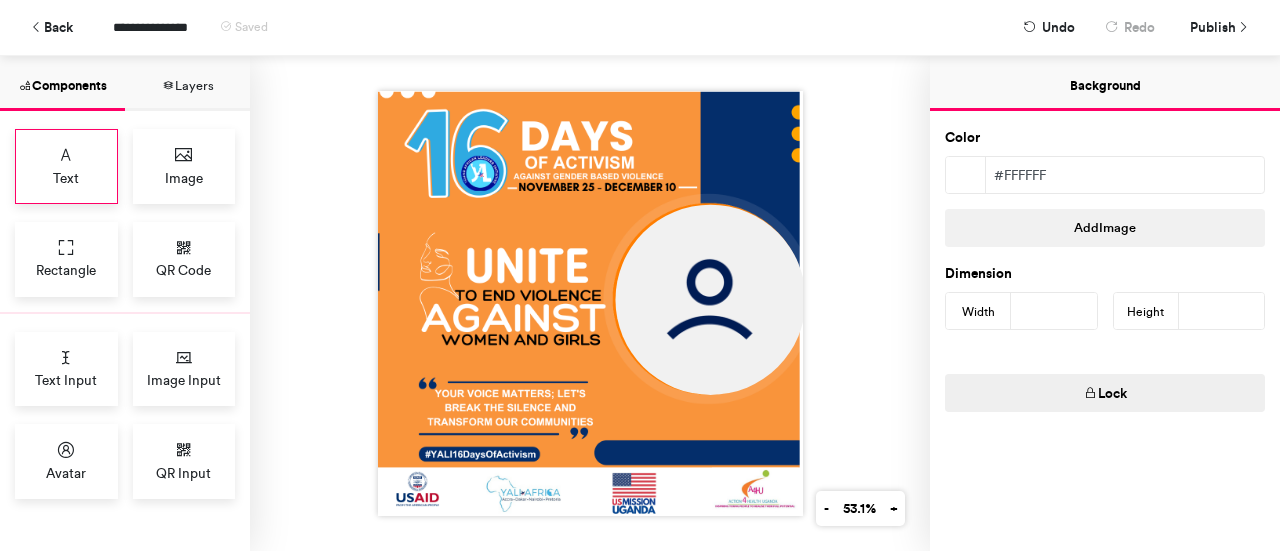 click on "Text" at bounding box center (66, 178) 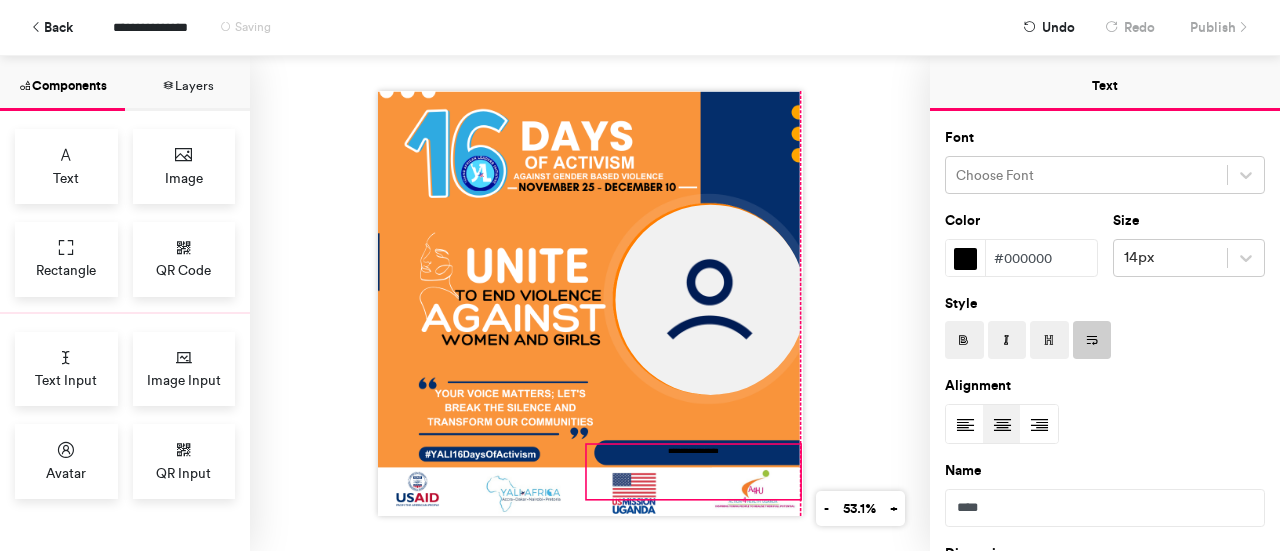 drag, startPoint x: 584, startPoint y: 241, endPoint x: 686, endPoint y: 489, distance: 268.15668 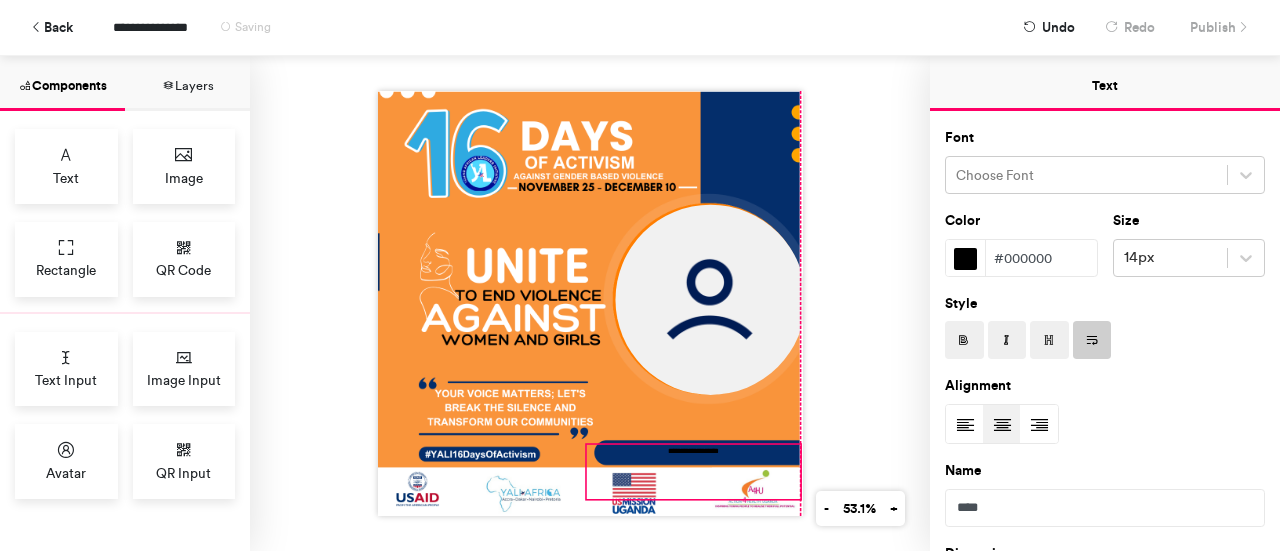 click on "**********" at bounding box center (590, 303) 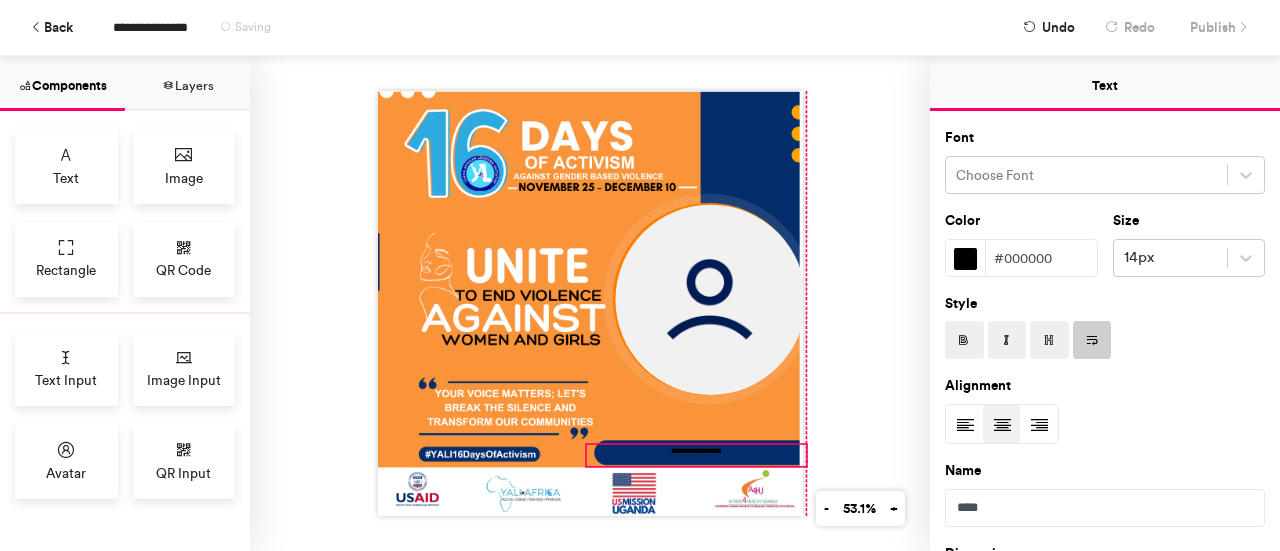 drag, startPoint x: 788, startPoint y: 492, endPoint x: 794, endPoint y: 459, distance: 33.54102 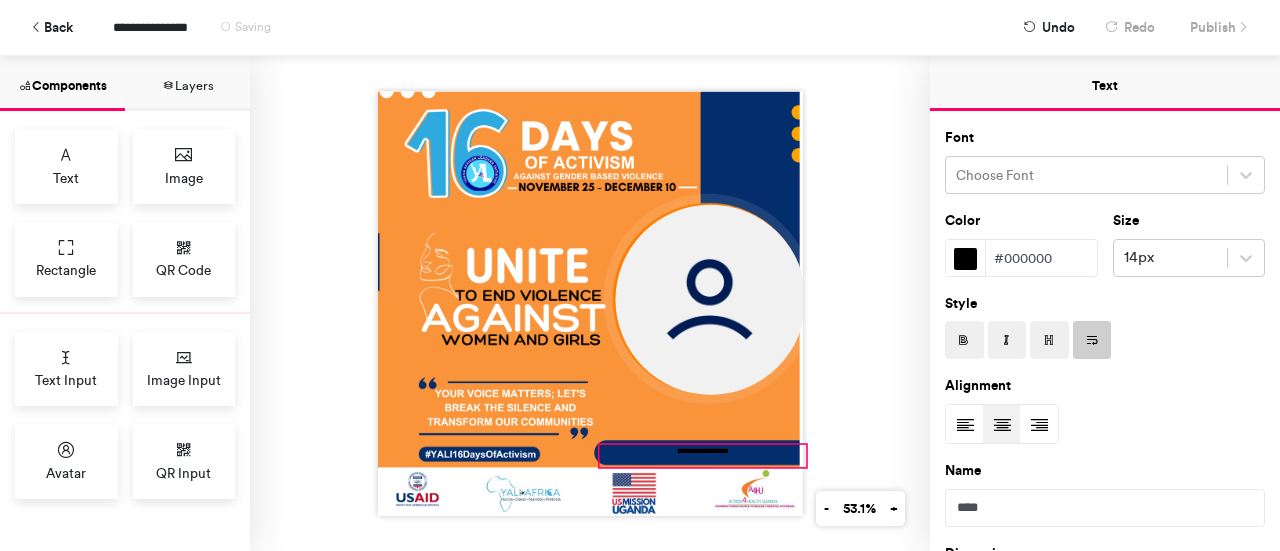 drag, startPoint x: 583, startPoint y: 456, endPoint x: 596, endPoint y: 457, distance: 13.038404 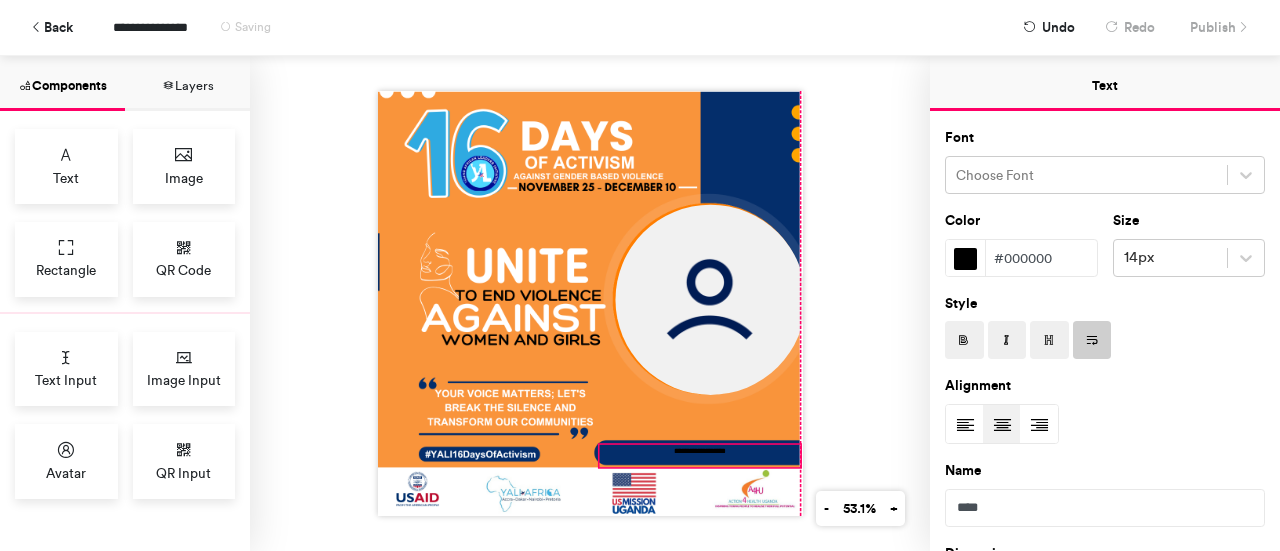 click on "**********" at bounding box center [590, 303] 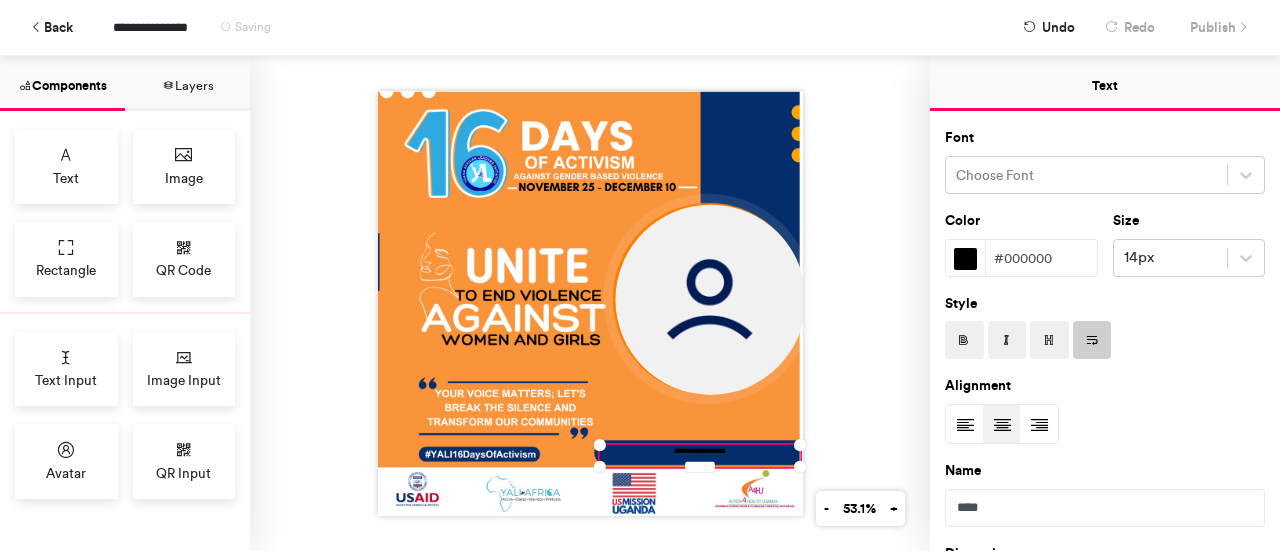 click at bounding box center [965, 259] 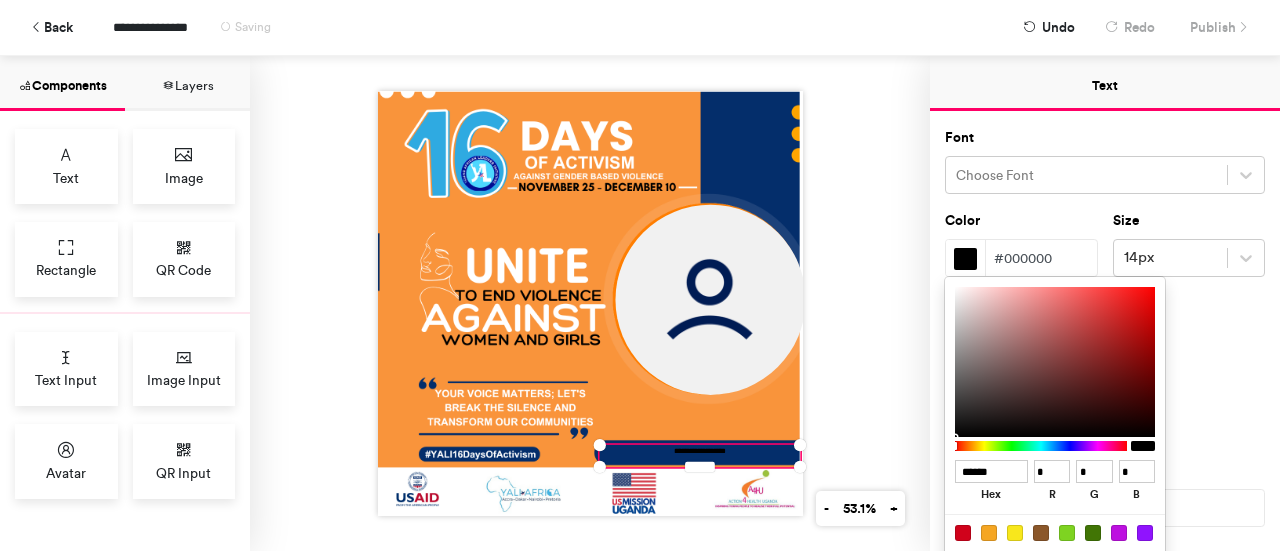 click at bounding box center (1119, 559) 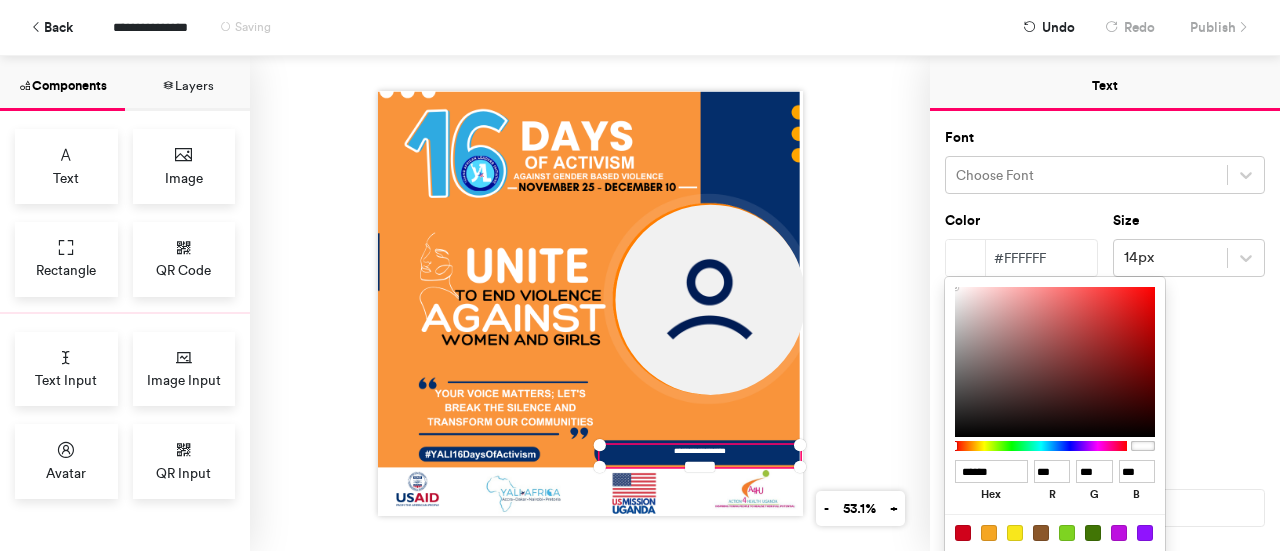click at bounding box center [640, 275] 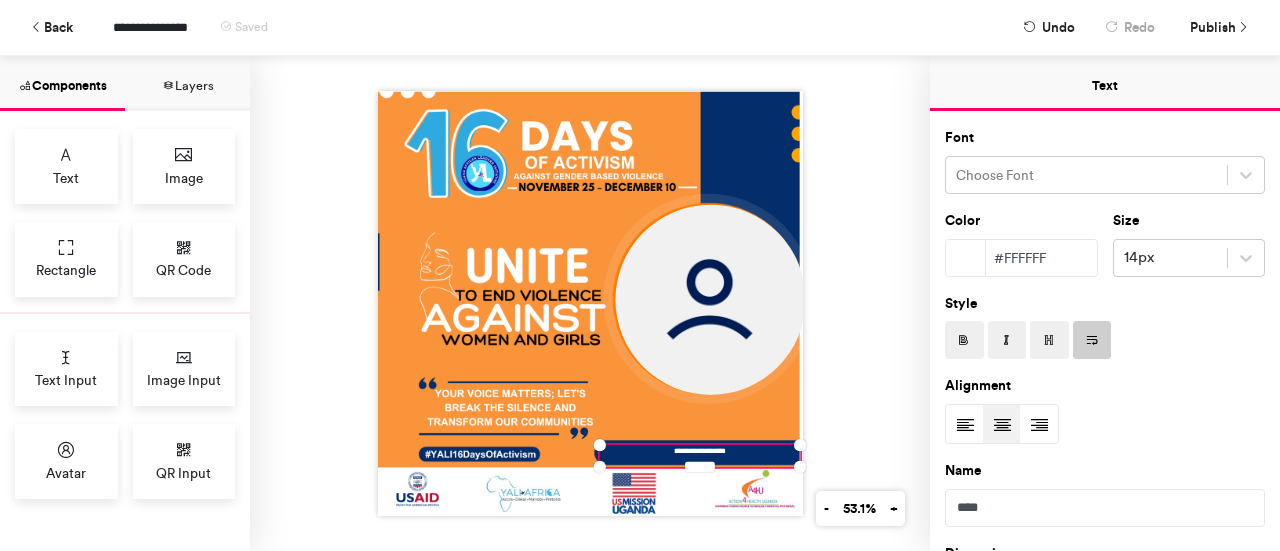 click at bounding box center [964, 341] 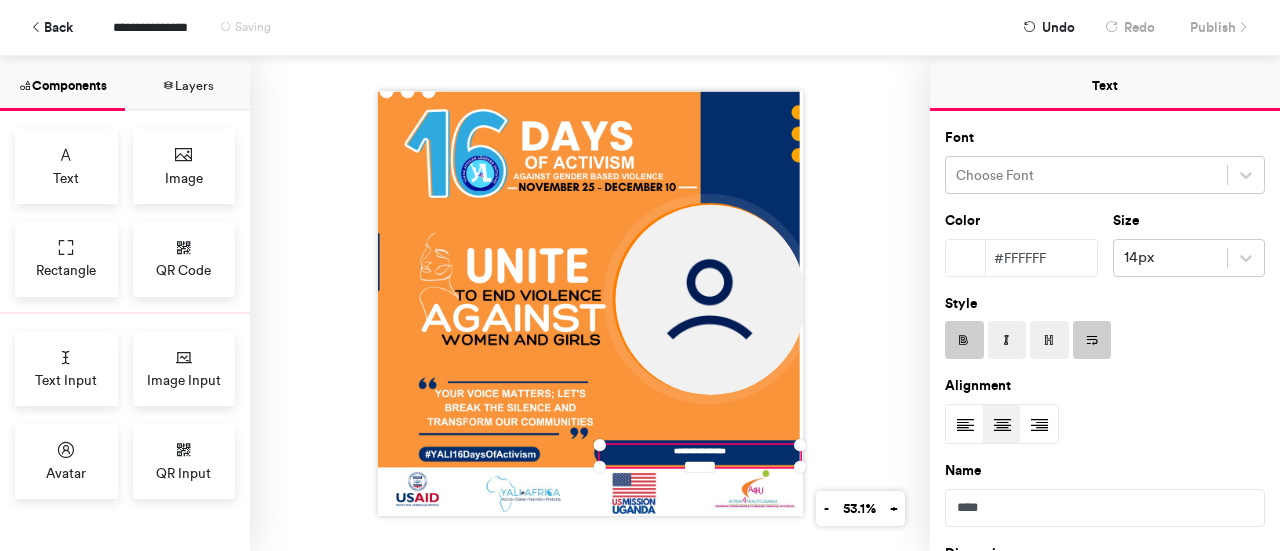 click at bounding box center (1049, 341) 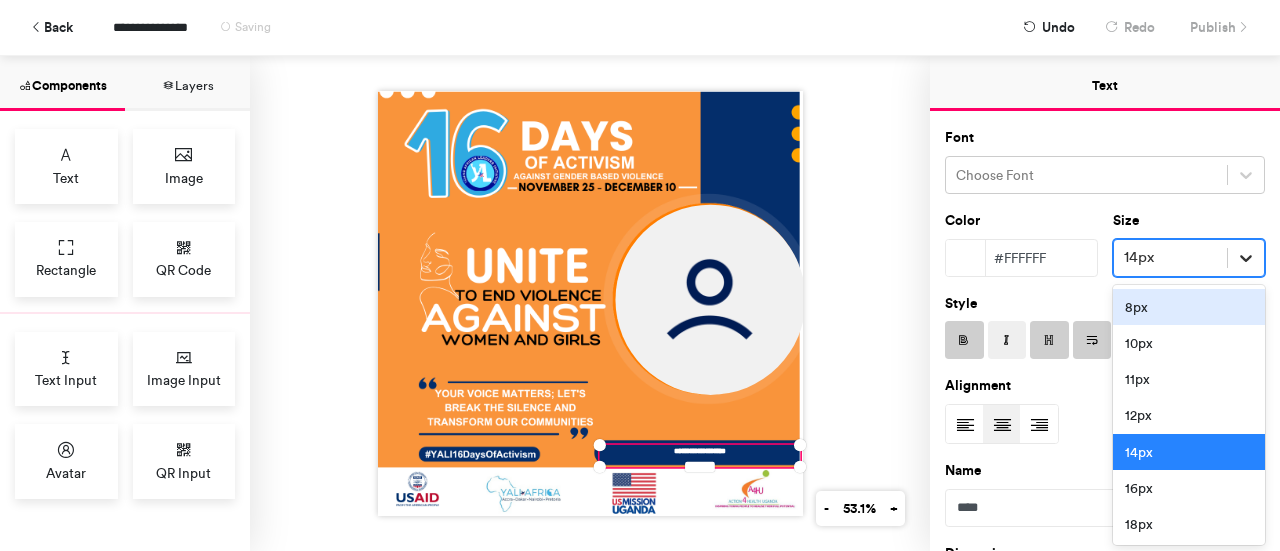 click 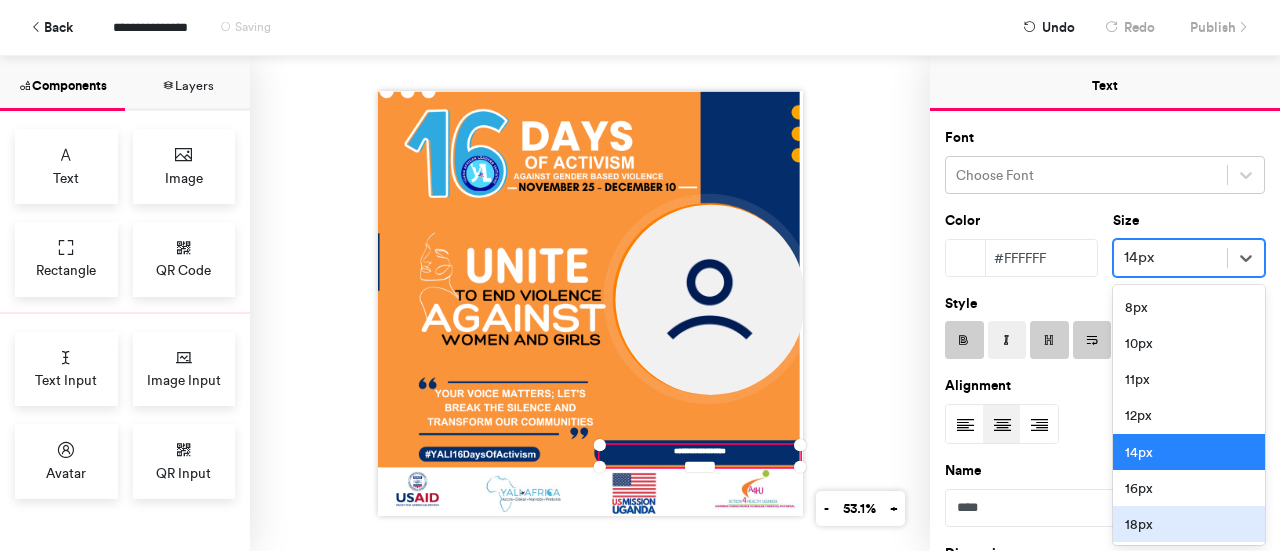 click on "18px" at bounding box center [1189, 524] 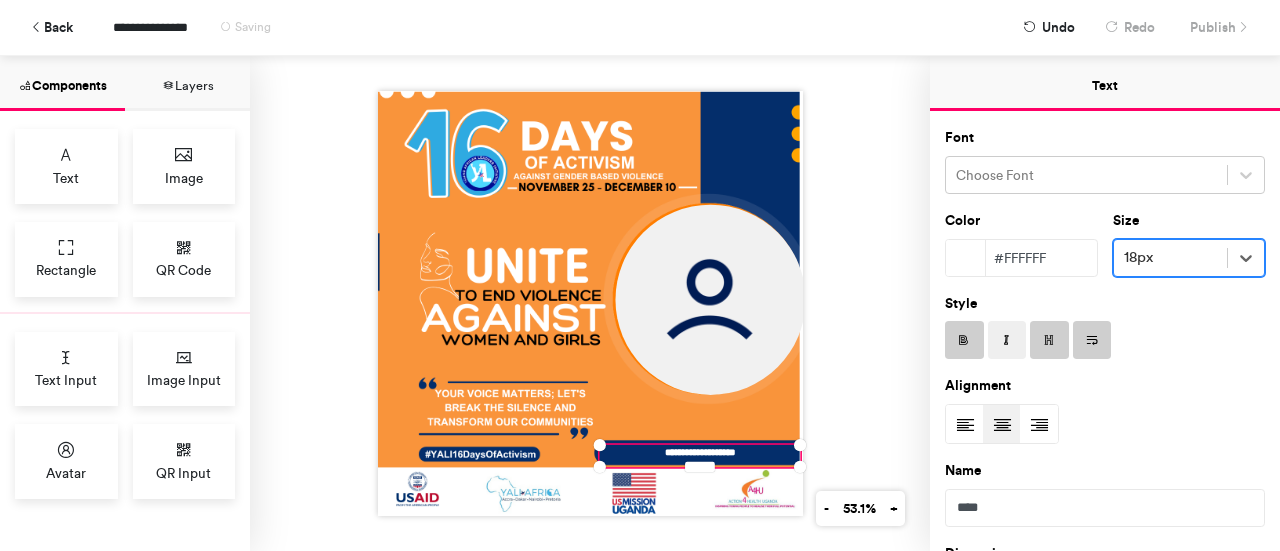 scroll, scrollTop: 100, scrollLeft: 0, axis: vertical 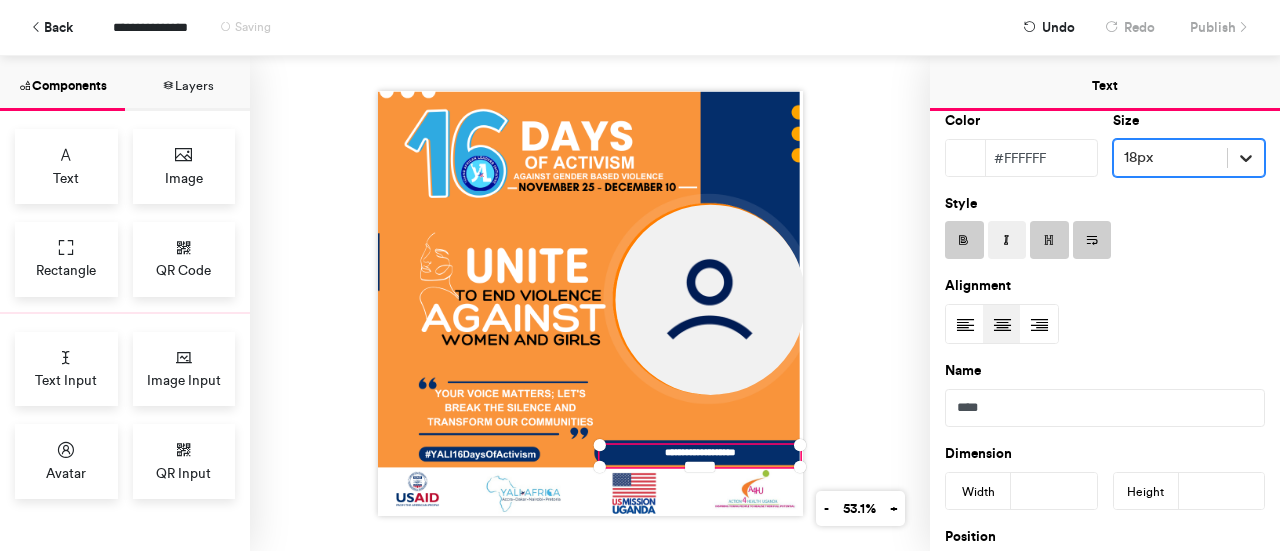 click at bounding box center [1246, 158] 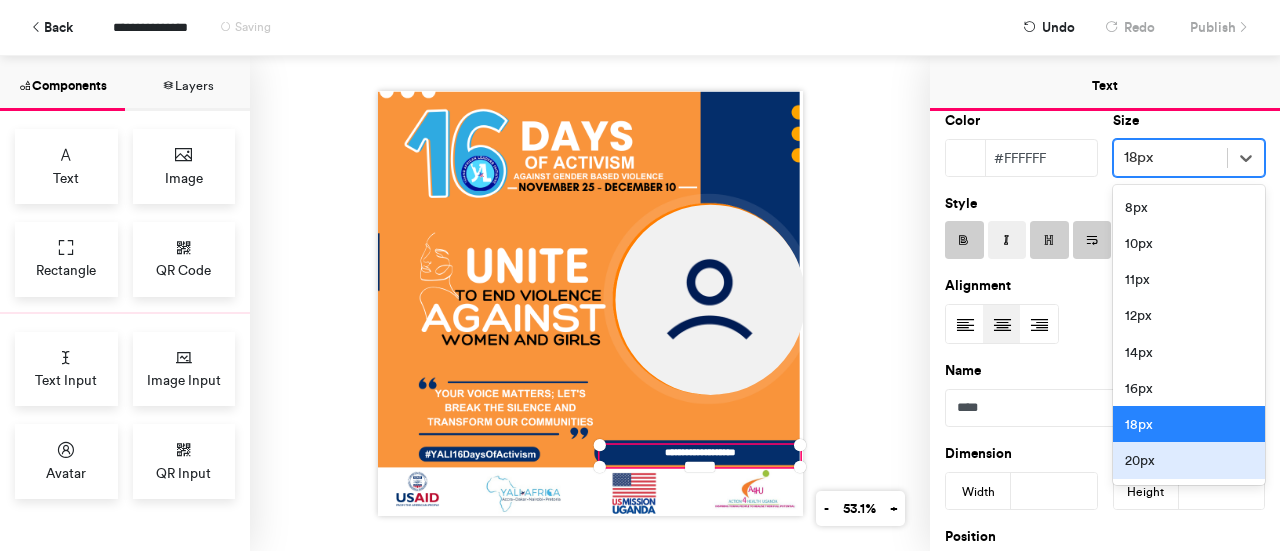 click on "20px" at bounding box center (1189, 460) 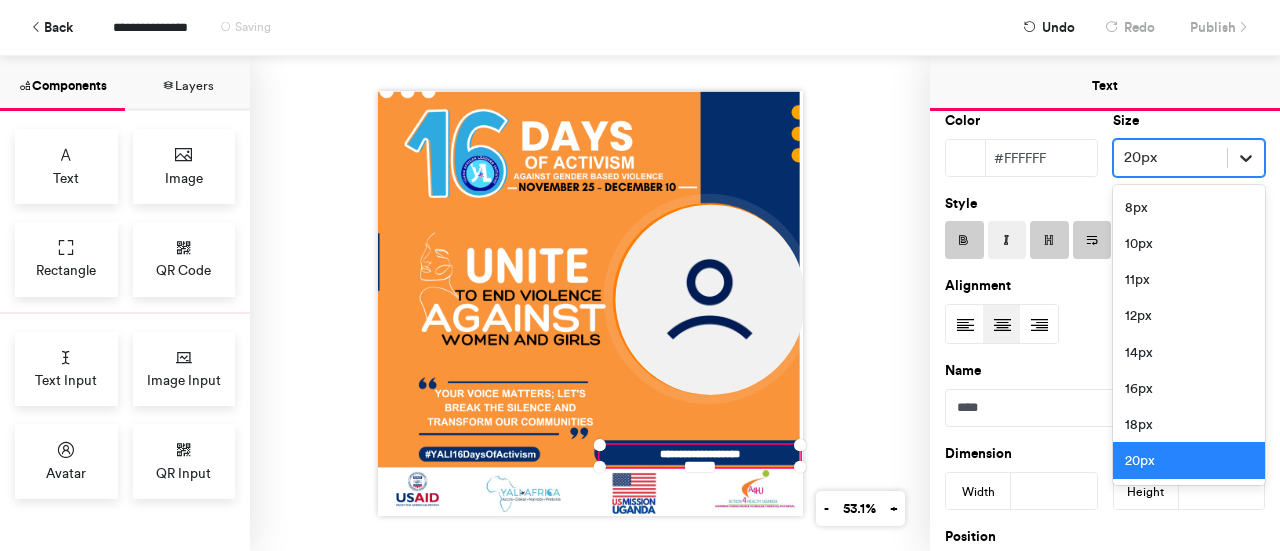 click 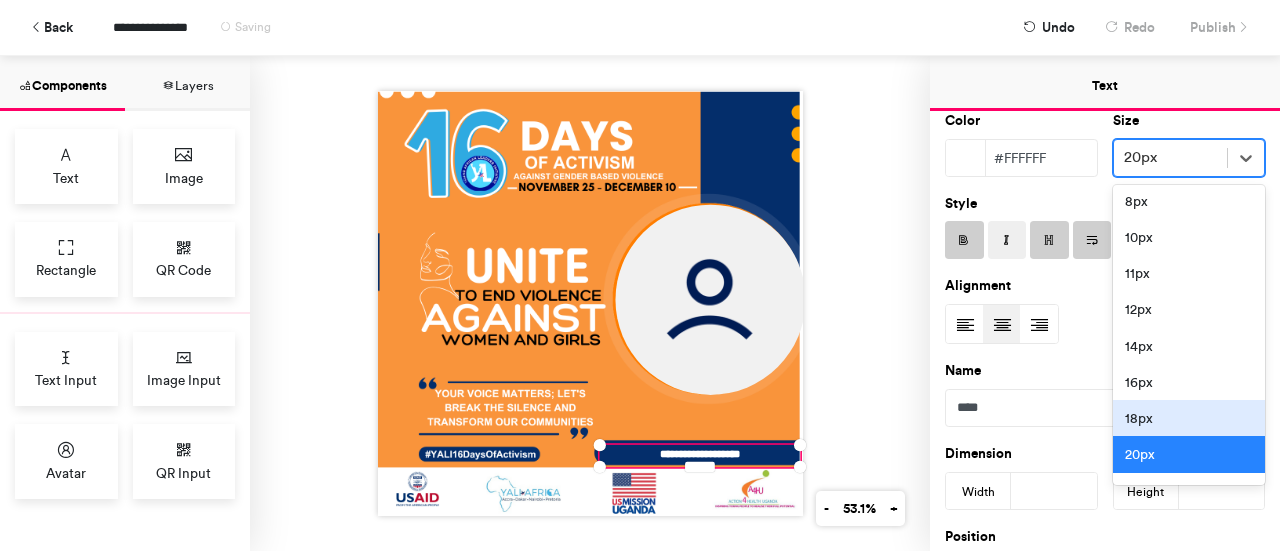 click on "18px" at bounding box center [1189, 418] 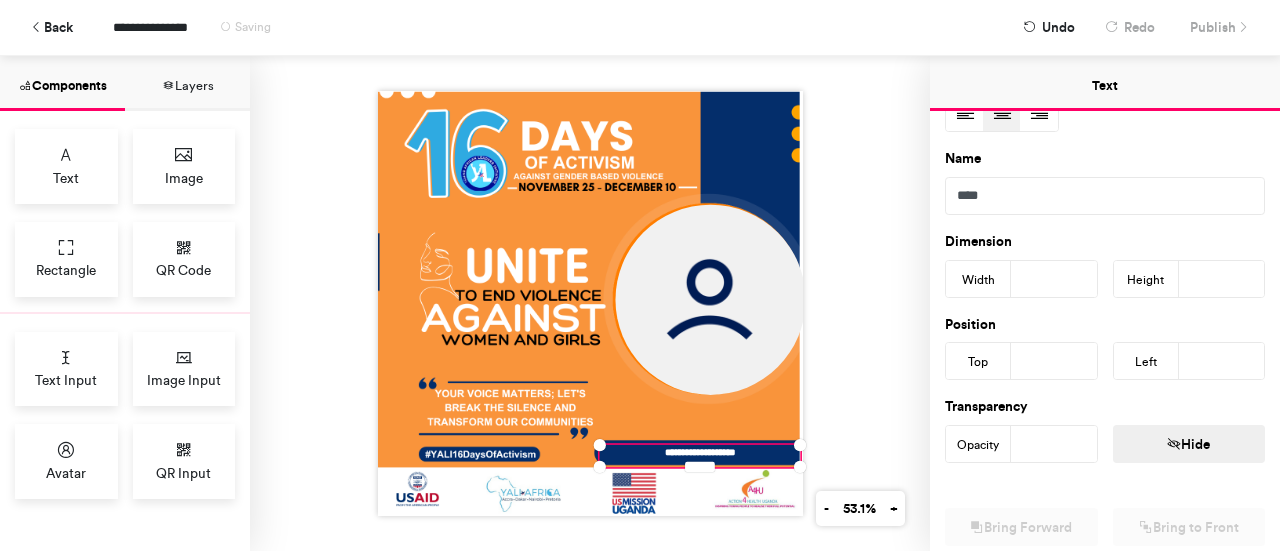scroll, scrollTop: 200, scrollLeft: 0, axis: vertical 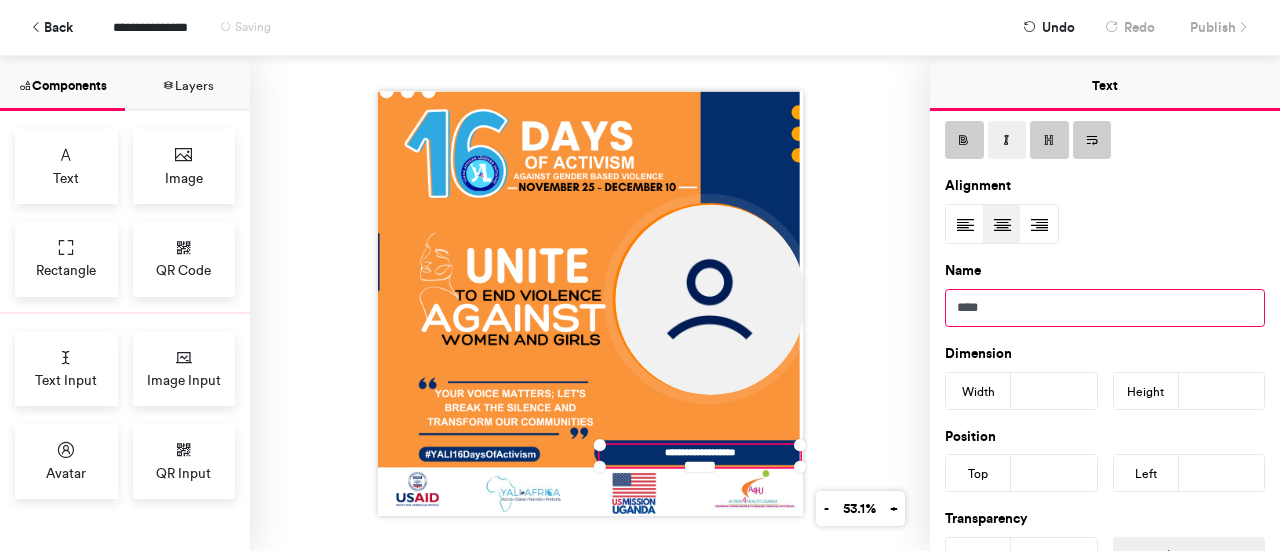 drag, startPoint x: 998, startPoint y: 302, endPoint x: 941, endPoint y: 305, distance: 57.07889 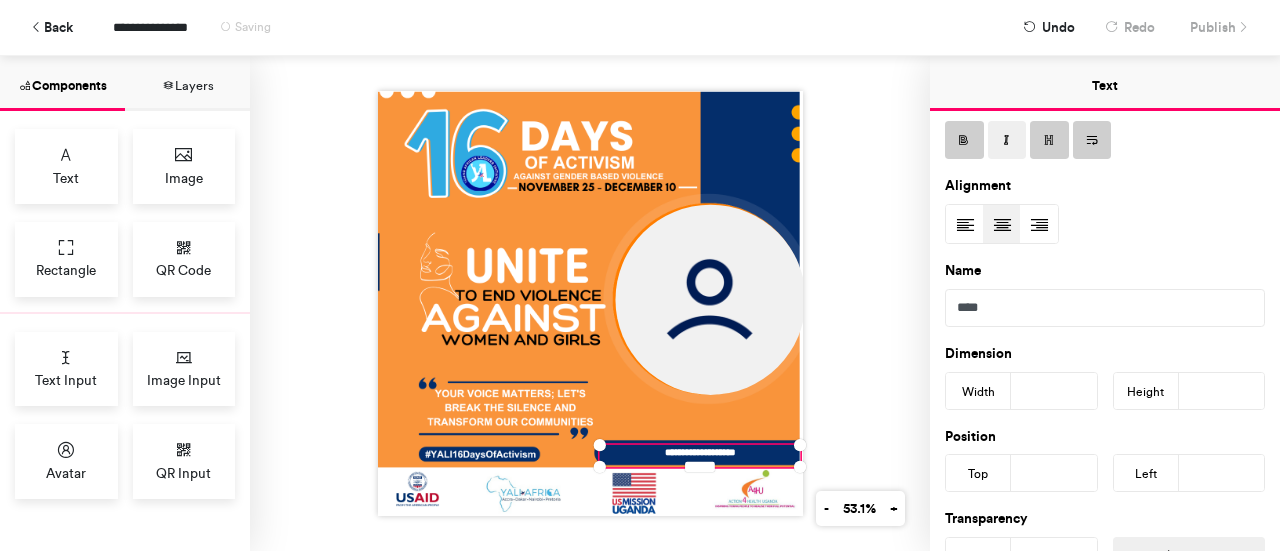 click on "**********" at bounding box center [700, 455] 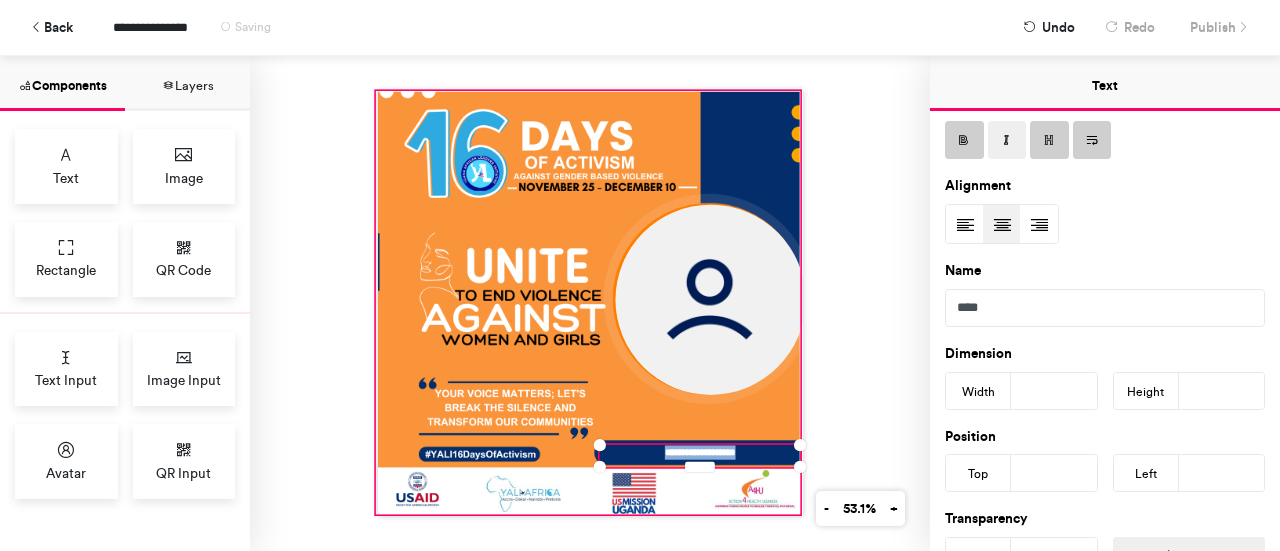 drag, startPoint x: 744, startPoint y: 449, endPoint x: 636, endPoint y: 424, distance: 110.85576 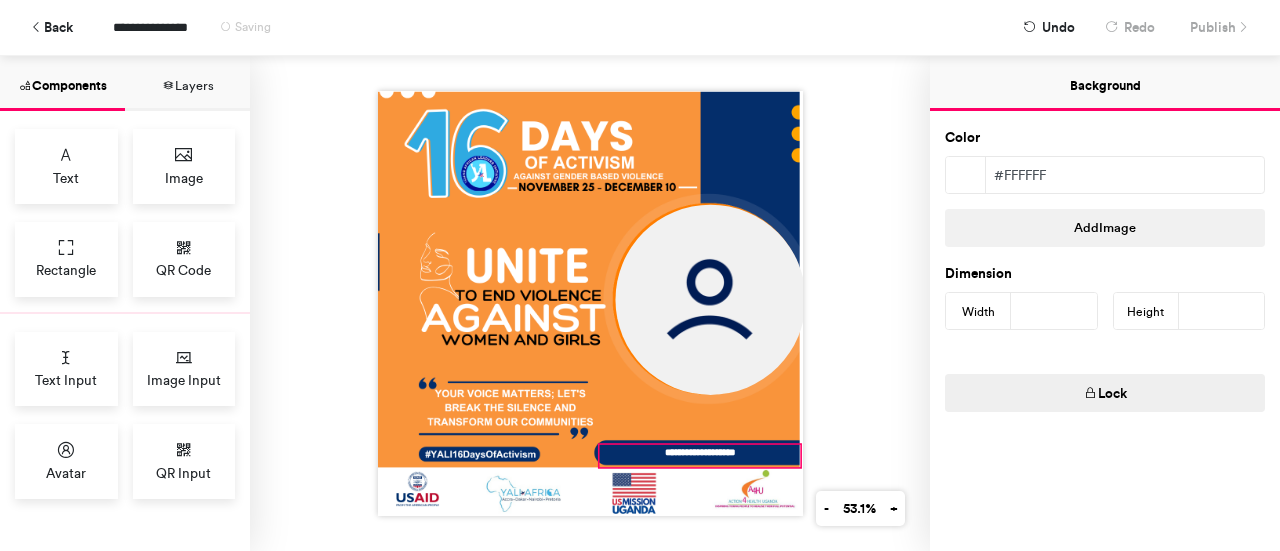 click on "**********" at bounding box center (700, 455) 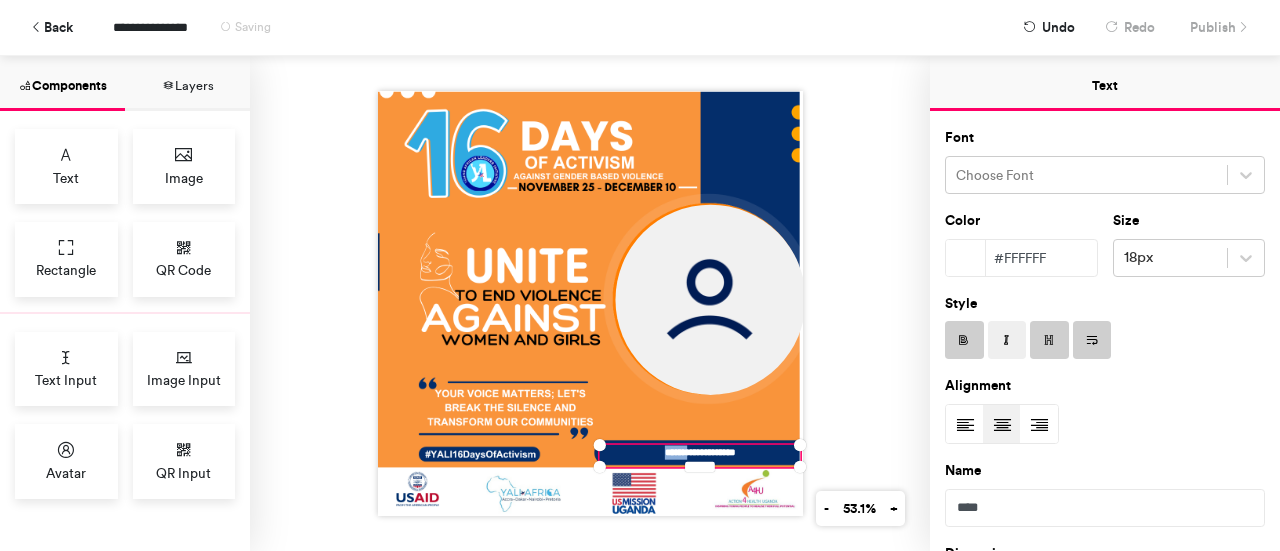 click on "**********" at bounding box center (700, 455) 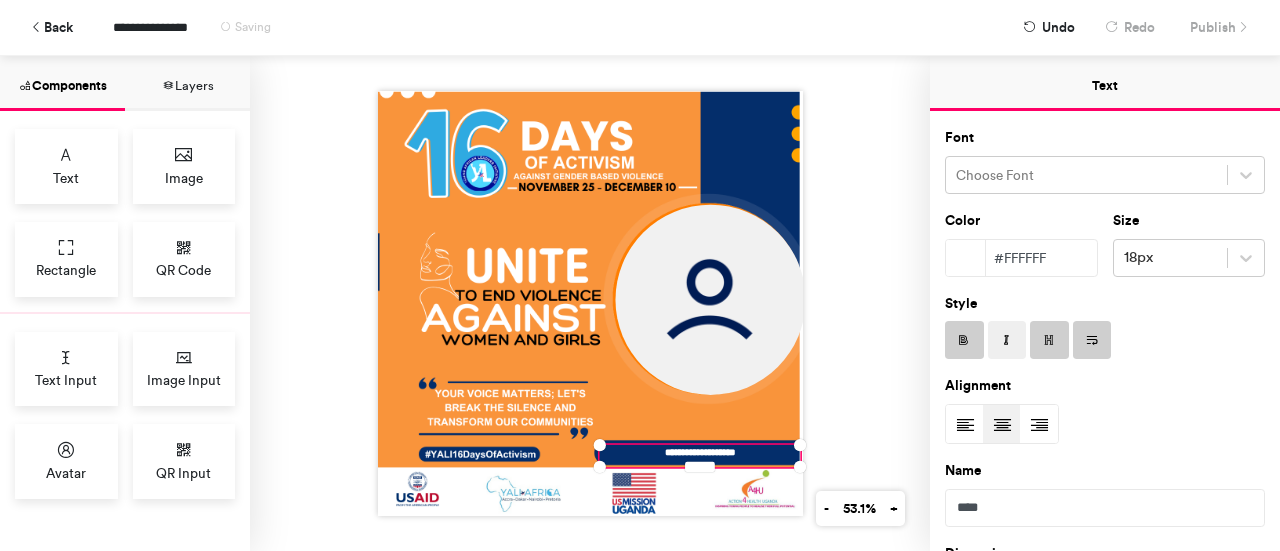 click on "**********" at bounding box center [700, 455] 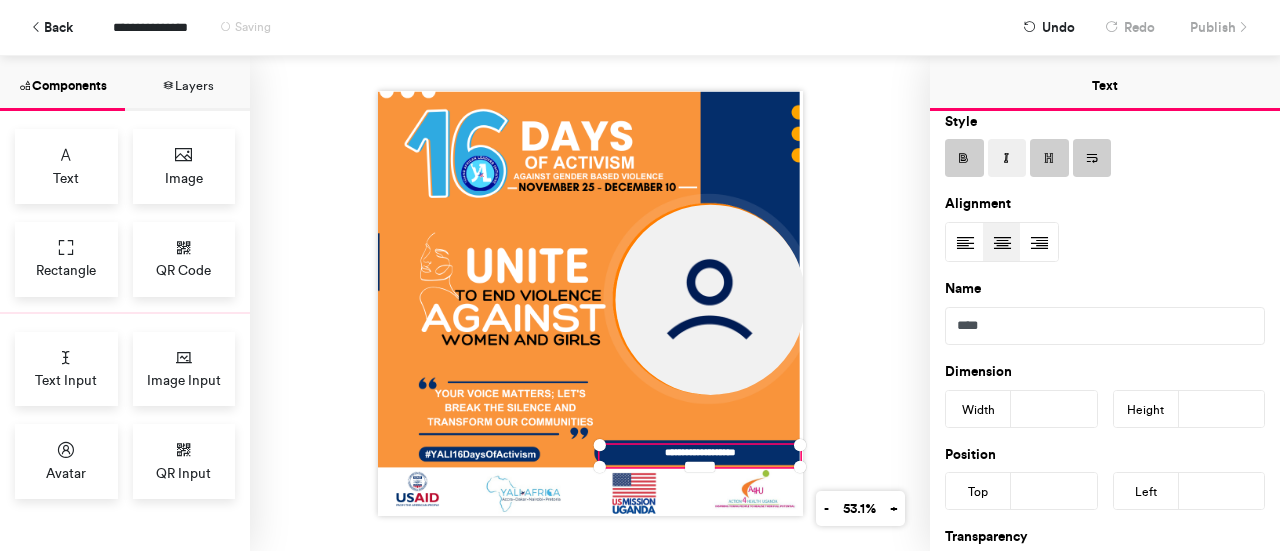scroll, scrollTop: 300, scrollLeft: 0, axis: vertical 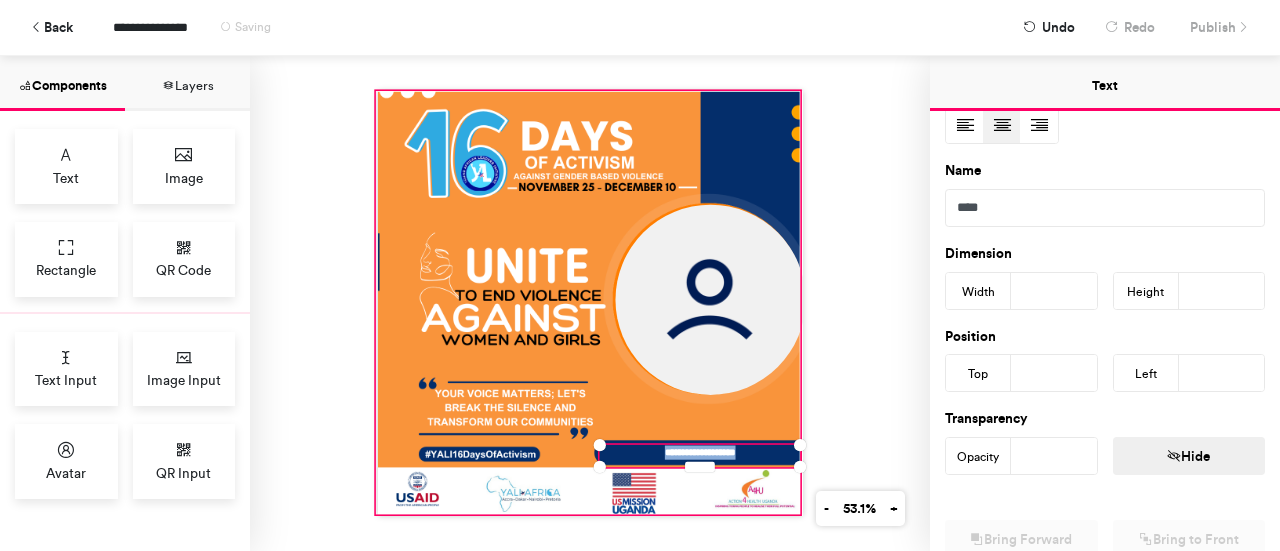 drag, startPoint x: 750, startPoint y: 443, endPoint x: 640, endPoint y: 433, distance: 110.45361 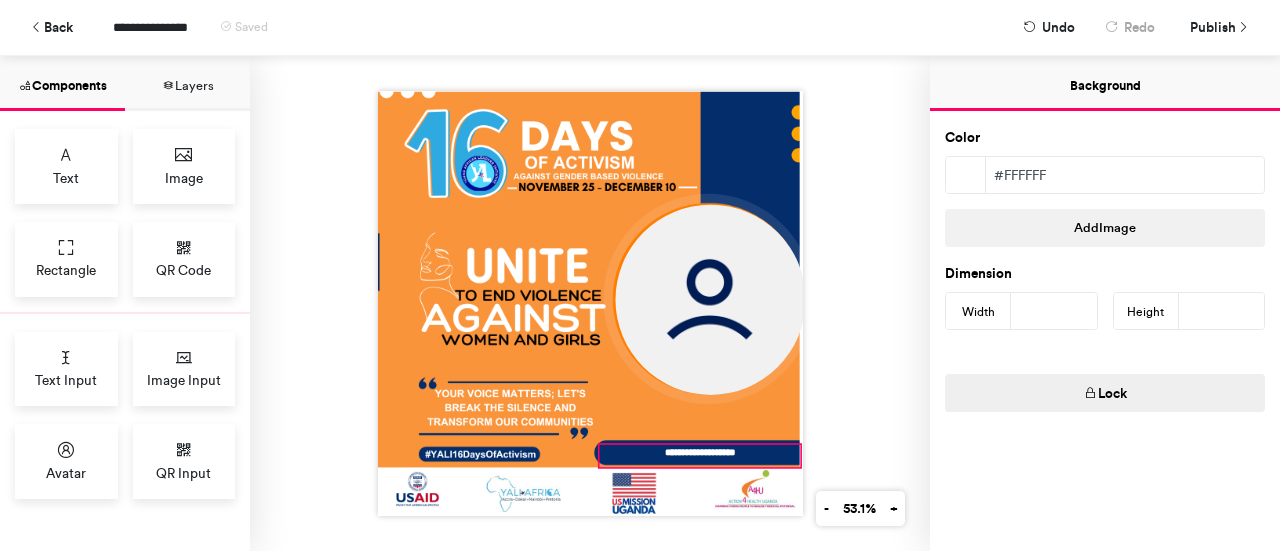 click on "**********" at bounding box center (700, 455) 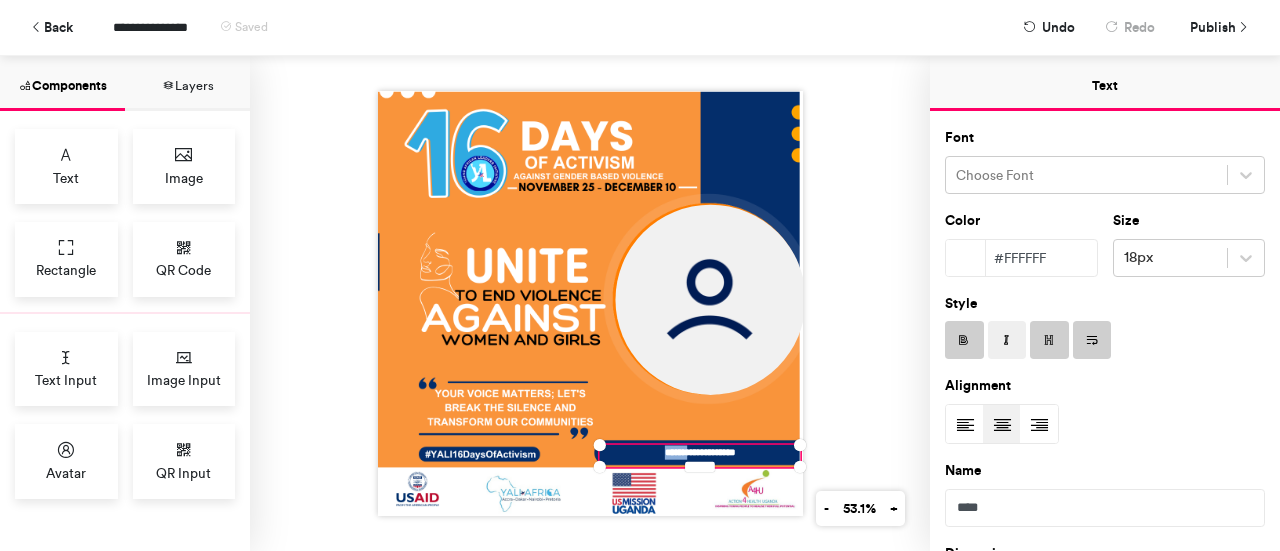 click on "**********" at bounding box center (700, 455) 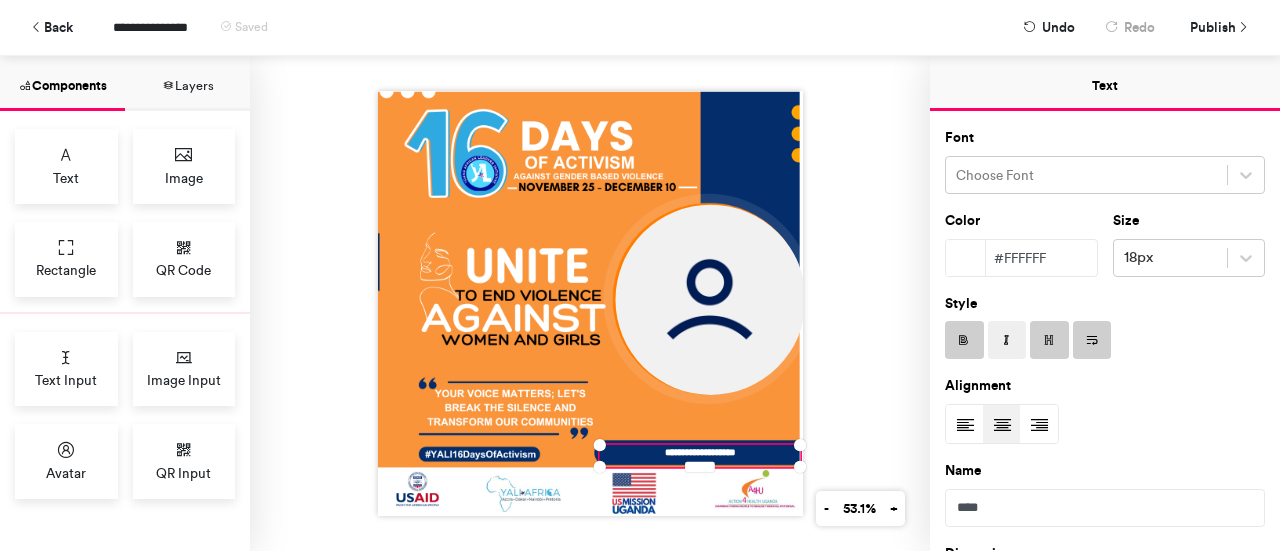 click on "**********" at bounding box center [700, 455] 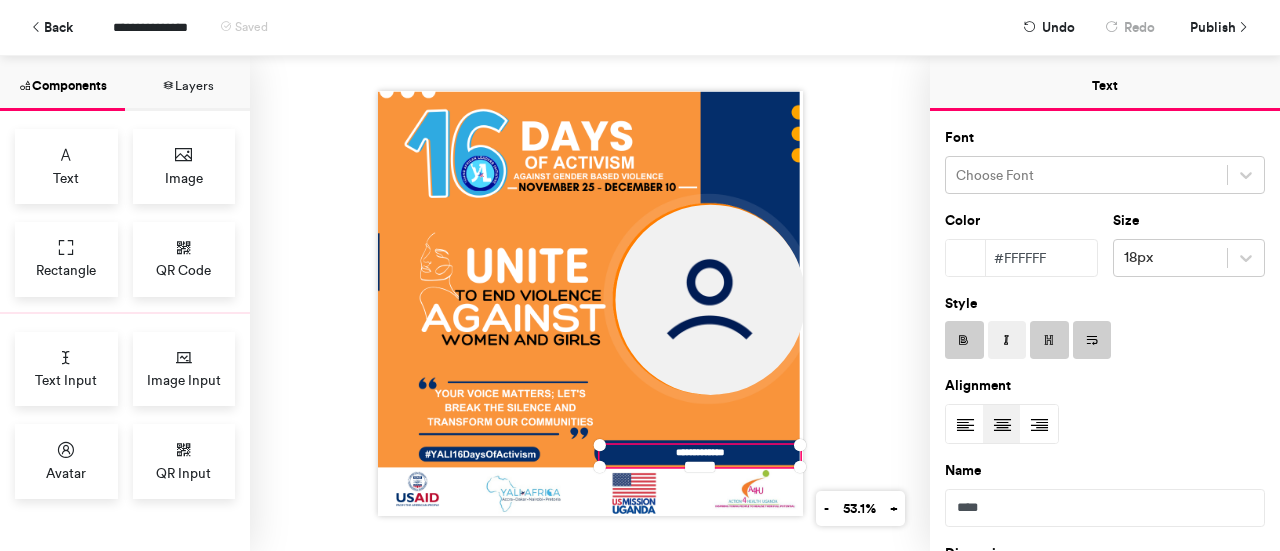 click on "**********" at bounding box center [590, 303] 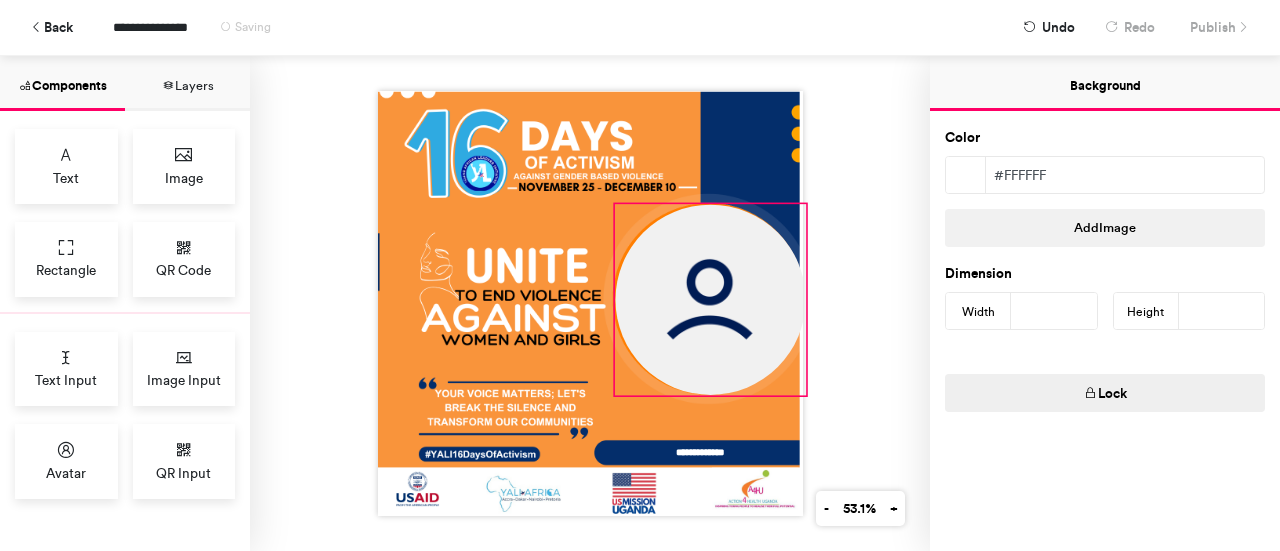 click at bounding box center [710, 300] 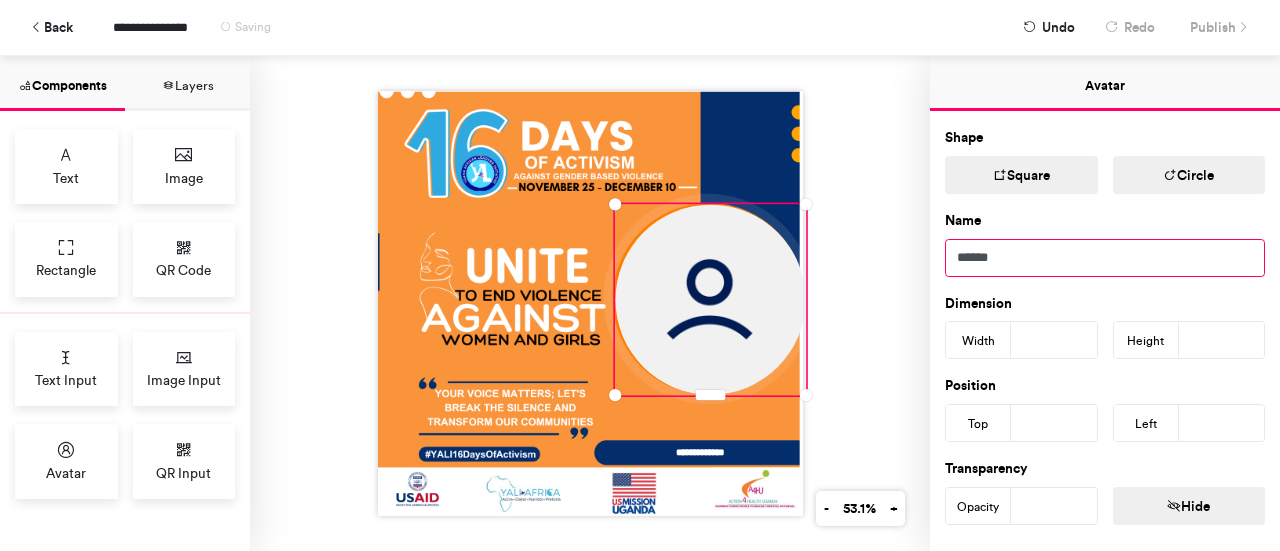 drag, startPoint x: 1030, startPoint y: 259, endPoint x: 957, endPoint y: 269, distance: 73.68175 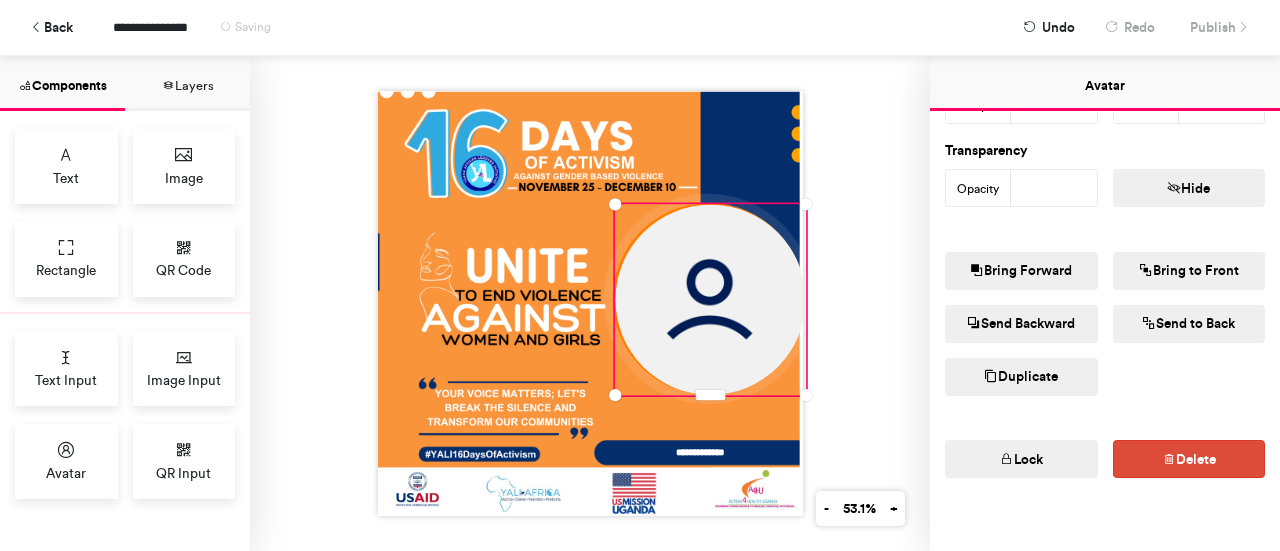 scroll, scrollTop: 330, scrollLeft: 0, axis: vertical 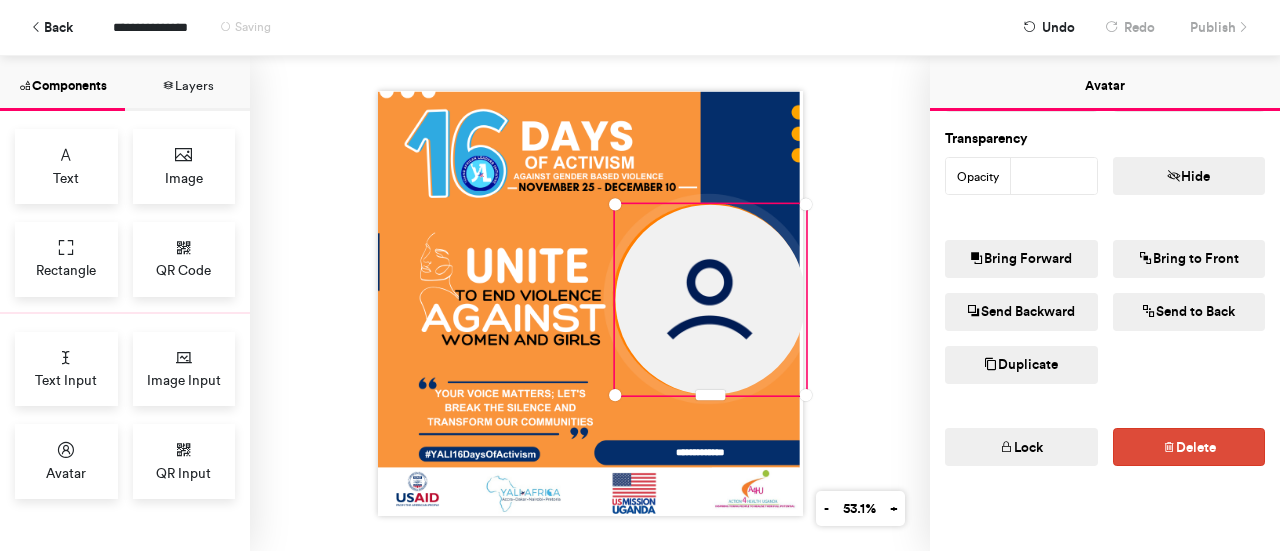 type on "*******" 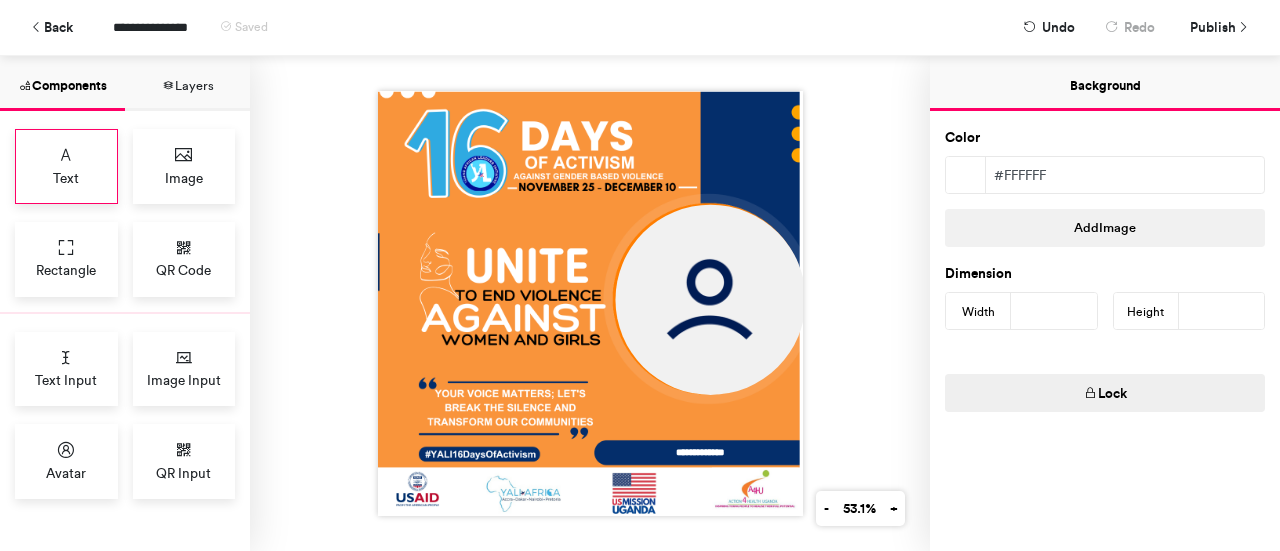 click on "Text" at bounding box center [66, 166] 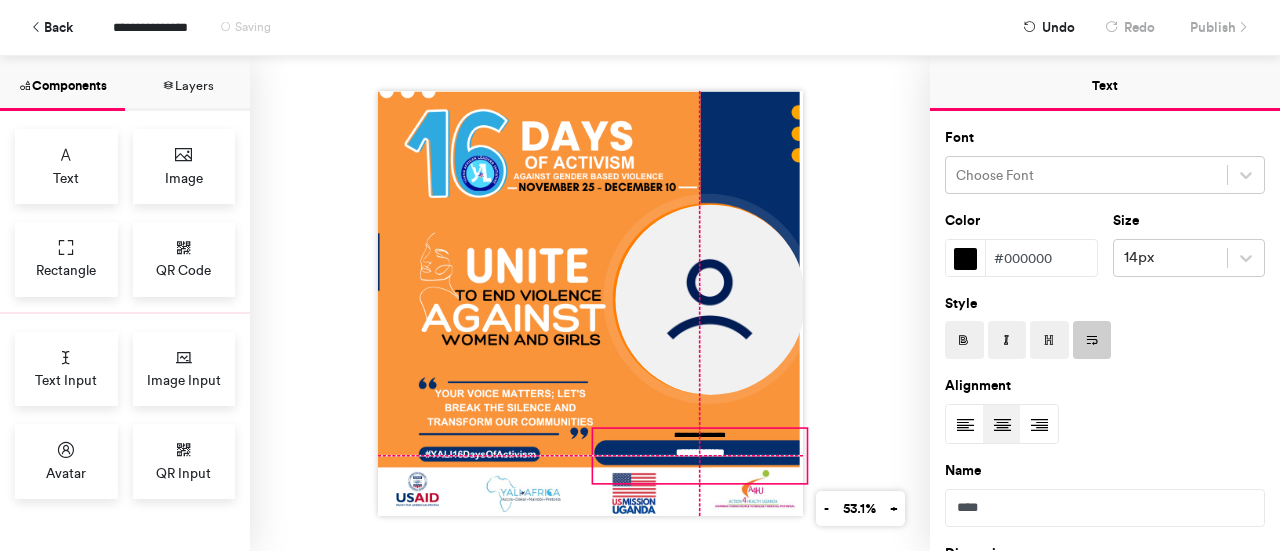 drag, startPoint x: 580, startPoint y: 244, endPoint x: 692, endPoint y: 473, distance: 254.92155 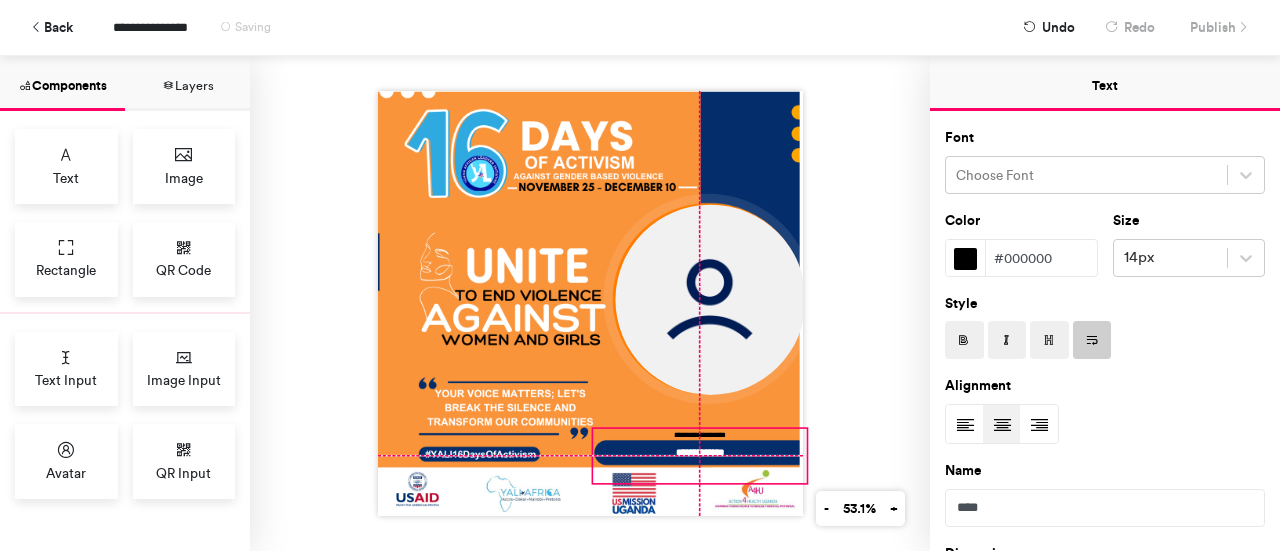 click on "**********" at bounding box center [590, 303] 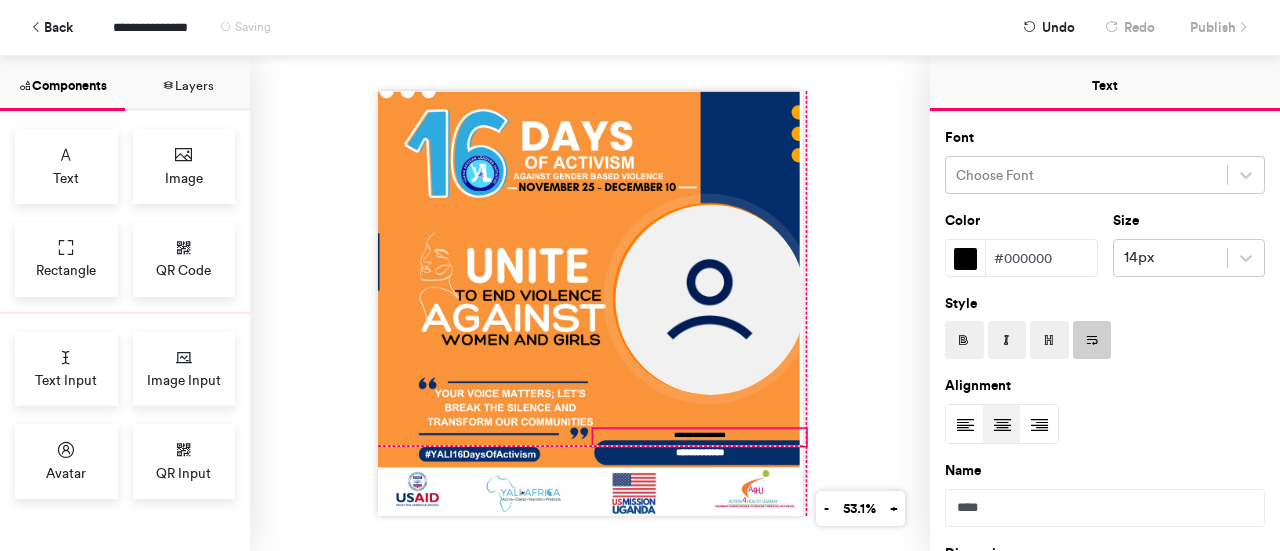 drag, startPoint x: 798, startPoint y: 475, endPoint x: 798, endPoint y: 433, distance: 42 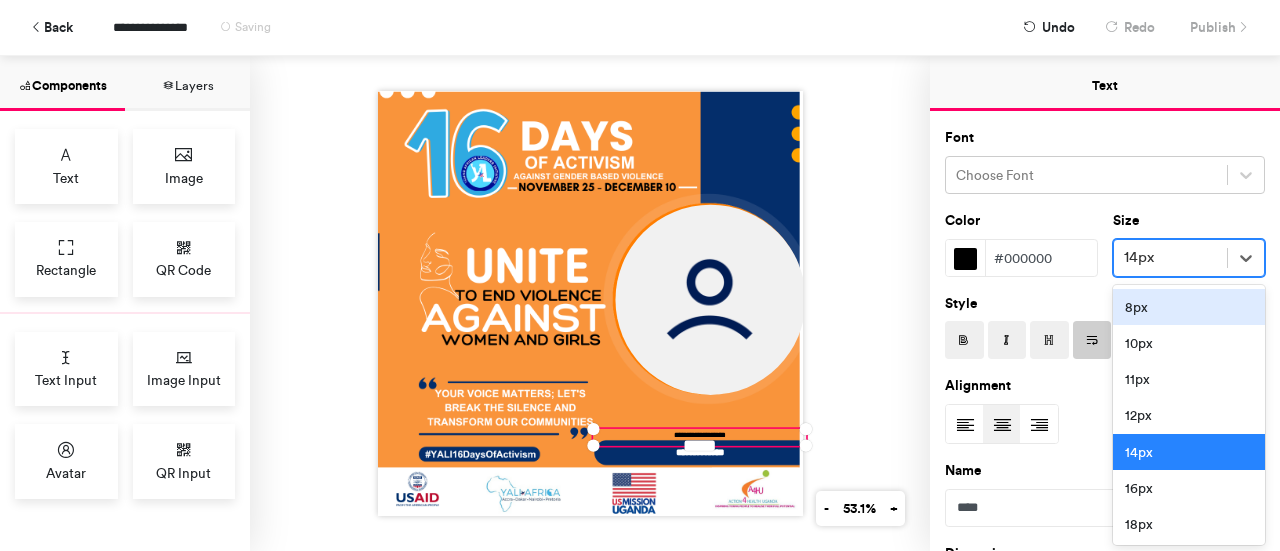 click at bounding box center (1171, 257) 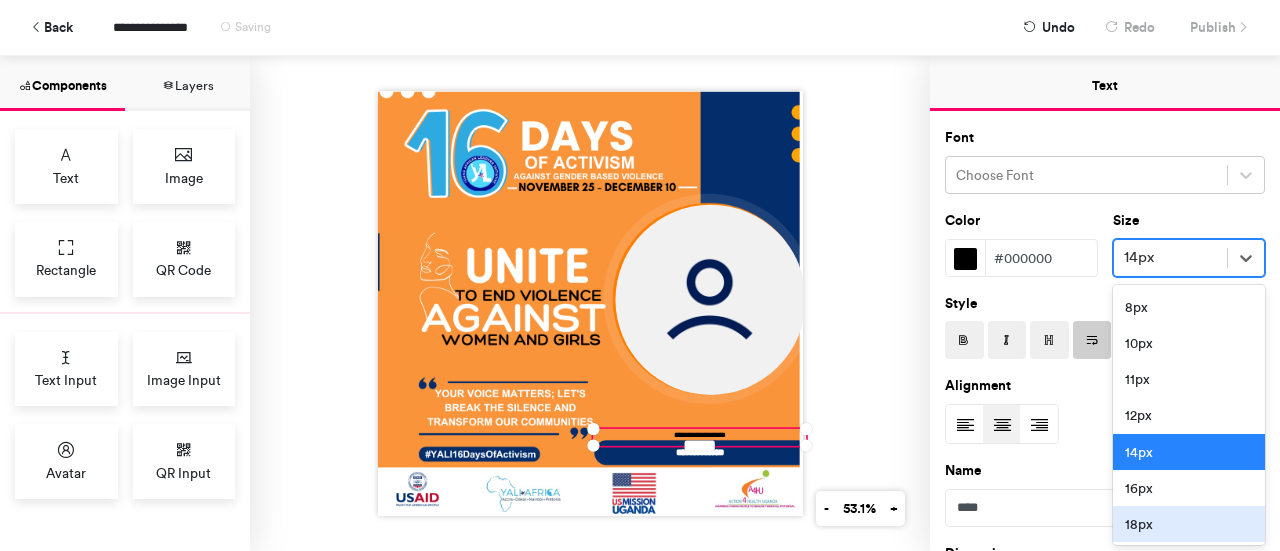 click on "18px" at bounding box center (1189, 524) 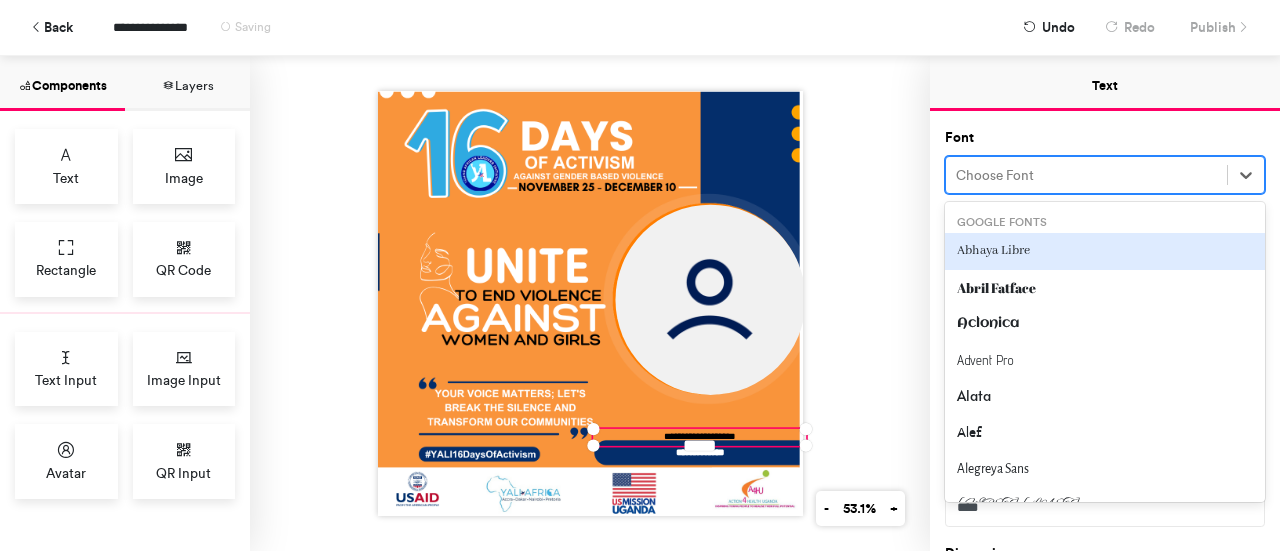 click at bounding box center [1086, 175] 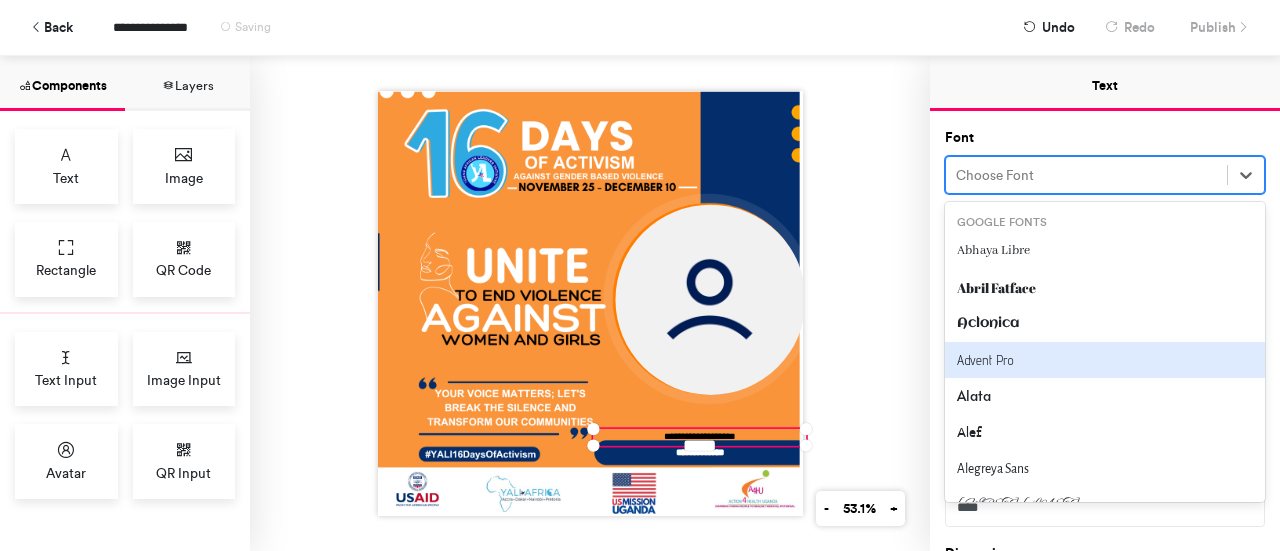 click on "Advent Pro" at bounding box center (1105, 360) 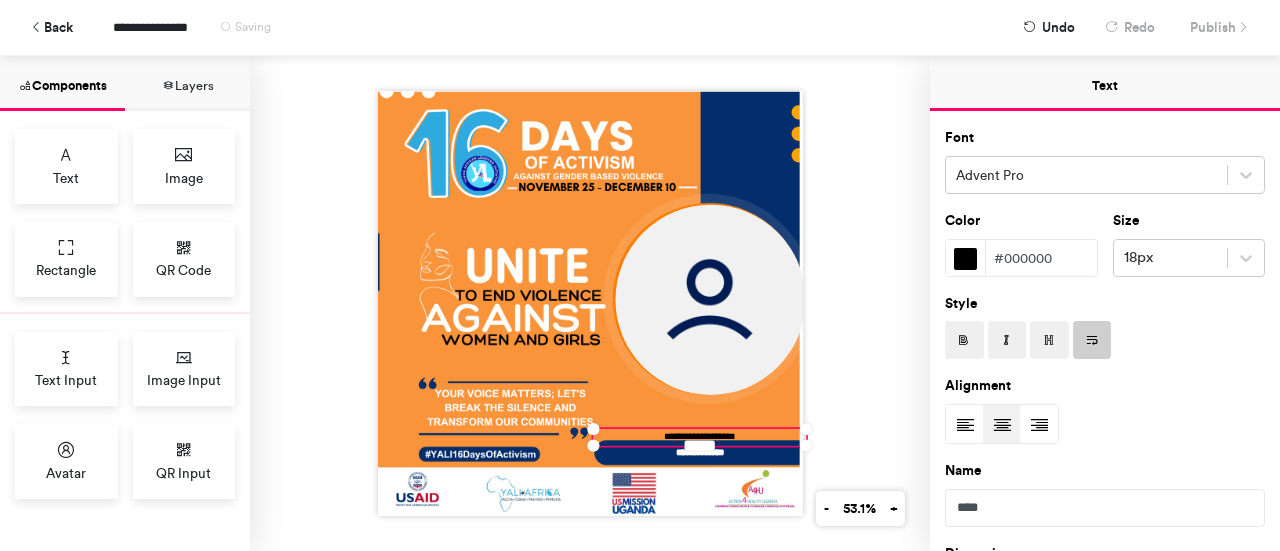 drag, startPoint x: 969, startPoint y: 328, endPoint x: 1033, endPoint y: 337, distance: 64.629715 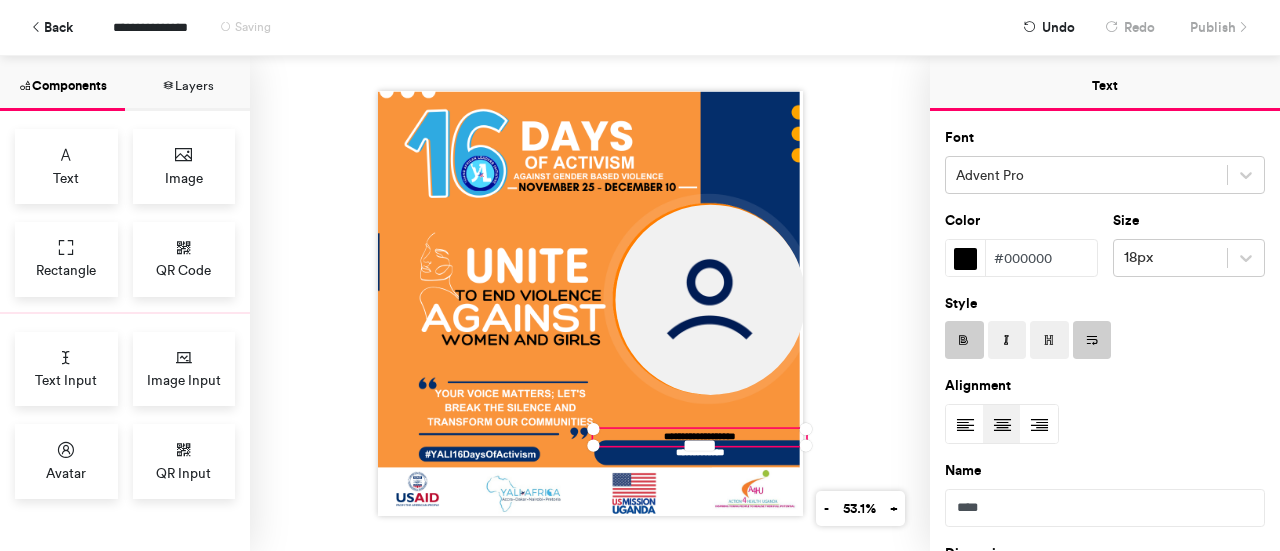 click at bounding box center [1049, 340] 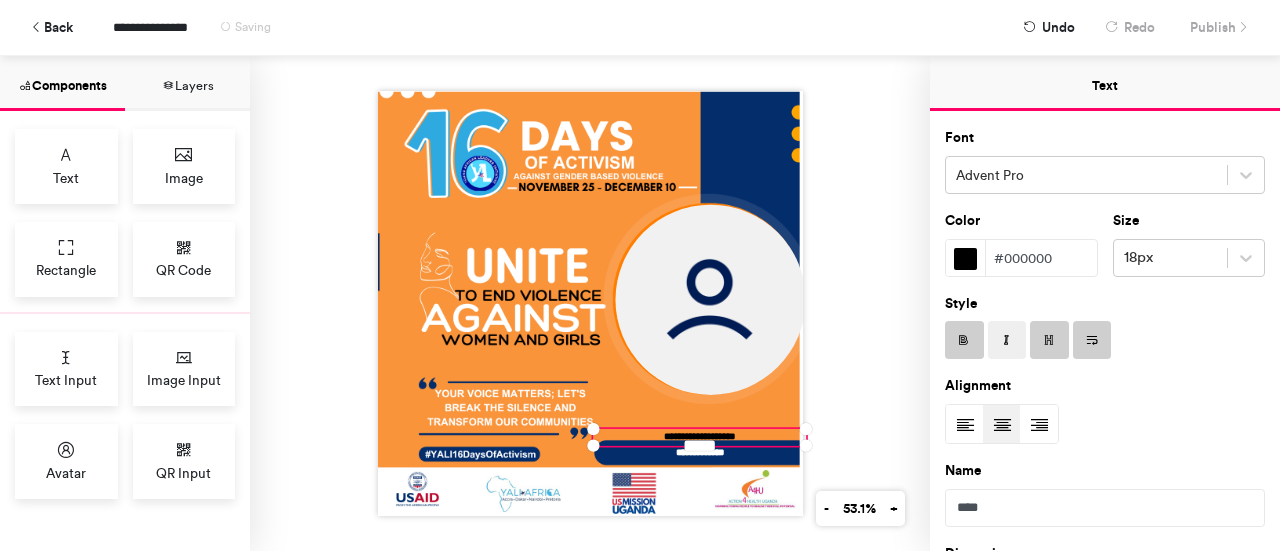 click on "**********" at bounding box center (699, 437) 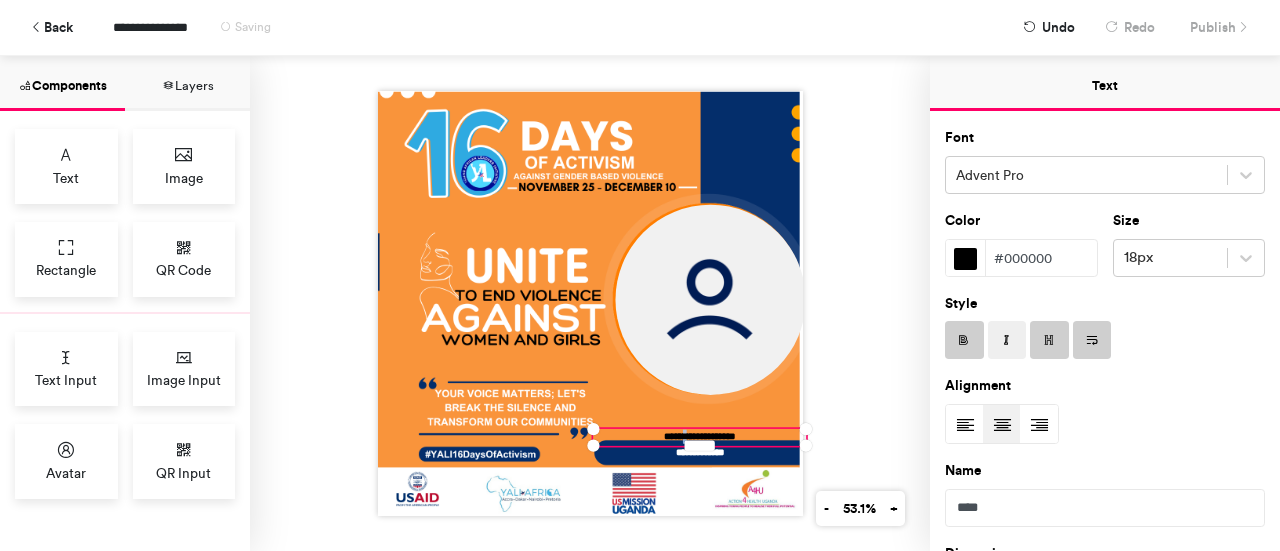 click on "**********" at bounding box center [699, 437] 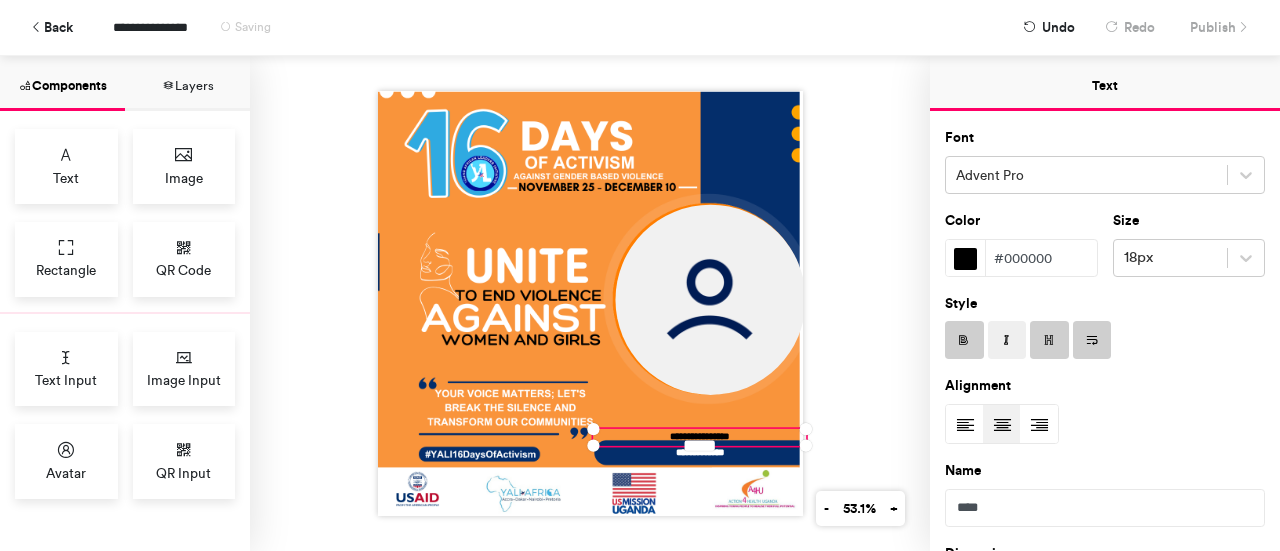 click on "**********" at bounding box center (590, 303) 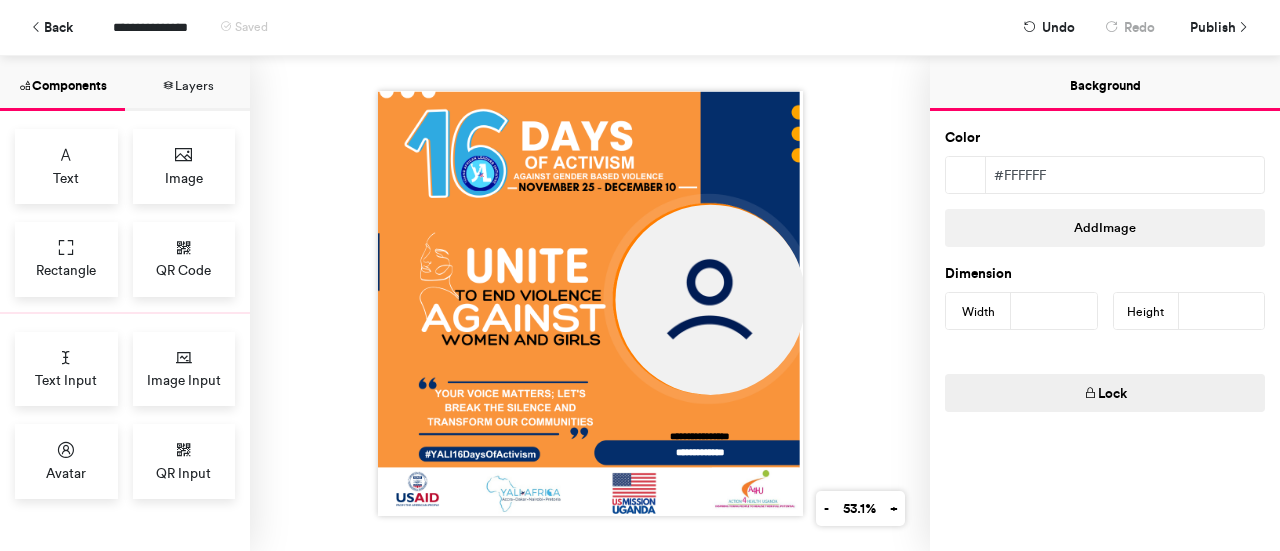 click on "**********" at bounding box center (590, 303) 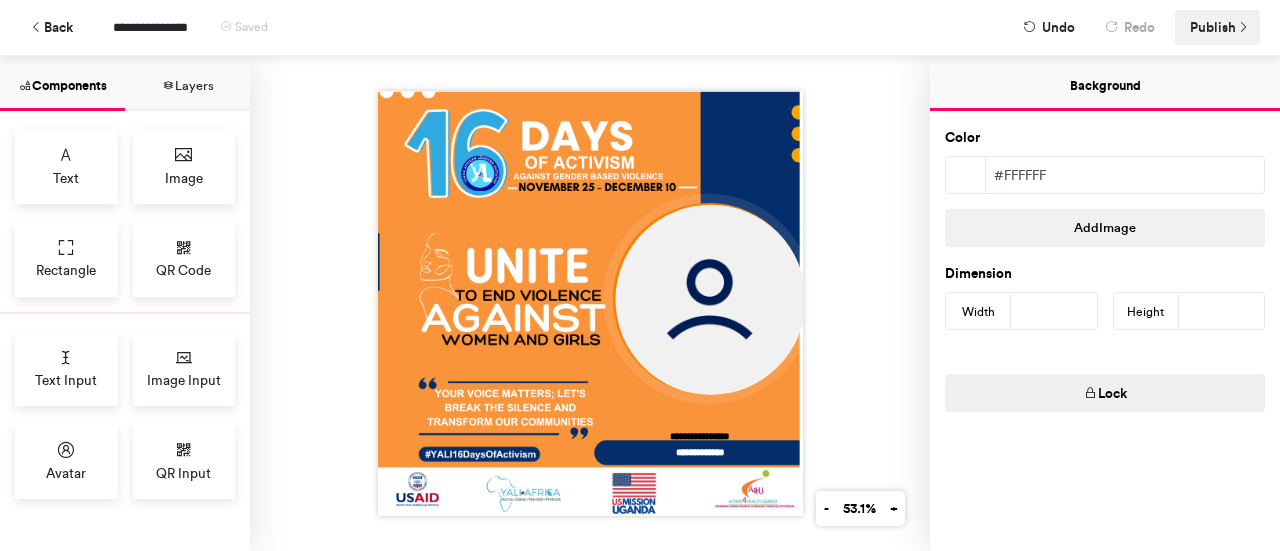 click on "Publish" at bounding box center [1213, 27] 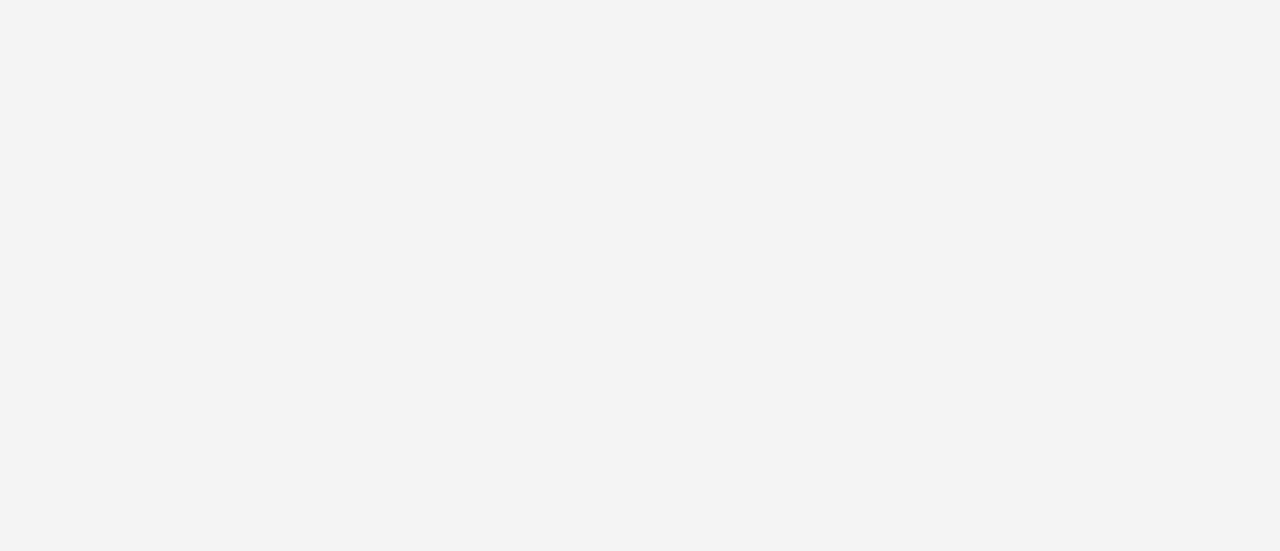 scroll, scrollTop: 0, scrollLeft: 0, axis: both 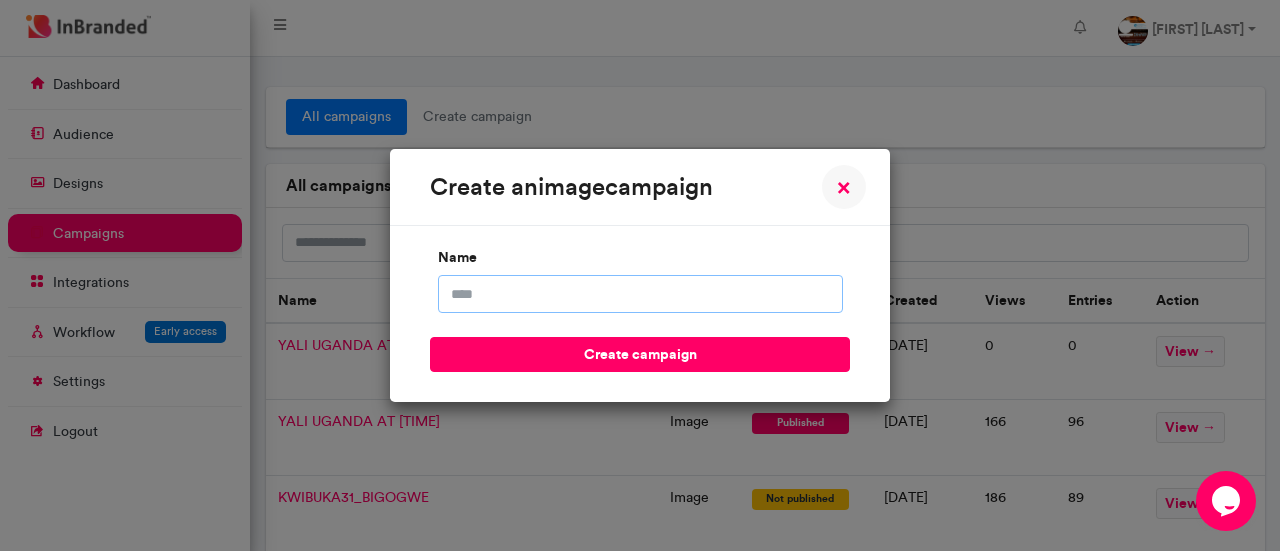 click on "name" at bounding box center (640, 294) 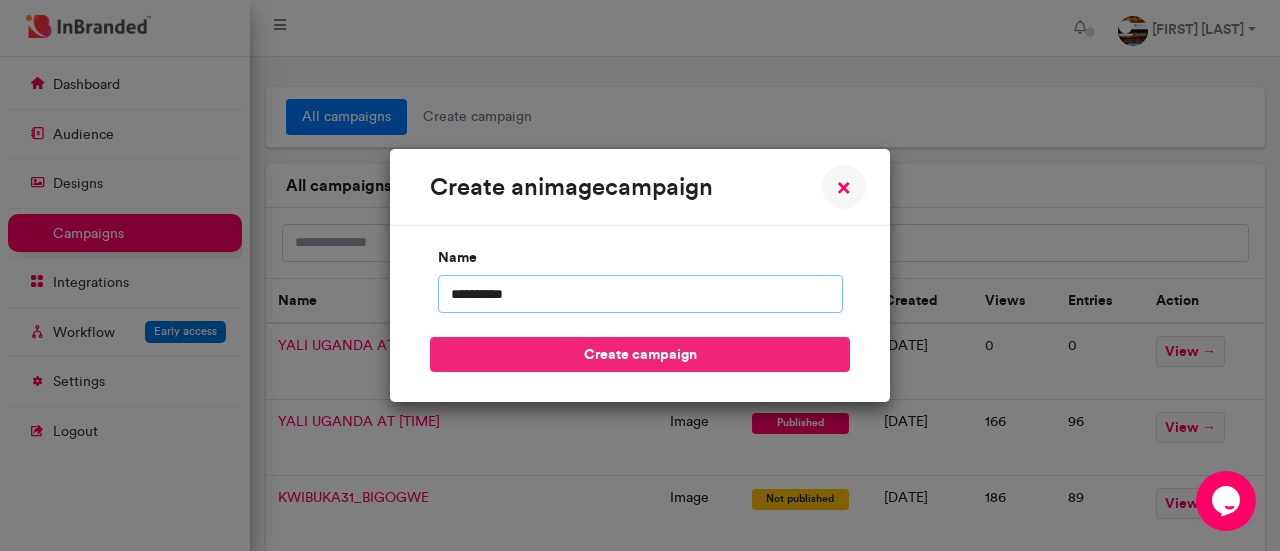 type on "**********" 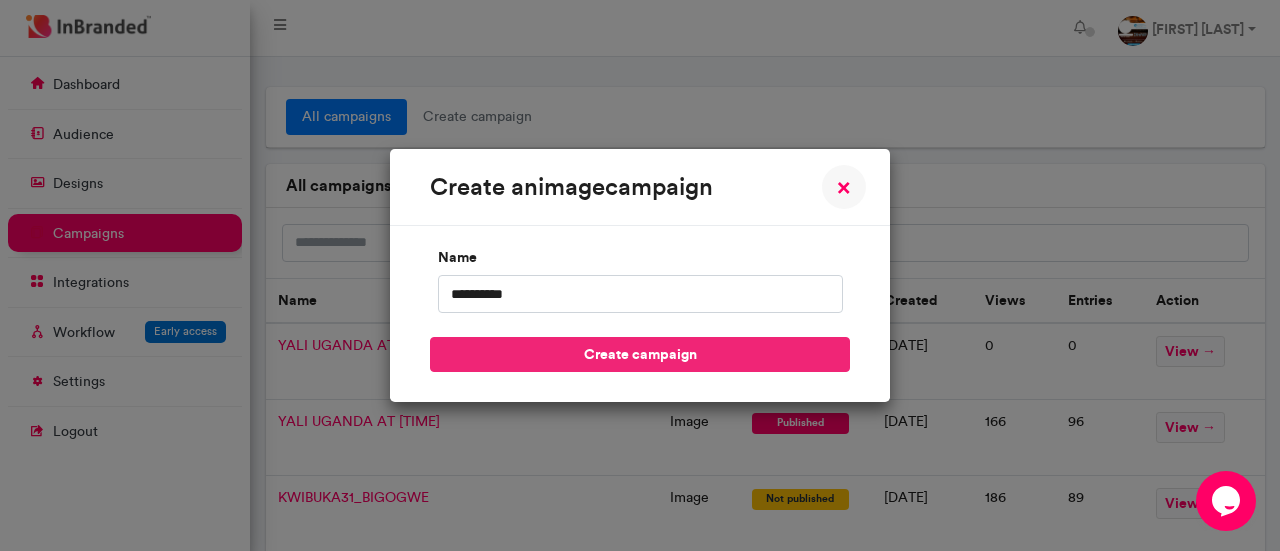 click on "create campaign" at bounding box center (640, 354) 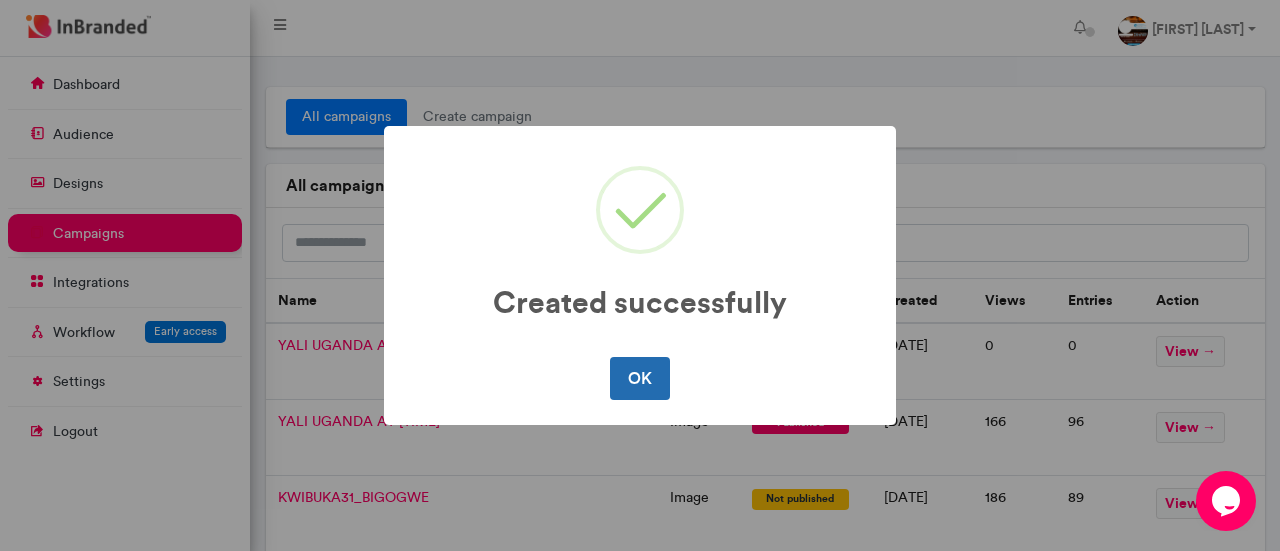 click on "OK" at bounding box center (639, 378) 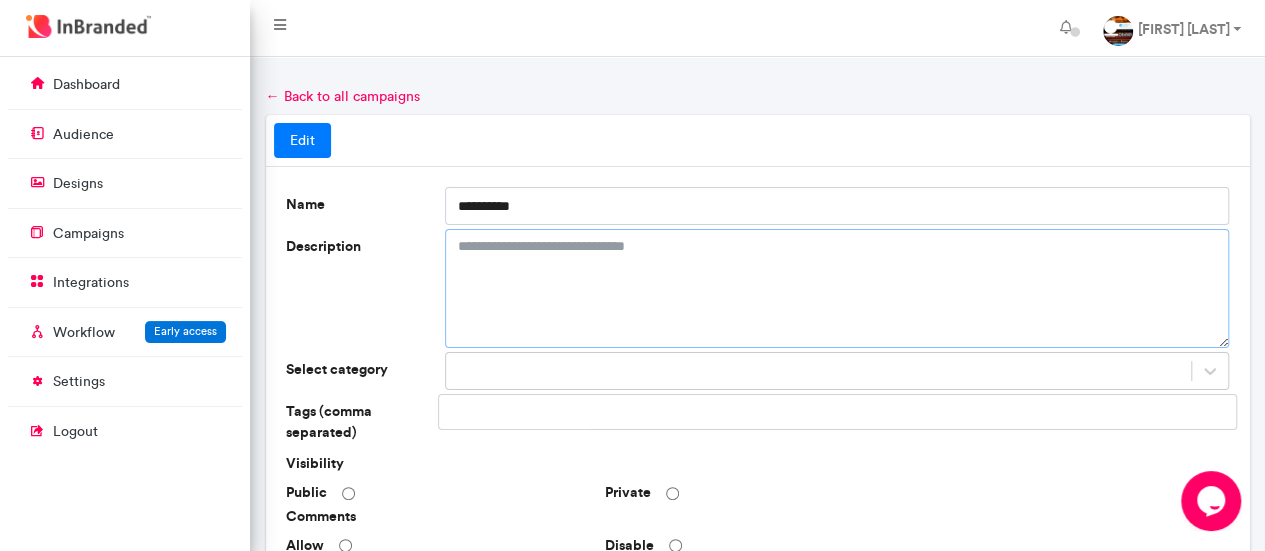 click on "Description" at bounding box center (837, 288) 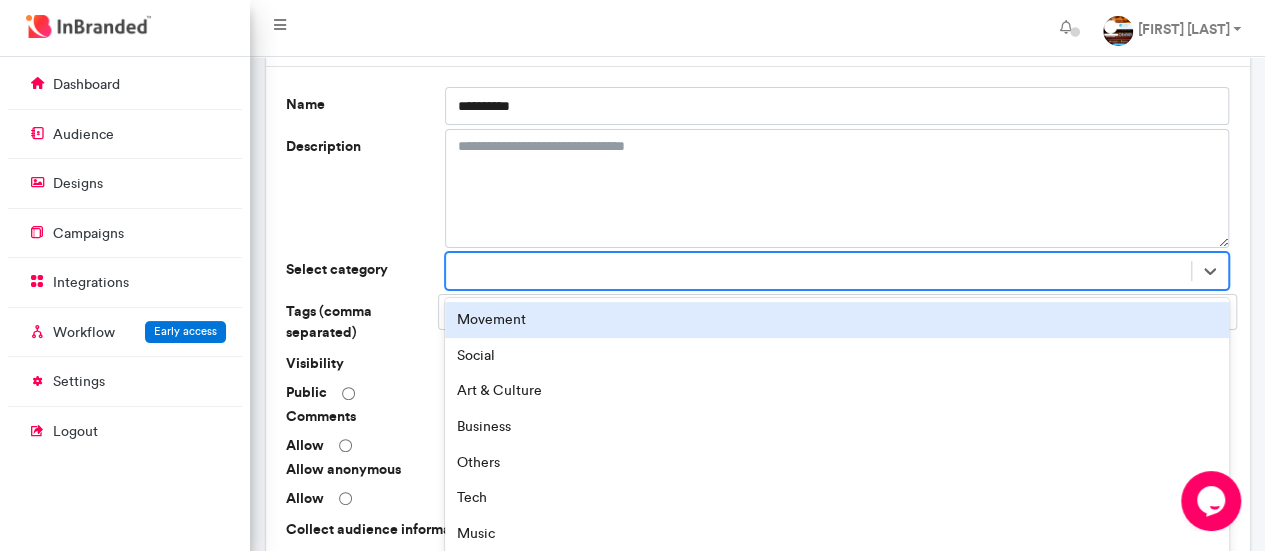 scroll, scrollTop: 154, scrollLeft: 0, axis: vertical 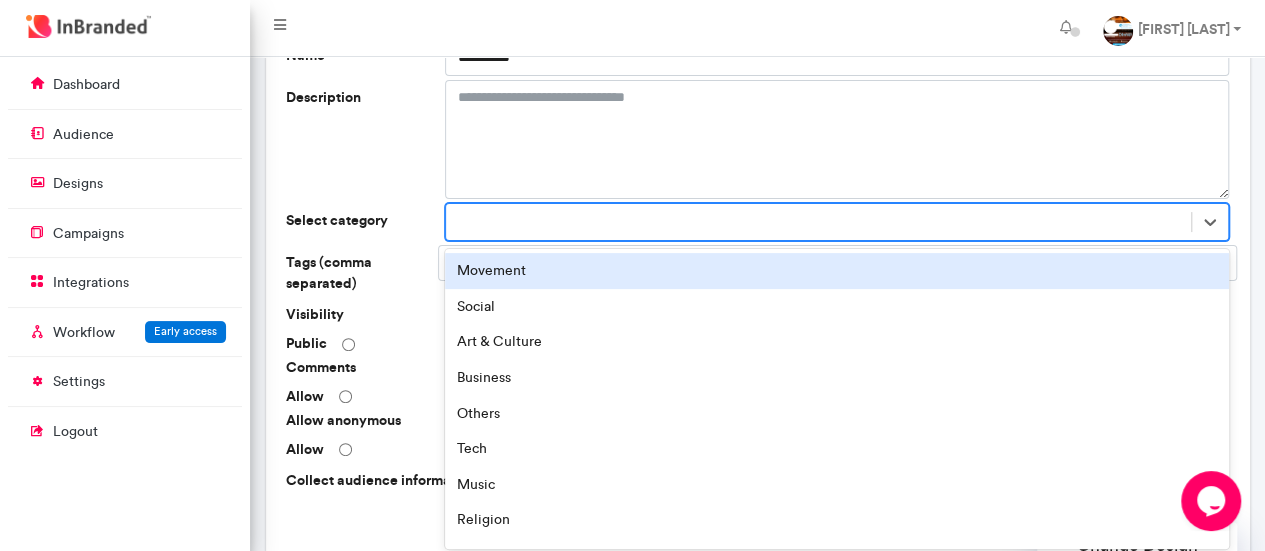 click on "option Movement focused, 1 of 16. 16 results available. Use Up and Down to choose options, press Enter to select the currently focused option, press Escape to exit the menu, press Tab to select the option and exit the menu. Movement Social Art  &  Culture Business Others Tech Music Religion Film Safety  &  Health Sports Fashion  &  Beauty Food  &  Drinks Education Celebration Event  &  Conference" at bounding box center [837, 222] 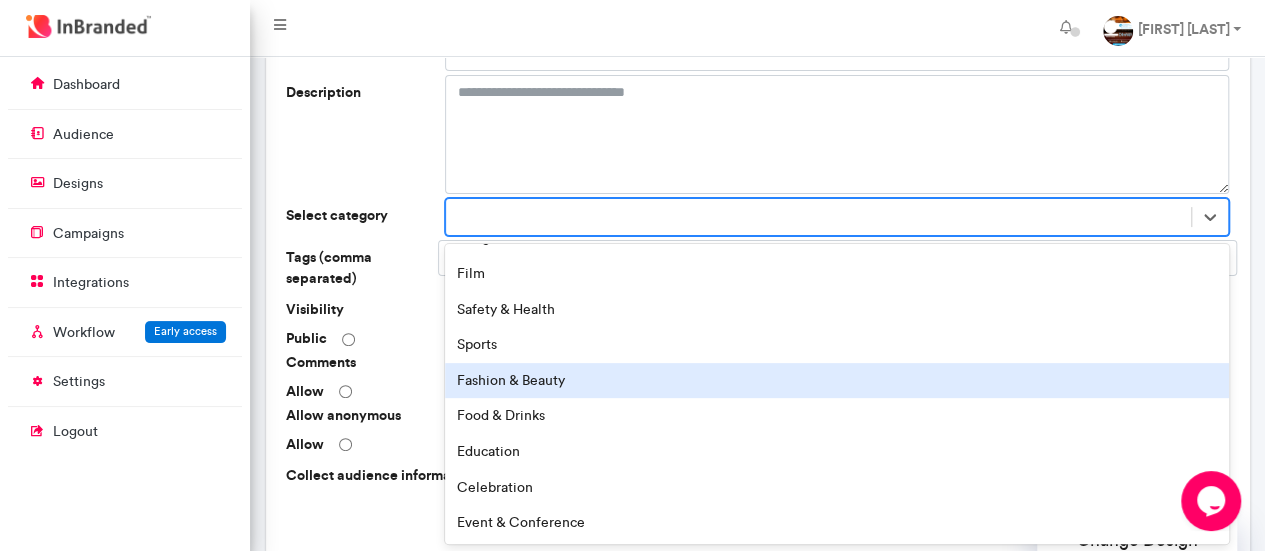 scroll, scrollTop: 0, scrollLeft: 0, axis: both 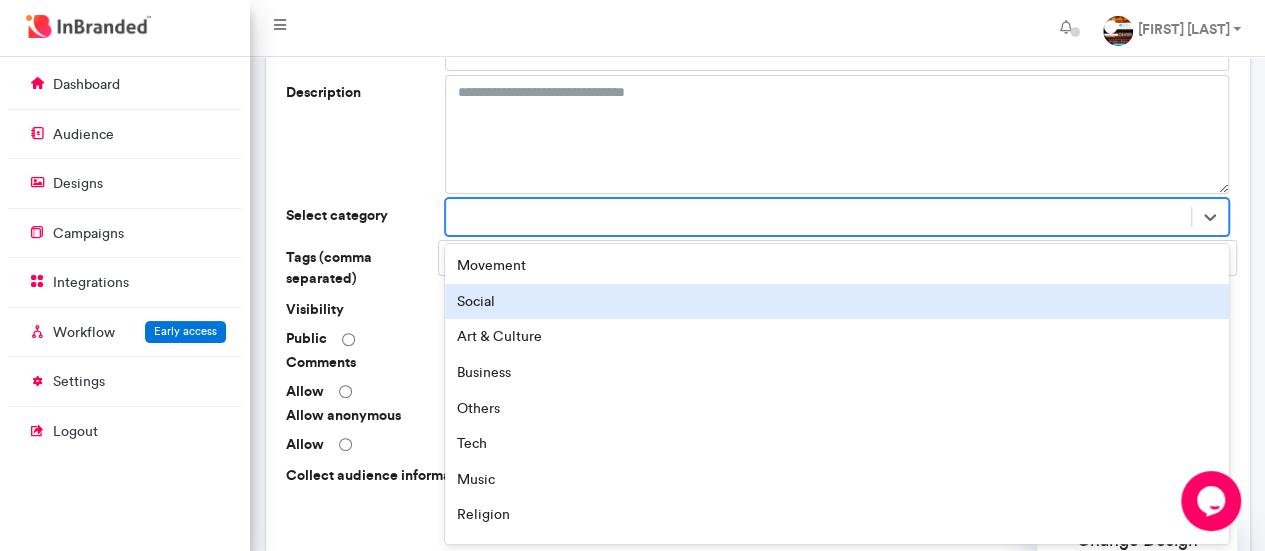click on "Social" at bounding box center (837, 302) 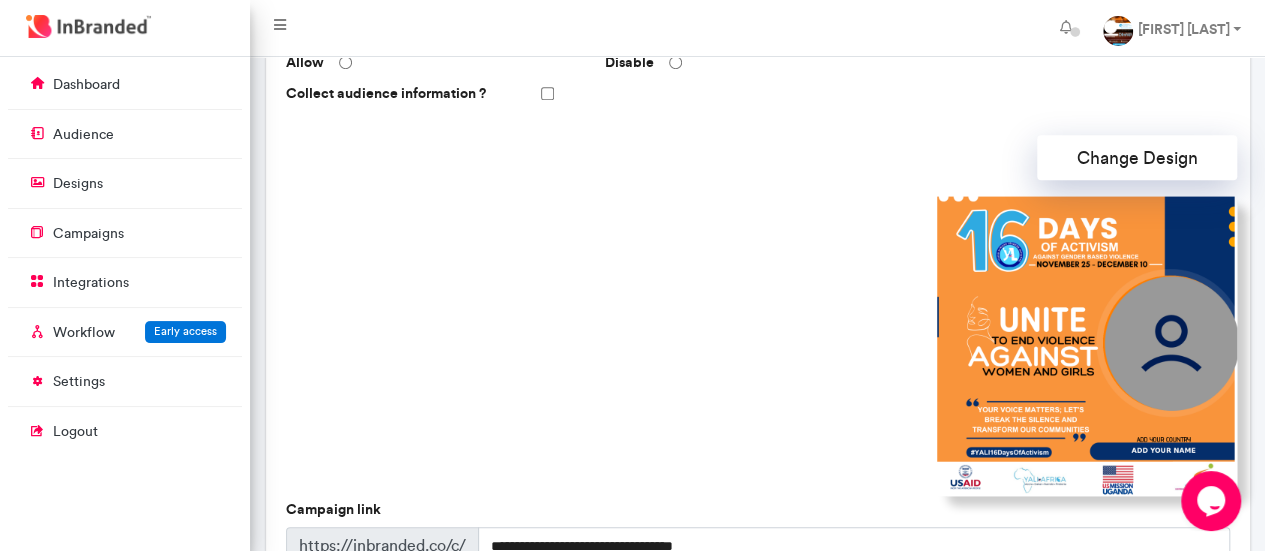 scroll, scrollTop: 654, scrollLeft: 0, axis: vertical 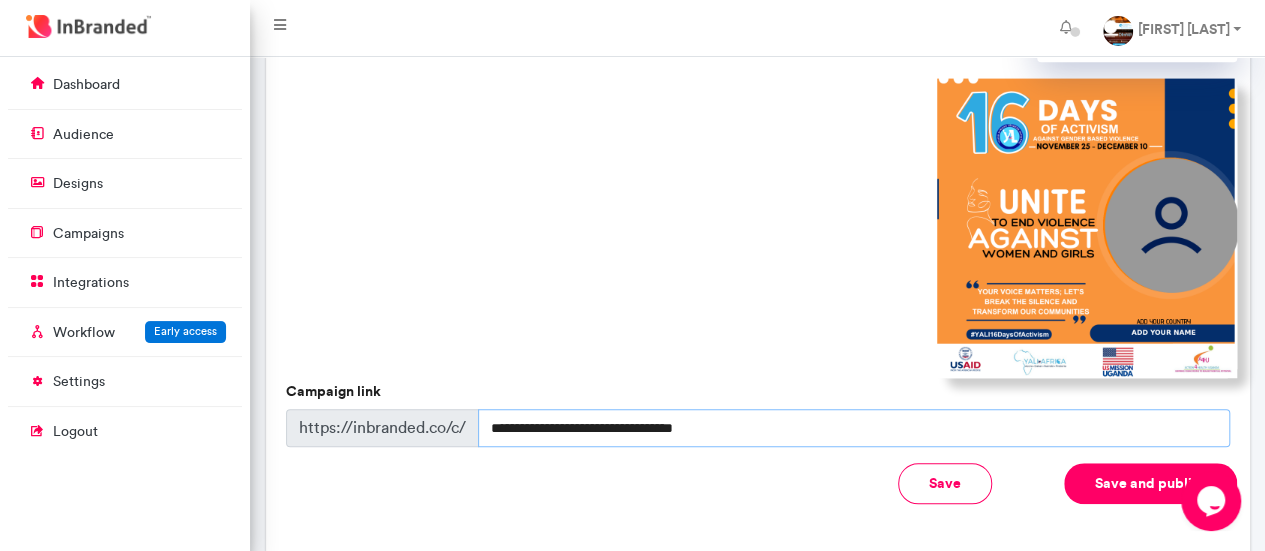 click on "**********" at bounding box center [854, 428] 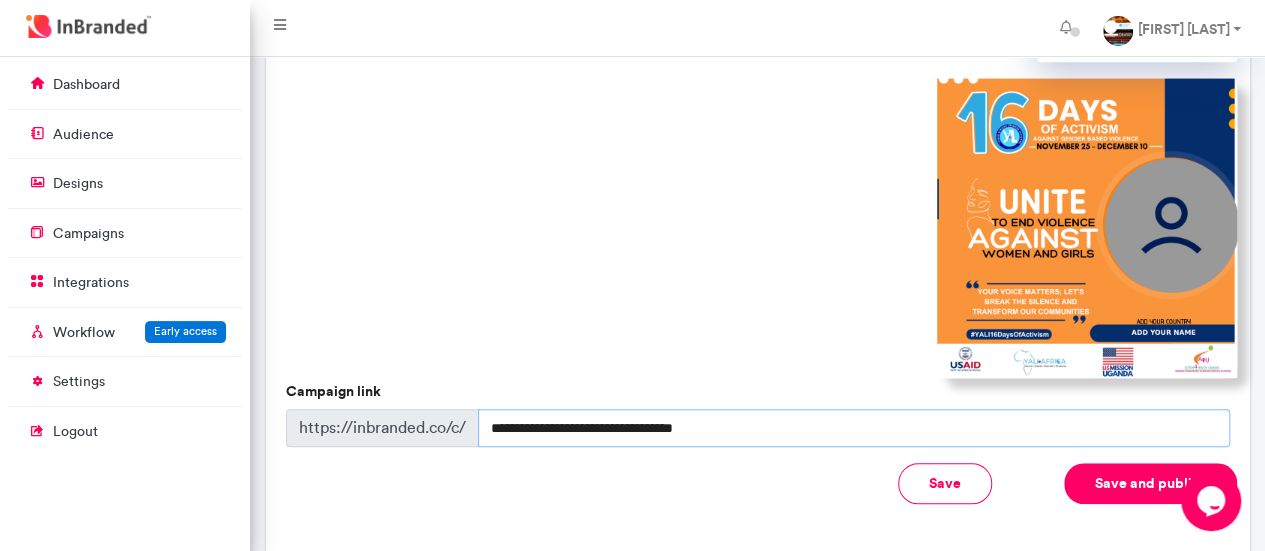 drag, startPoint x: 745, startPoint y: 423, endPoint x: 492, endPoint y: 445, distance: 253.95473 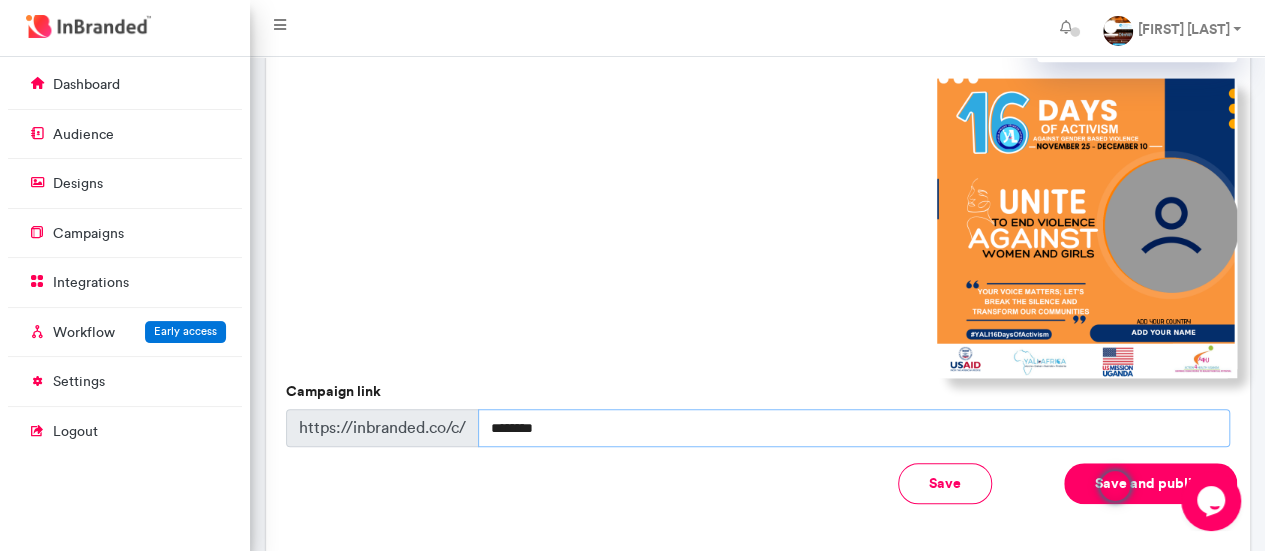 drag, startPoint x: 580, startPoint y: 423, endPoint x: 482, endPoint y: 431, distance: 98.32599 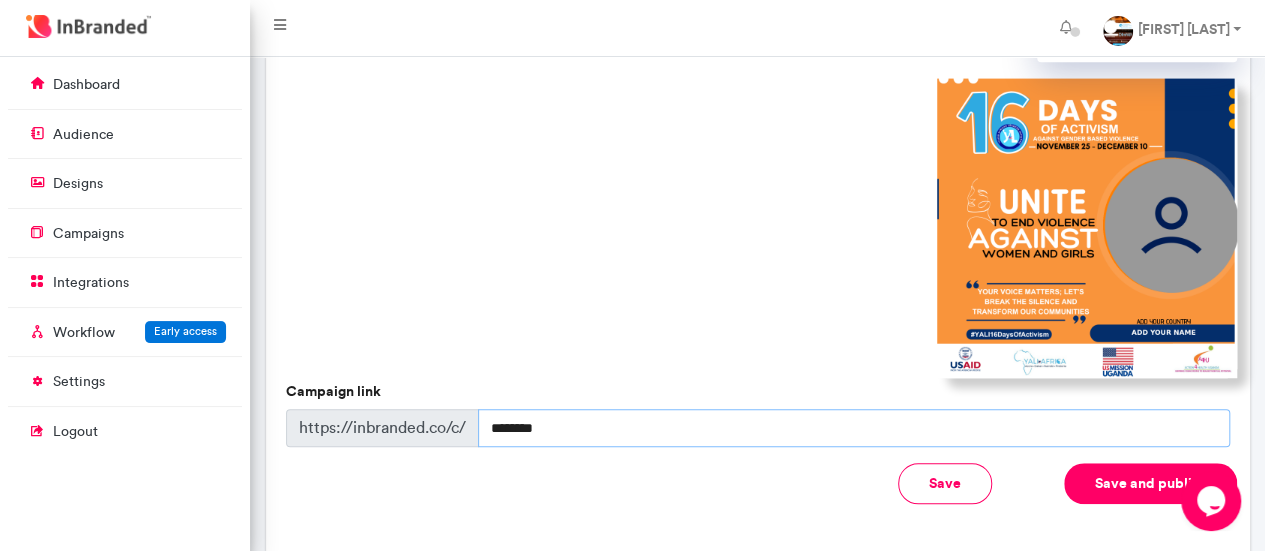 click on "********" at bounding box center (854, 428) 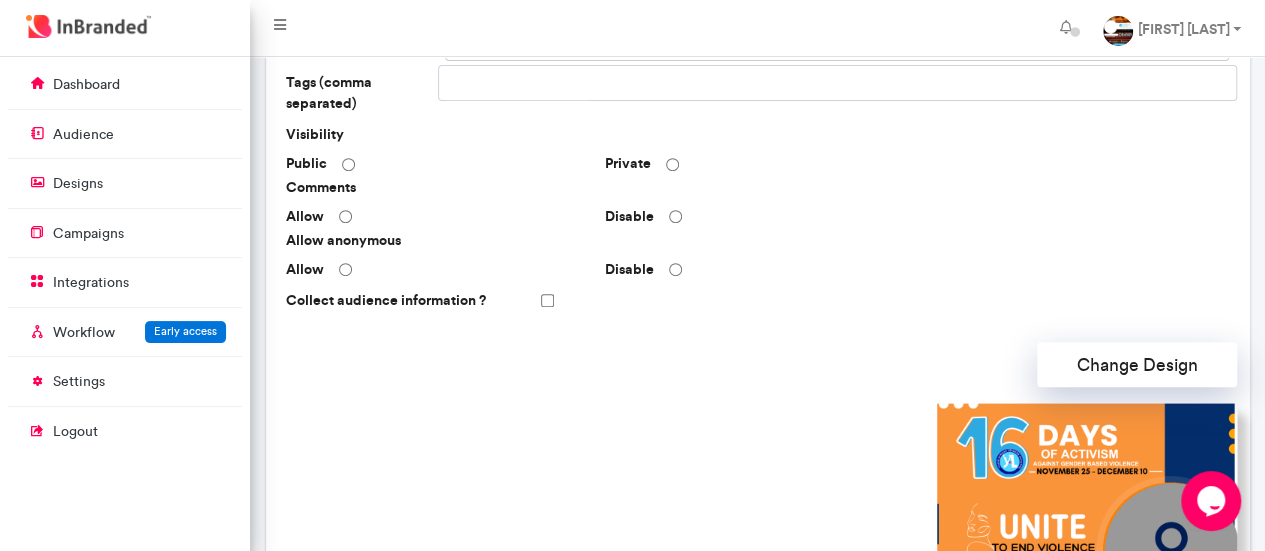 scroll, scrollTop: 454, scrollLeft: 0, axis: vertical 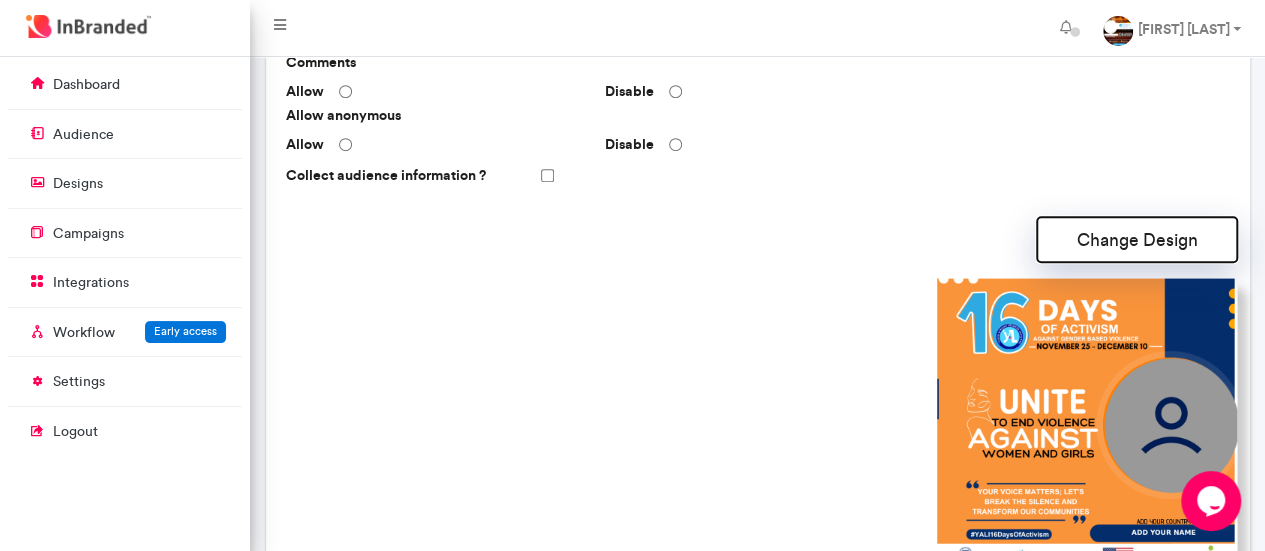 click on "Change Design" at bounding box center [1137, 239] 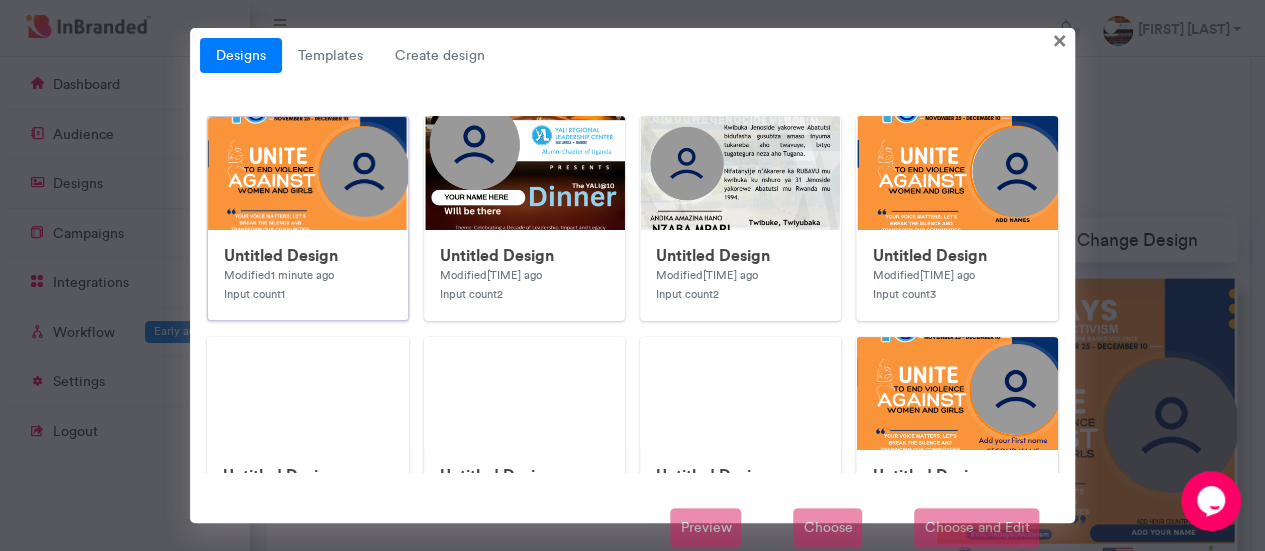 click at bounding box center [608, 517] 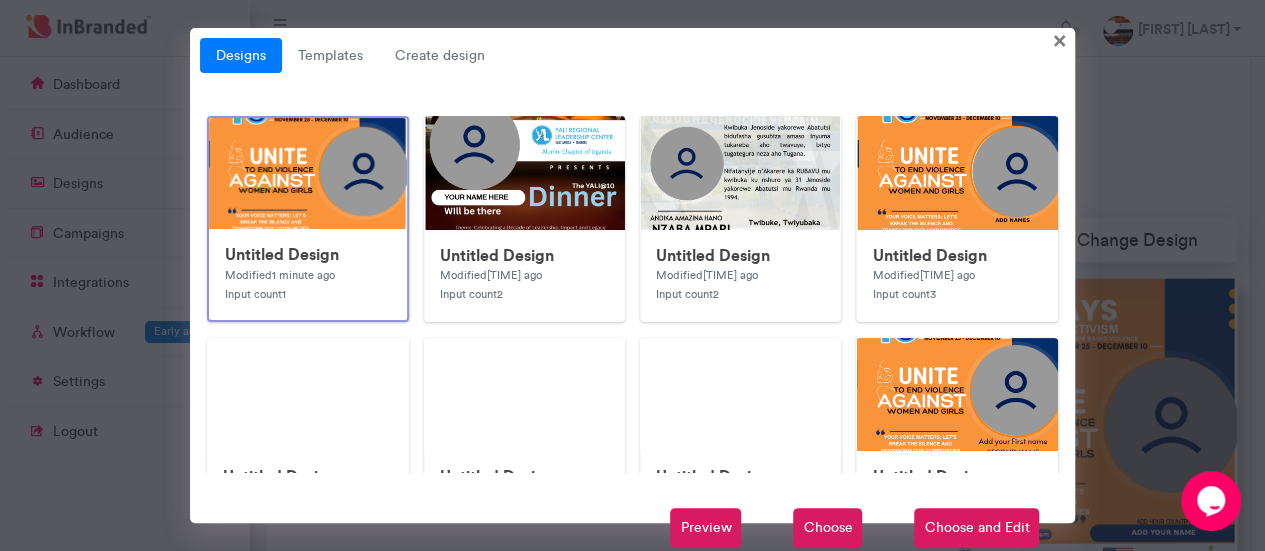 click on "Choose" at bounding box center (827, 528) 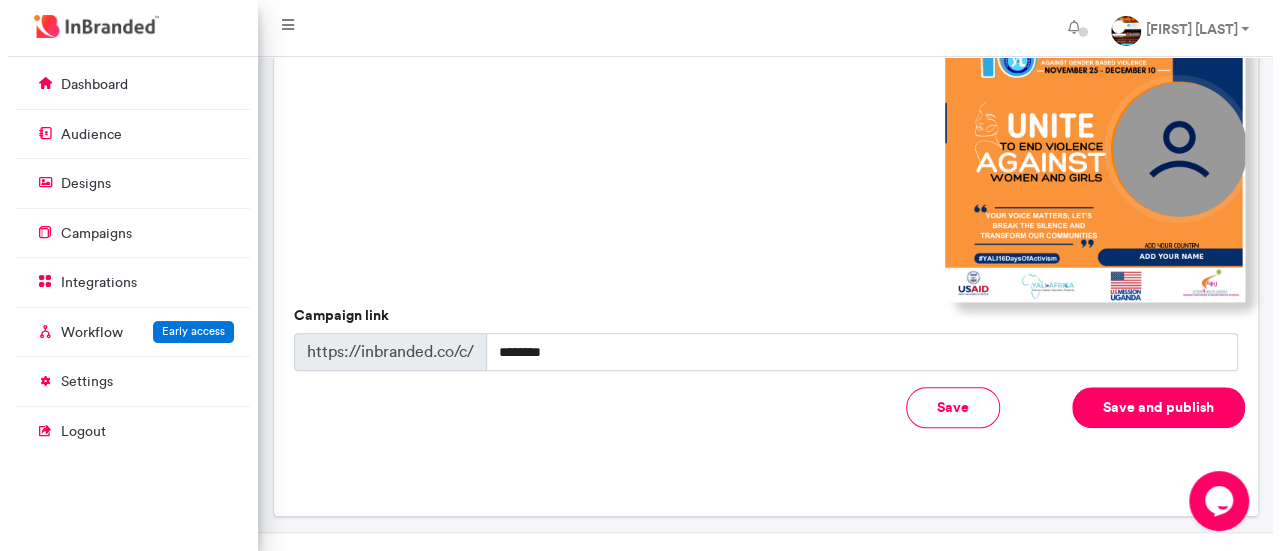 scroll, scrollTop: 761, scrollLeft: 0, axis: vertical 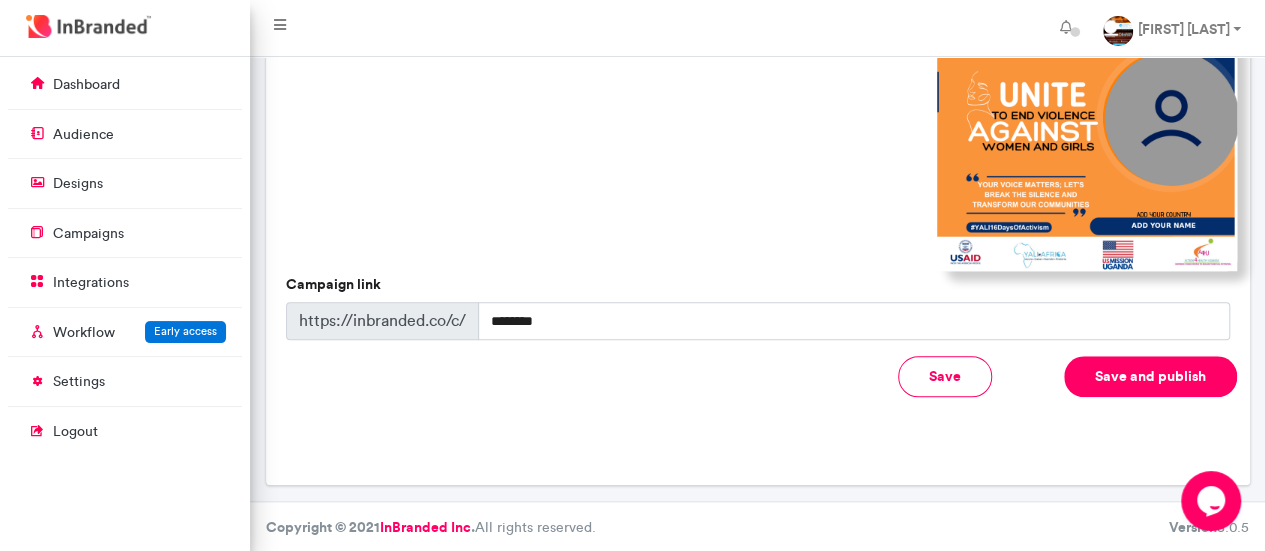click on "Save and publish" at bounding box center (1150, 376) 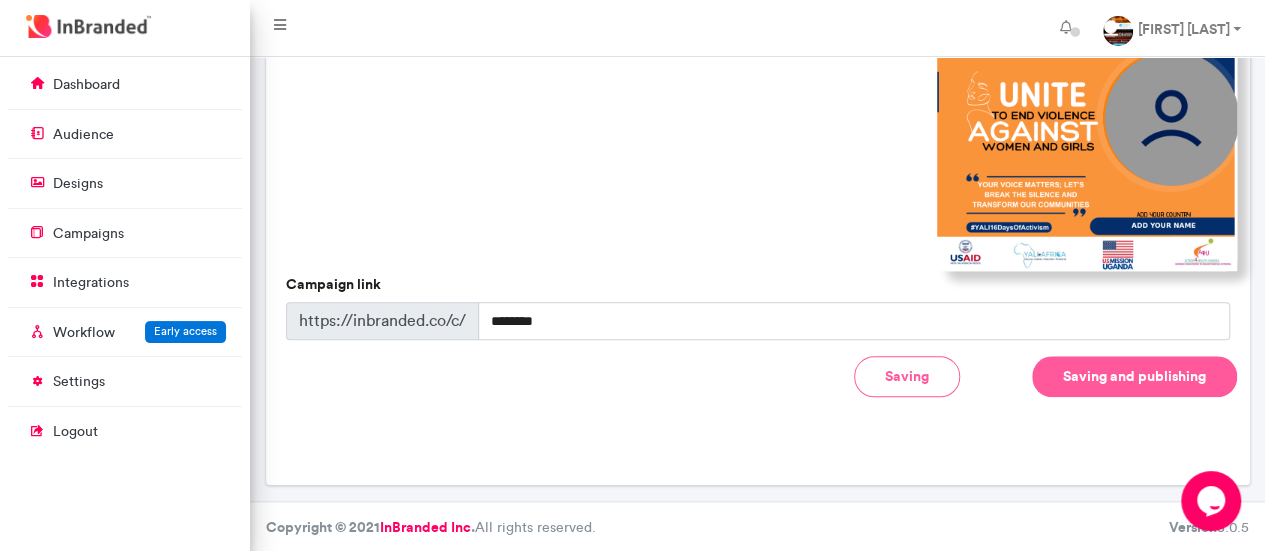 type on "**********" 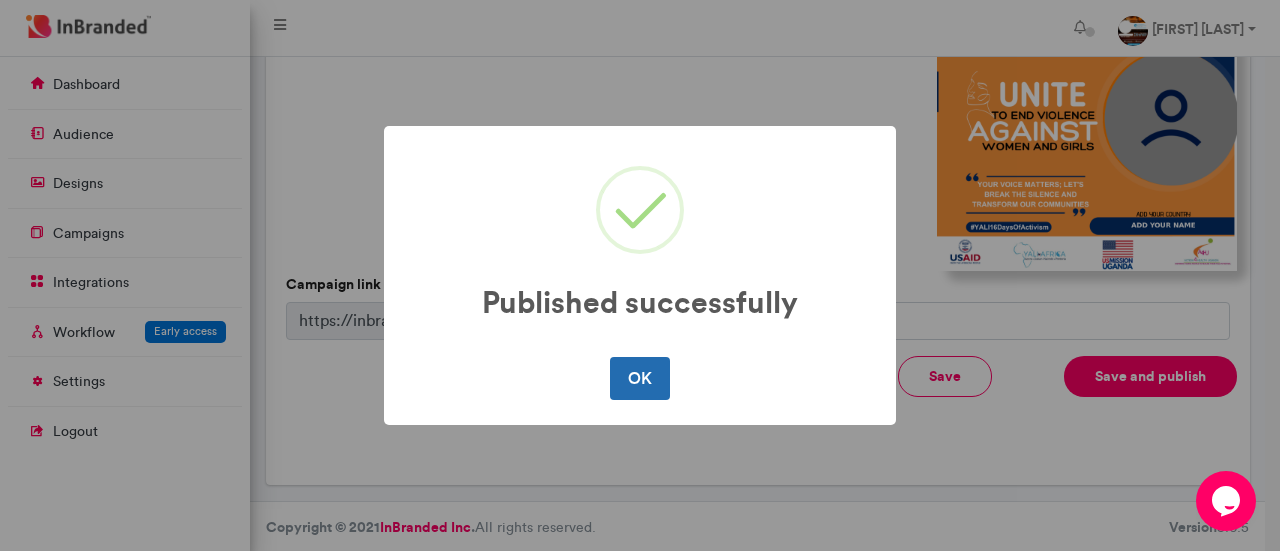 click on "OK" at bounding box center [639, 378] 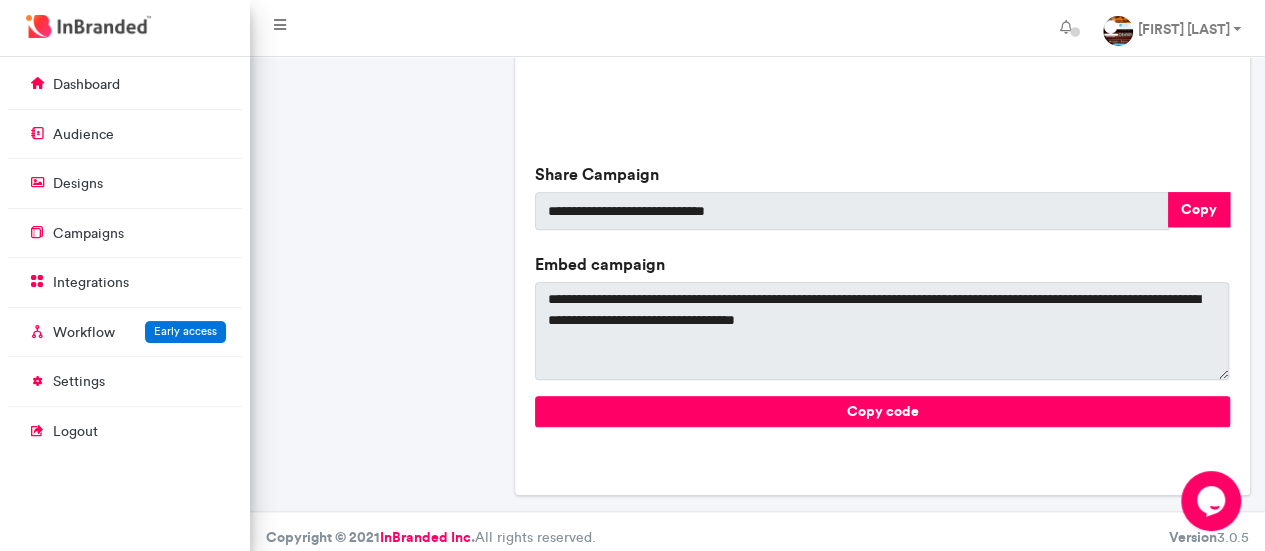 scroll, scrollTop: 856, scrollLeft: 0, axis: vertical 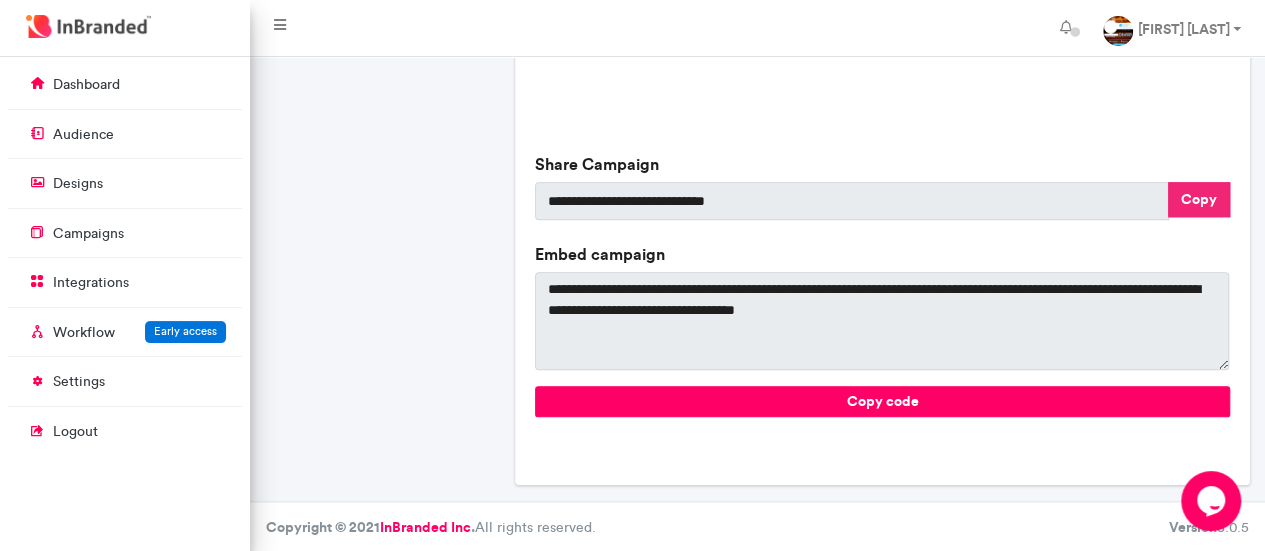 click on "Copy" at bounding box center [1199, 199] 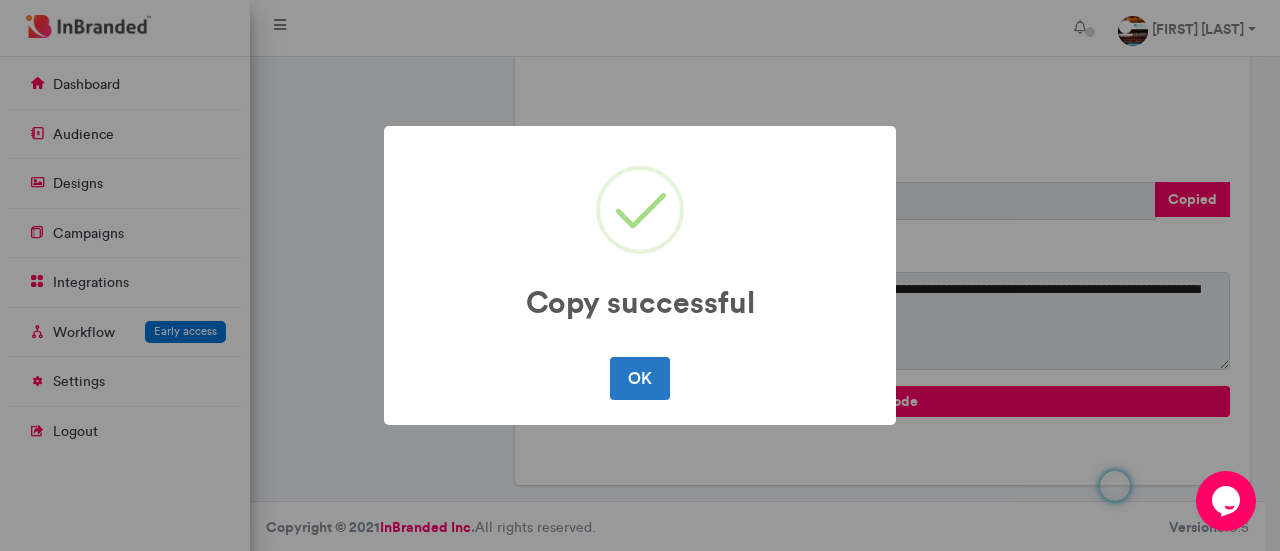 drag, startPoint x: 629, startPoint y: 369, endPoint x: 886, endPoint y: 3, distance: 447.21918 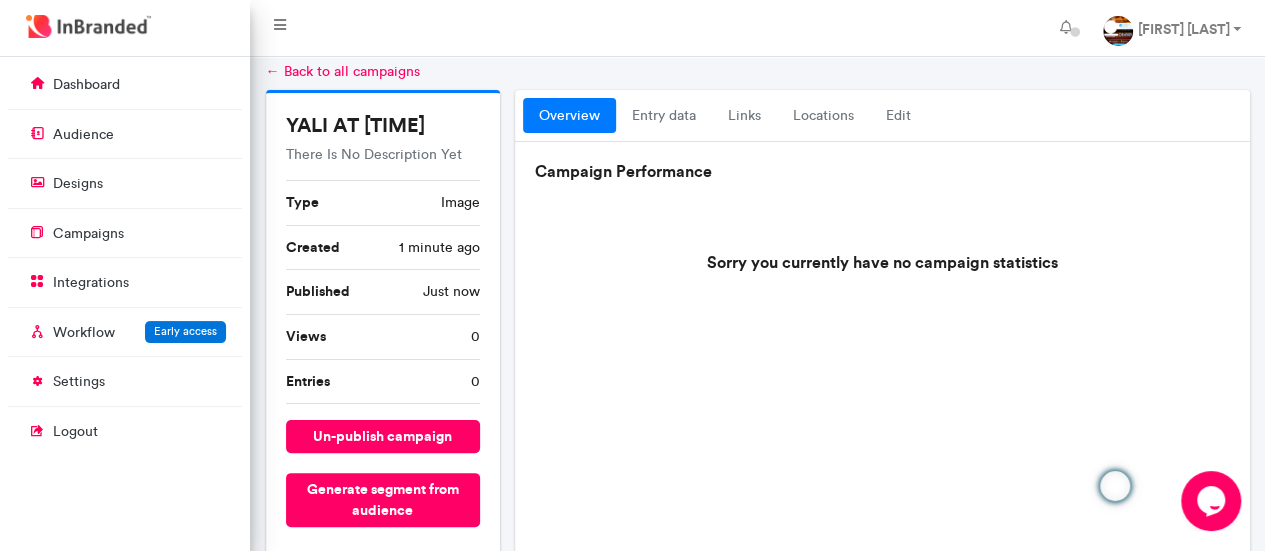scroll, scrollTop: 0, scrollLeft: 0, axis: both 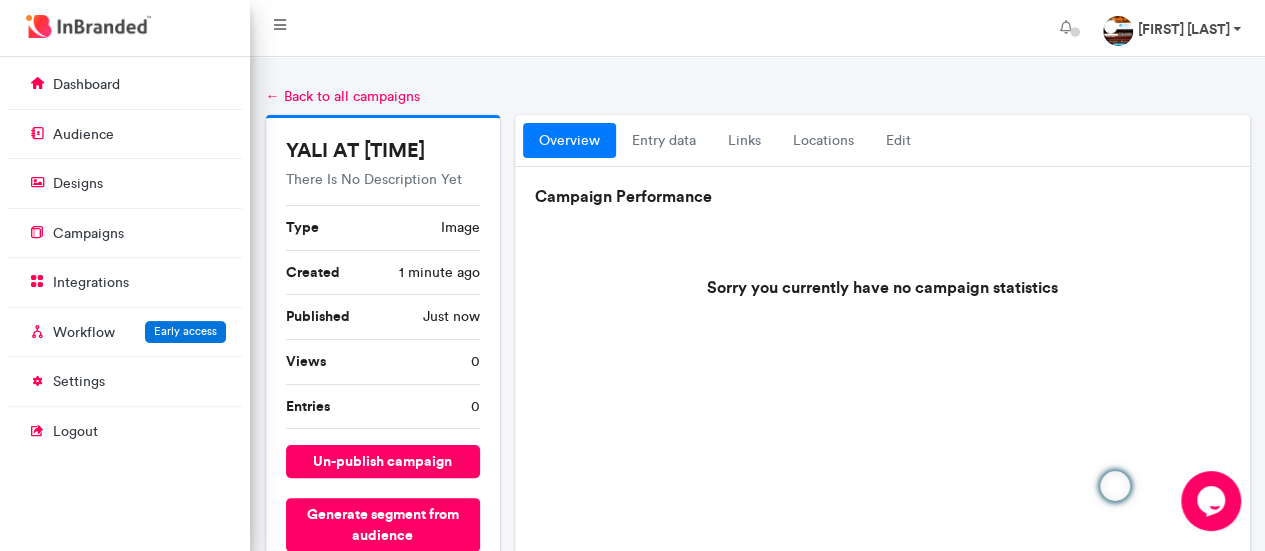 click on "Valens Ntirenganya" at bounding box center [1172, 28] 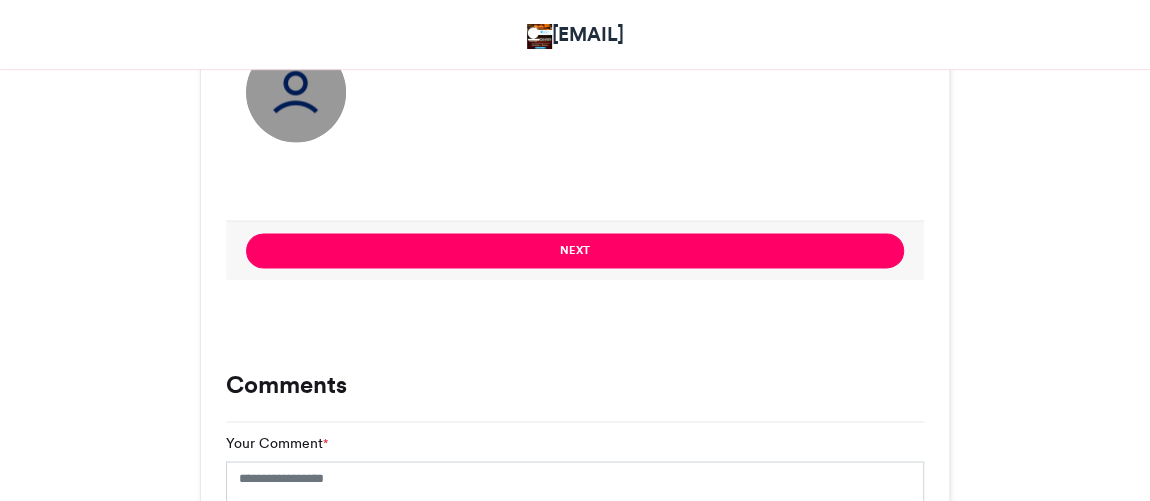 scroll, scrollTop: 1764, scrollLeft: 0, axis: vertical 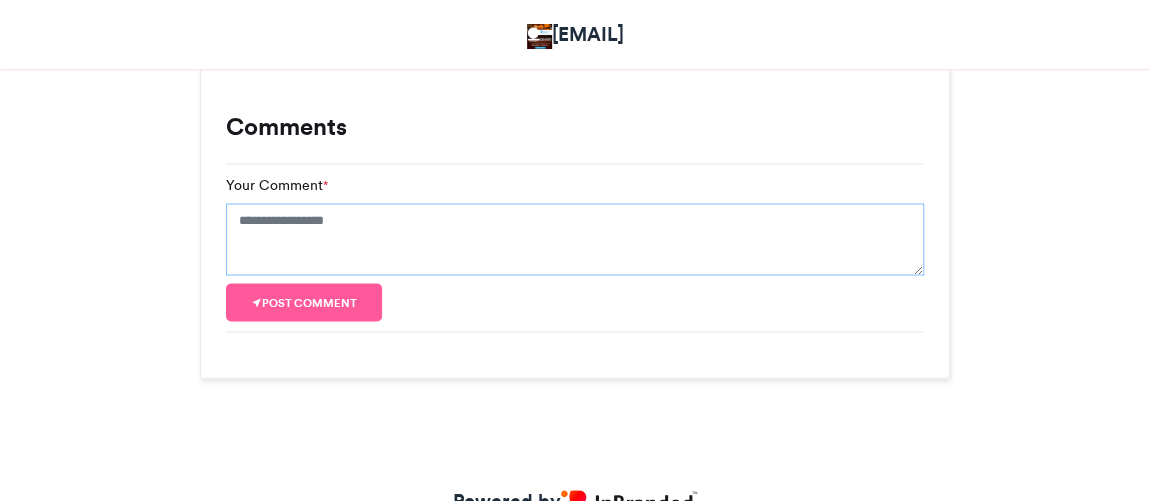 click on "Your Comment  *" at bounding box center (575, 239) 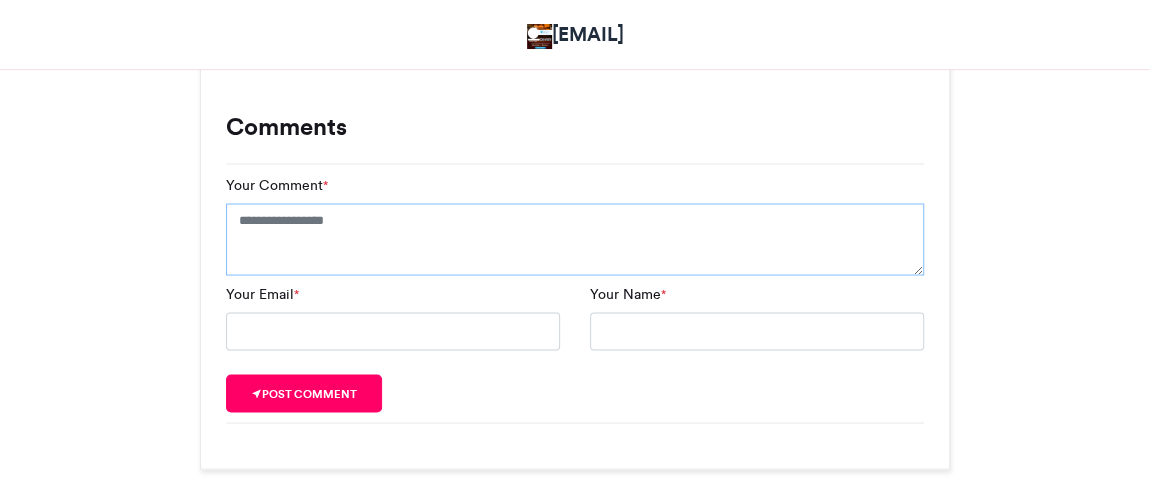 click on "Your Comment  *" at bounding box center [575, 239] 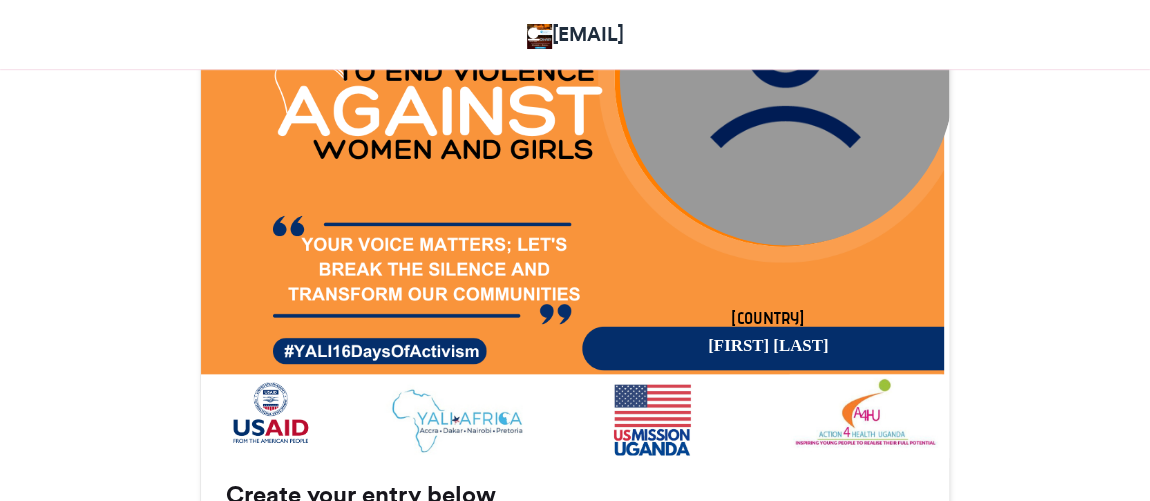 scroll, scrollTop: 1218, scrollLeft: 0, axis: vertical 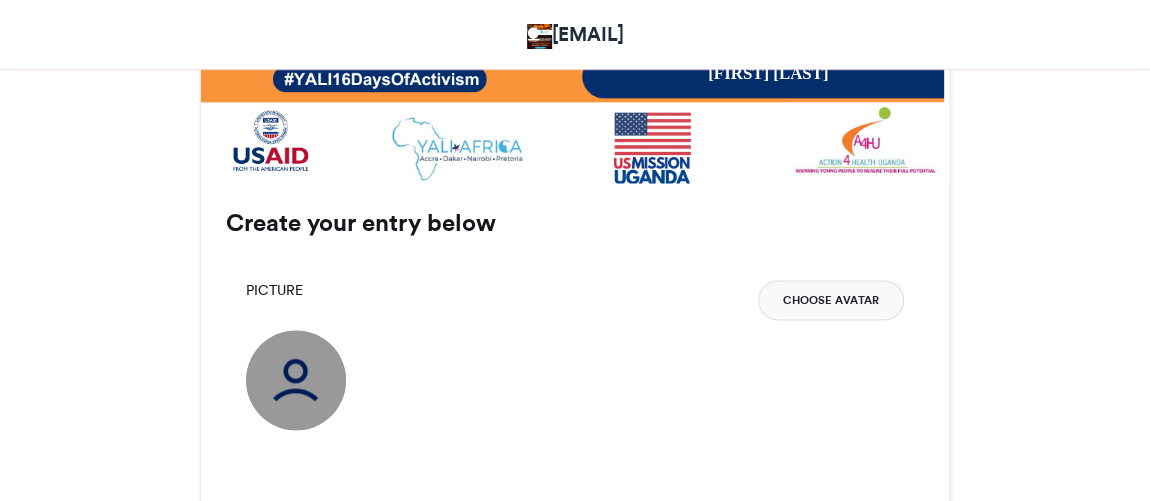click on "Choose Avatar" at bounding box center [831, 300] 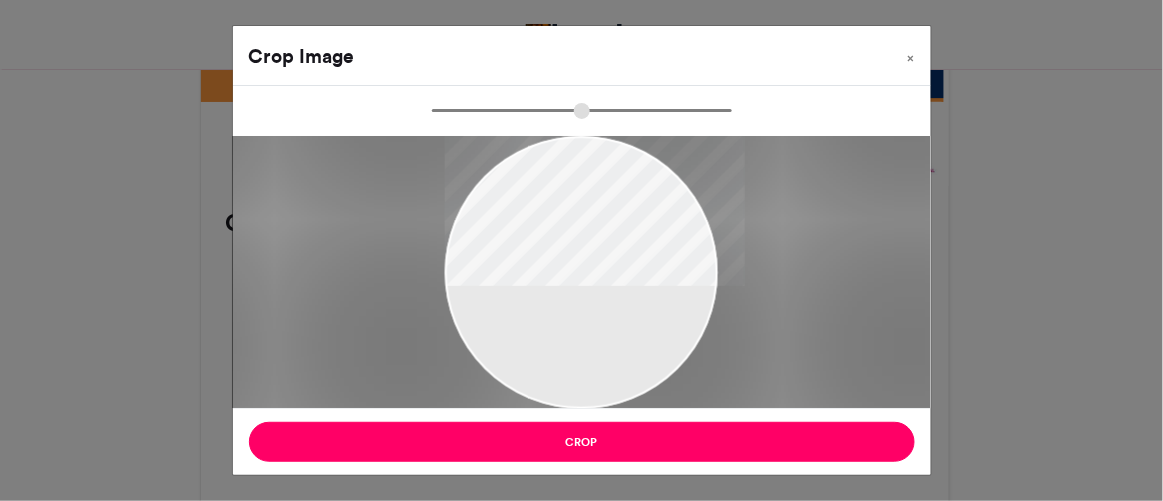 type on "******" 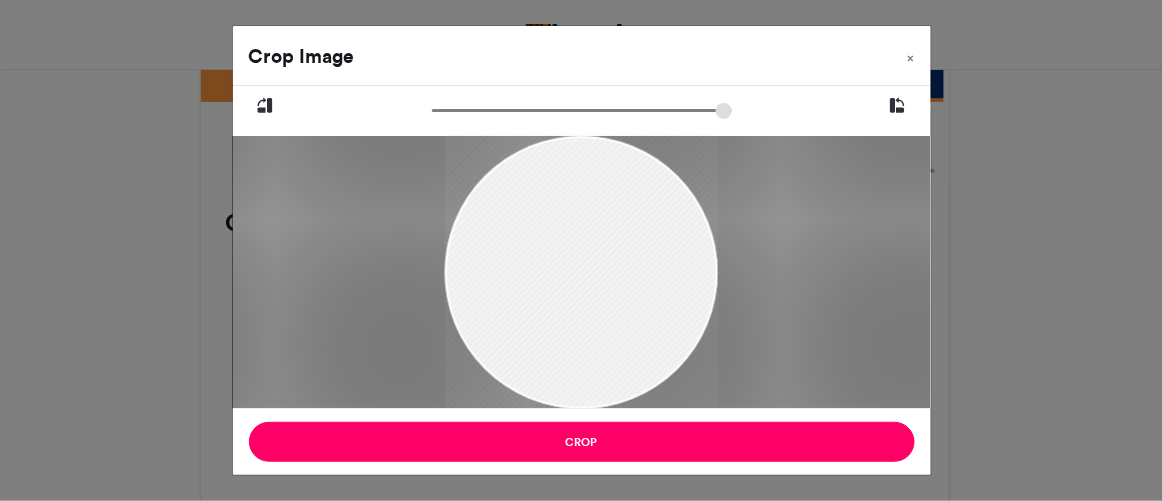 drag, startPoint x: 570, startPoint y: 251, endPoint x: 596, endPoint y: 251, distance: 26 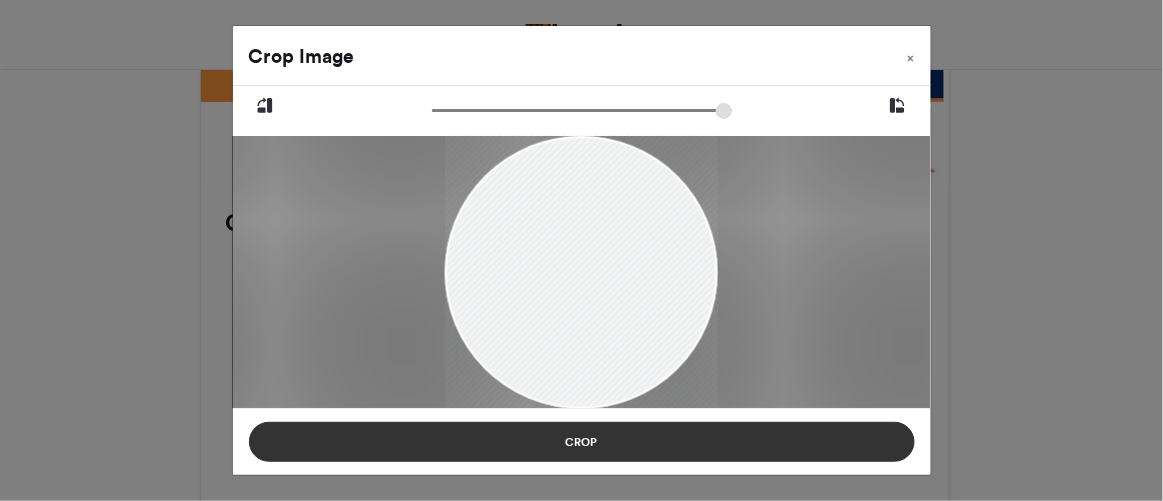 click on "Crop" at bounding box center [582, 442] 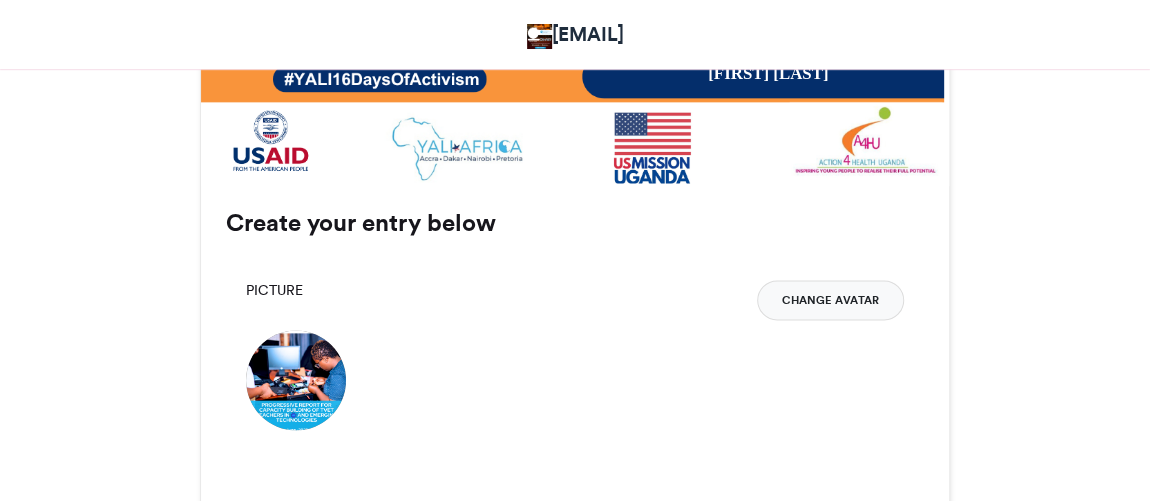 scroll, scrollTop: 1309, scrollLeft: 0, axis: vertical 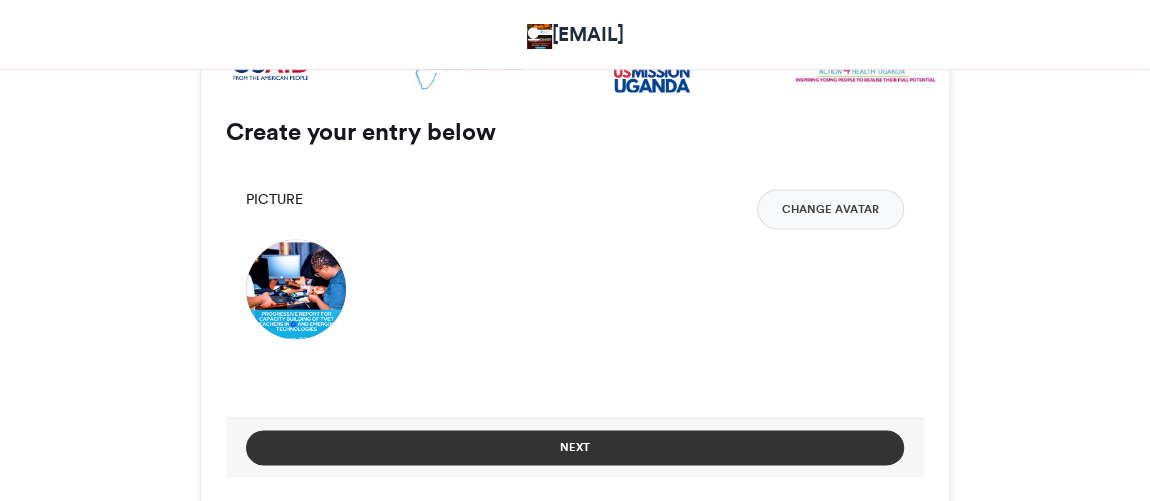 click on "Next" at bounding box center (575, 447) 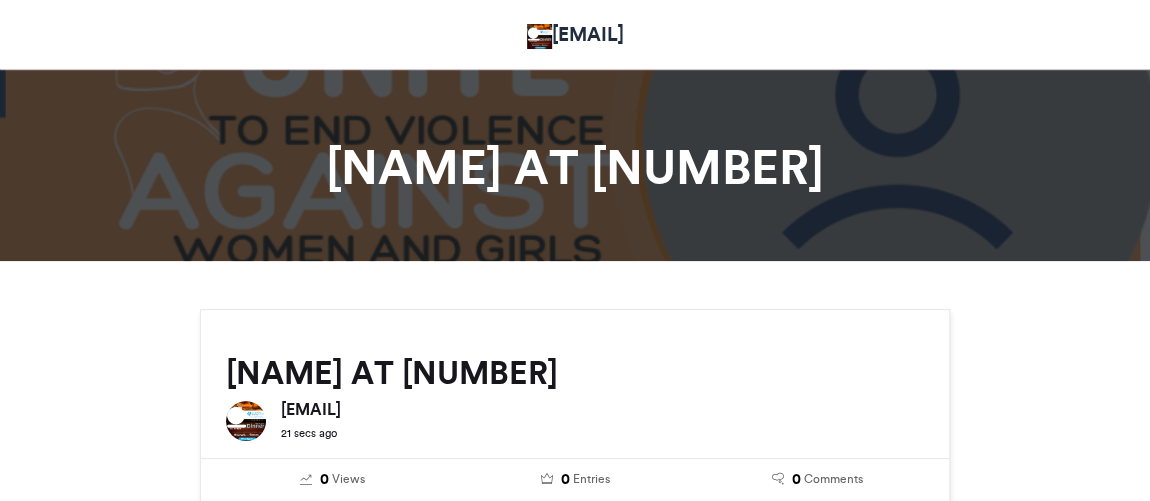 scroll, scrollTop: 0, scrollLeft: 0, axis: both 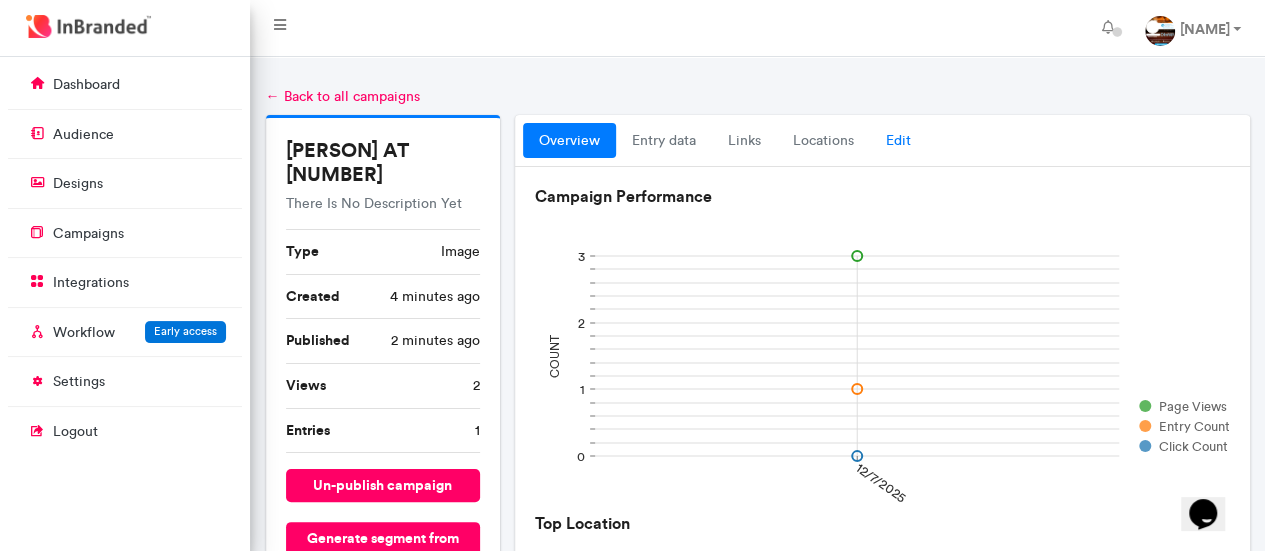click on "Edit" at bounding box center (898, 141) 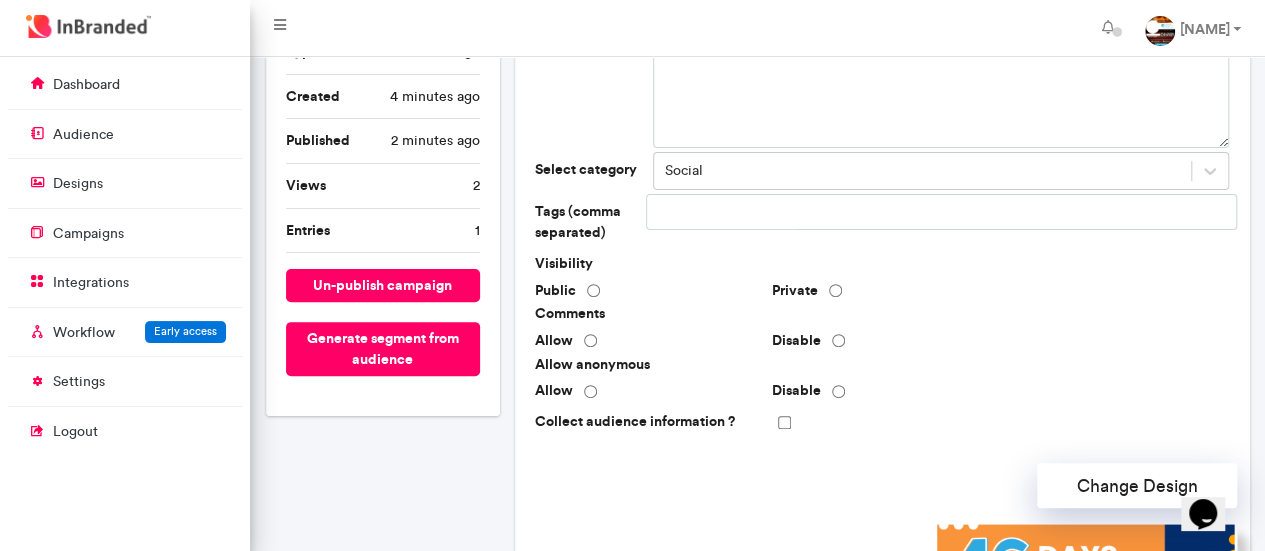scroll, scrollTop: 0, scrollLeft: 0, axis: both 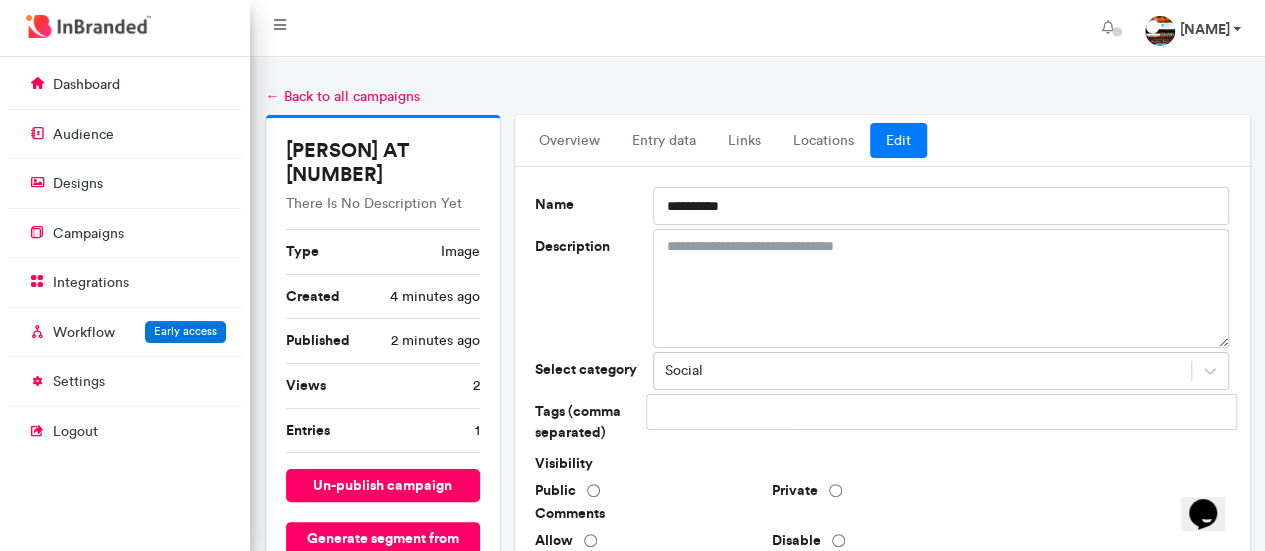 click at bounding box center [1160, 31] 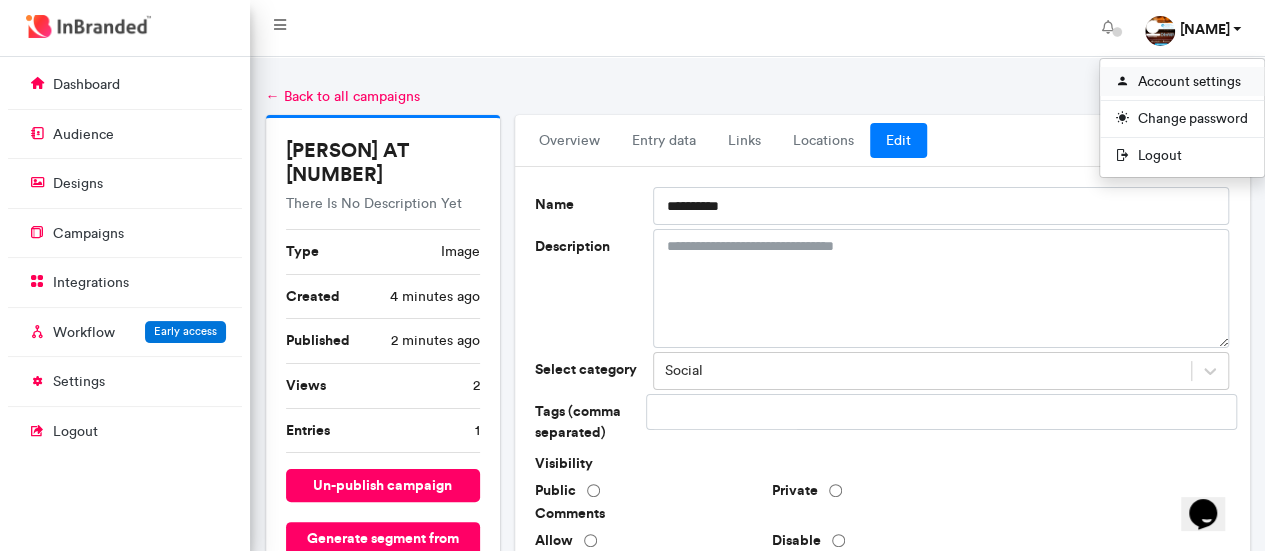 click on "Account settings" at bounding box center [1182, 81] 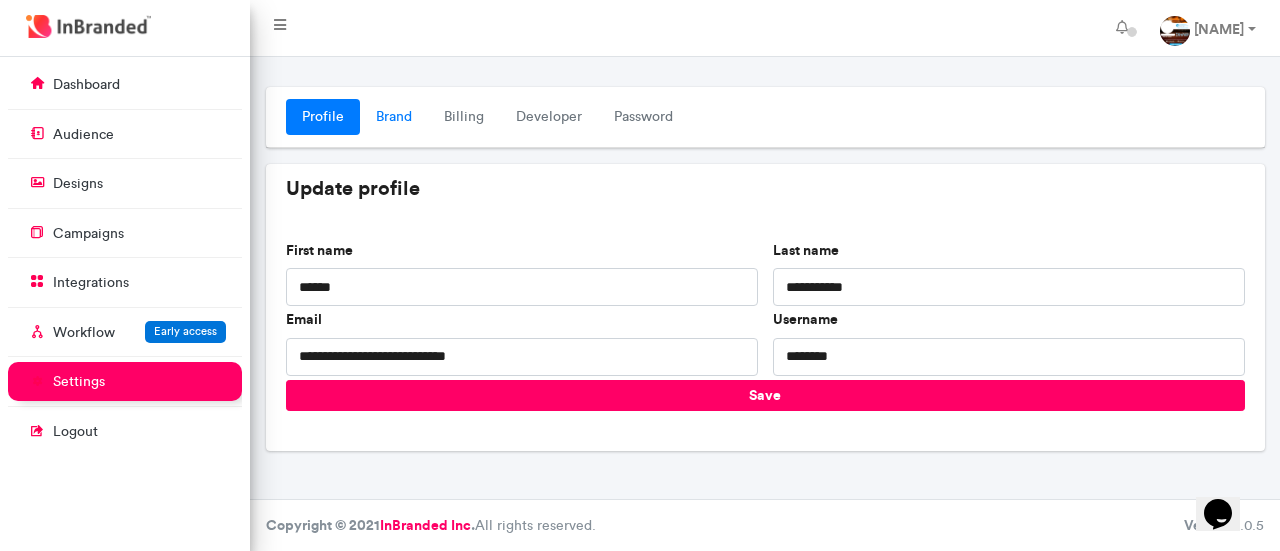 click on "Brand" at bounding box center [394, 117] 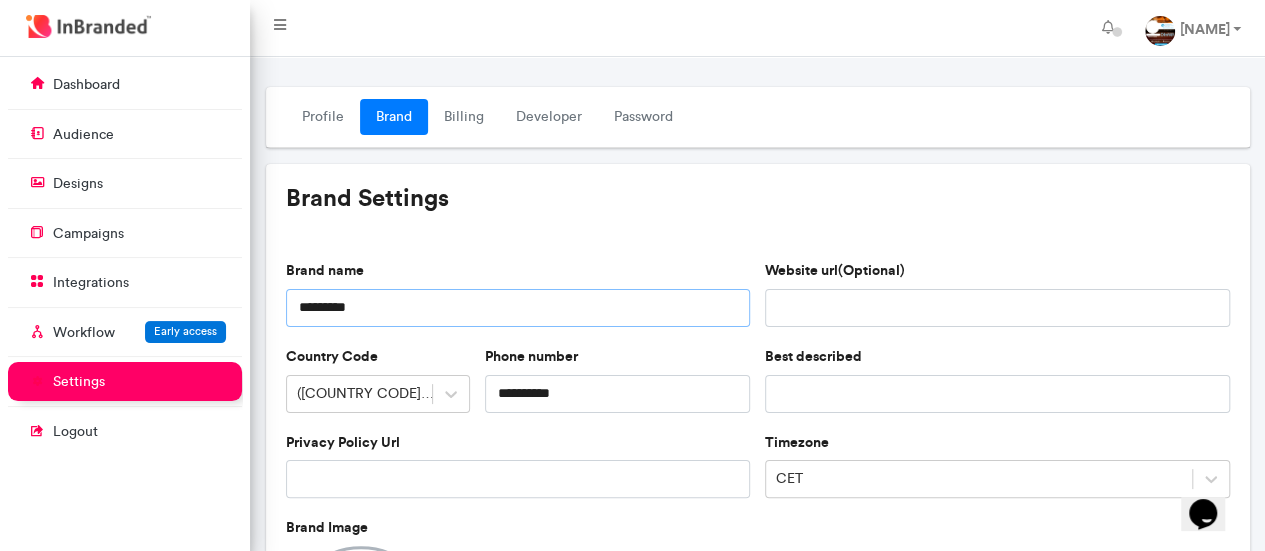 click on "*********" at bounding box center (518, 308) 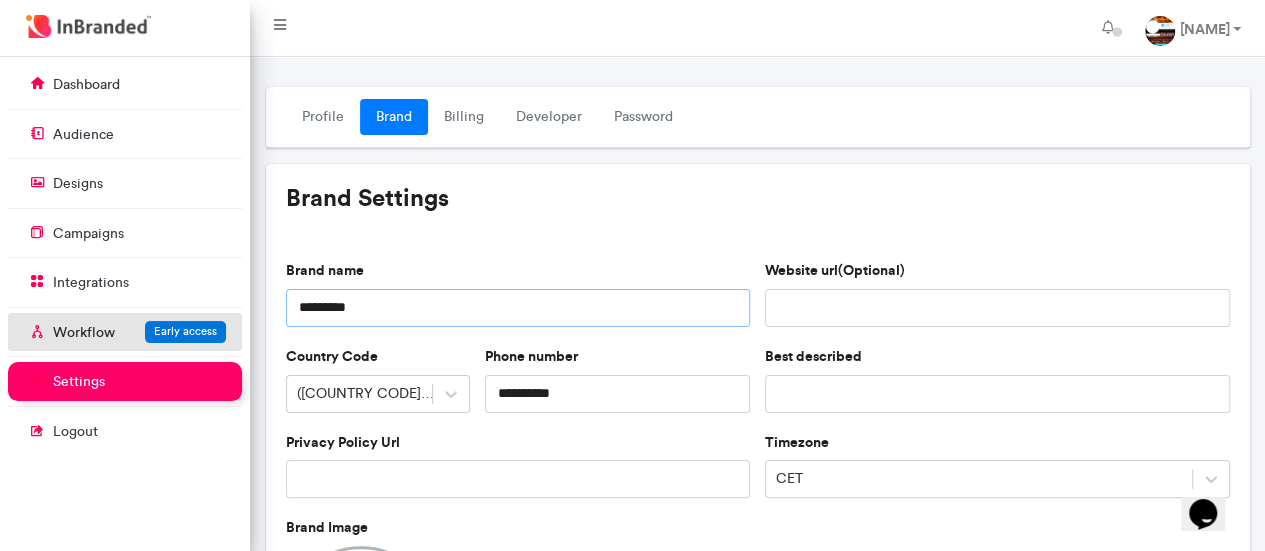 drag, startPoint x: 380, startPoint y: 305, endPoint x: 229, endPoint y: 317, distance: 151.47607 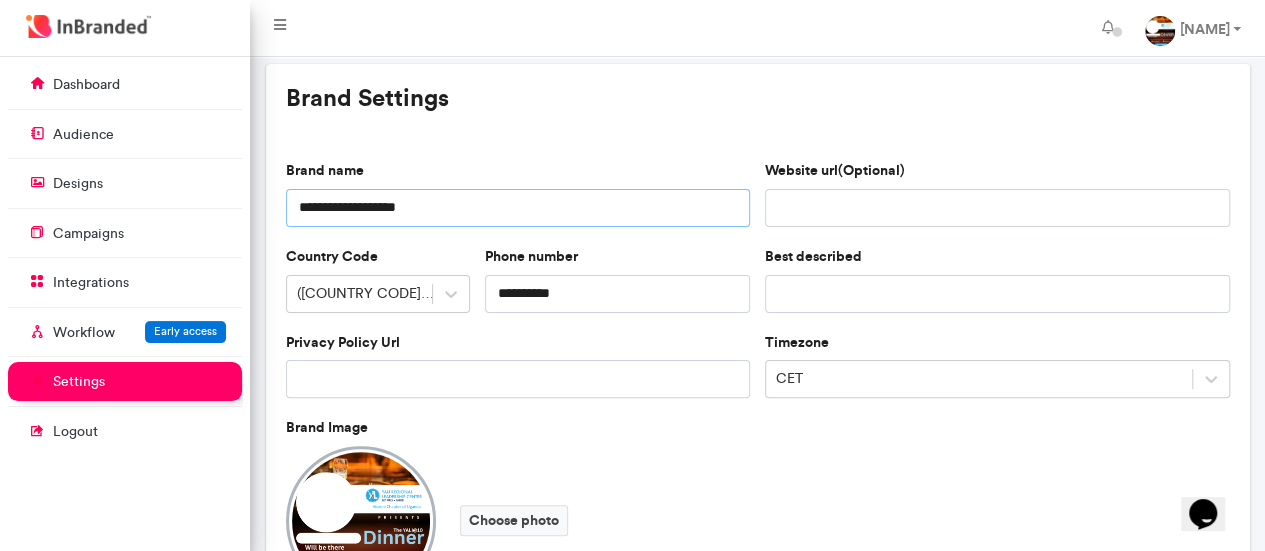 scroll, scrollTop: 200, scrollLeft: 0, axis: vertical 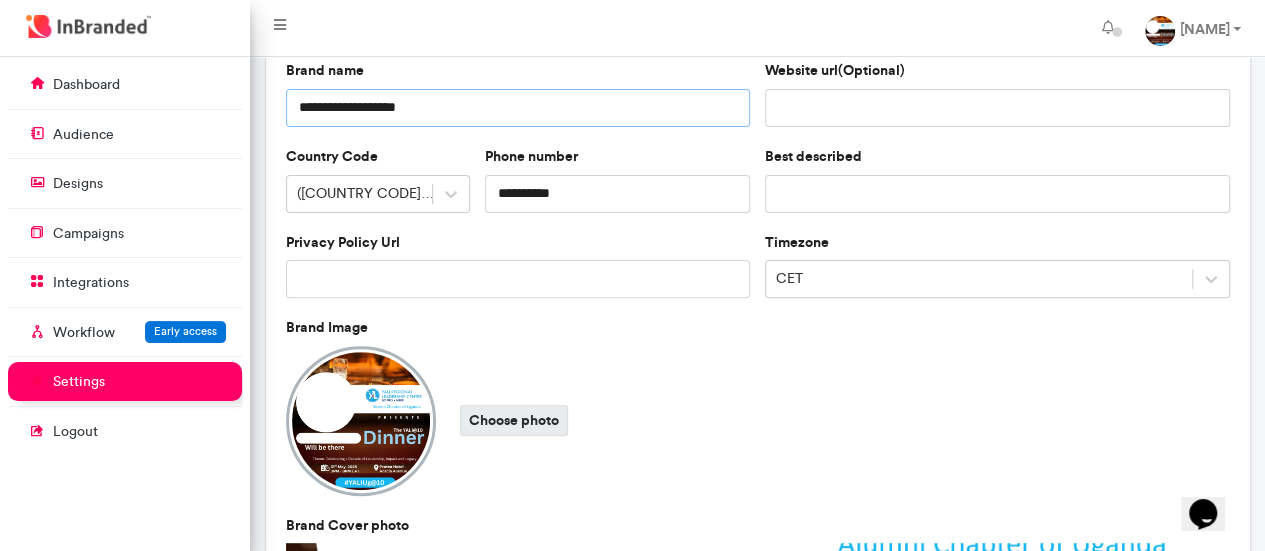 type on "**********" 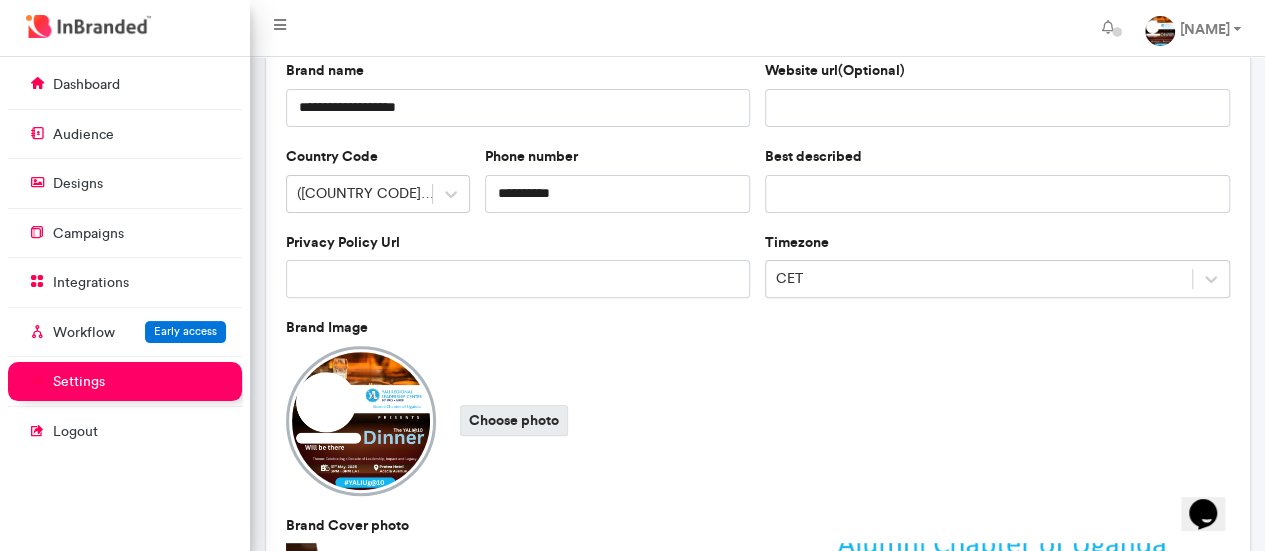 click on "Choose photo" at bounding box center [514, 420] 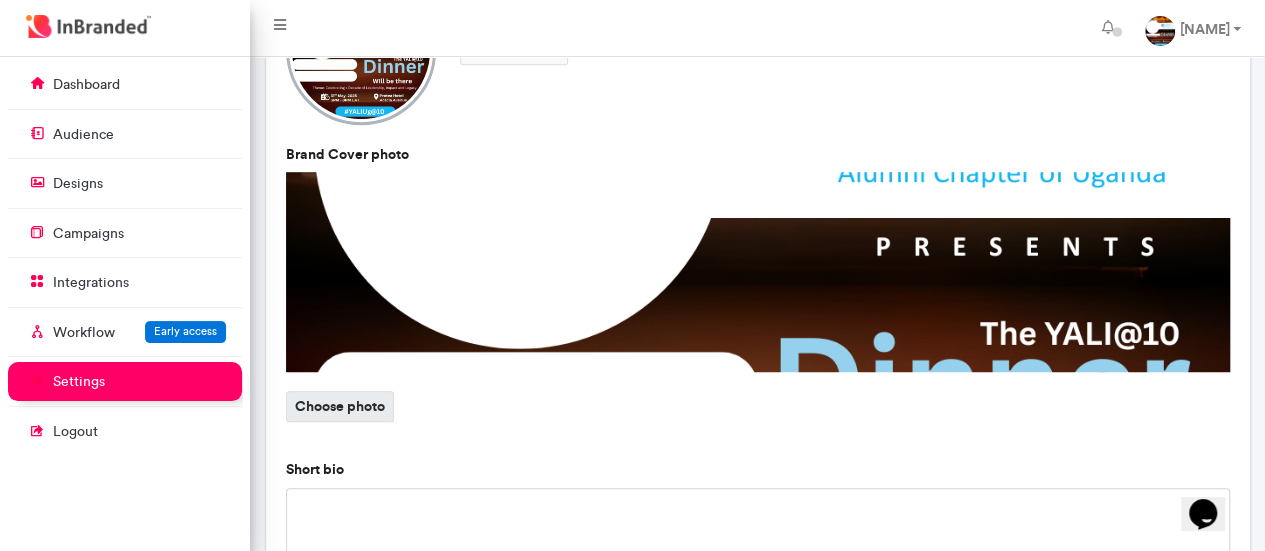 scroll, scrollTop: 600, scrollLeft: 0, axis: vertical 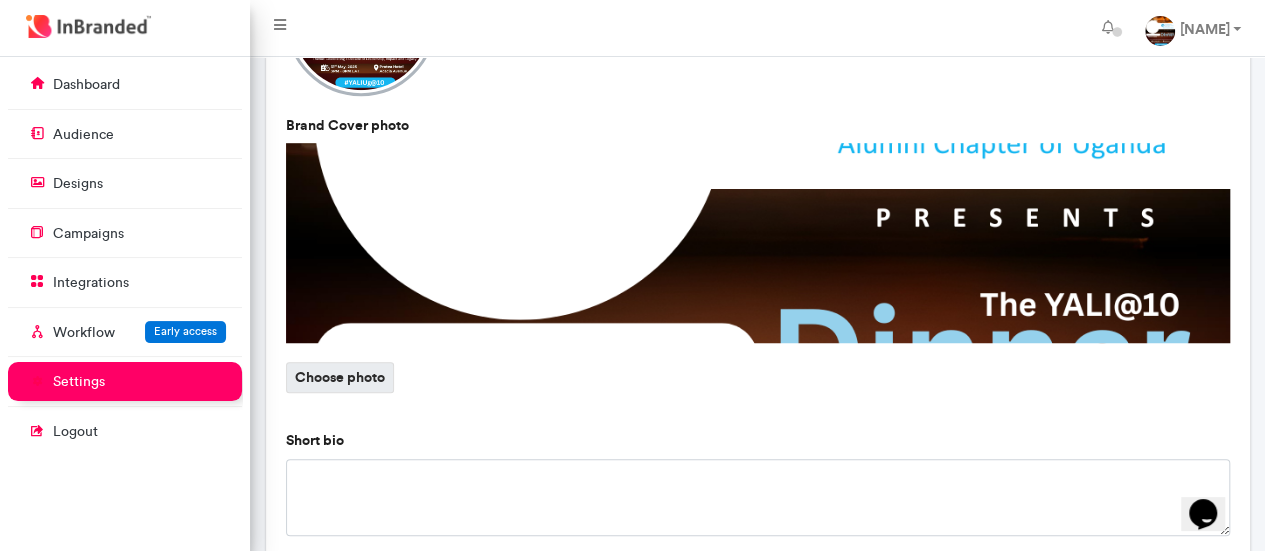 click on "Choose photo" at bounding box center (340, 377) 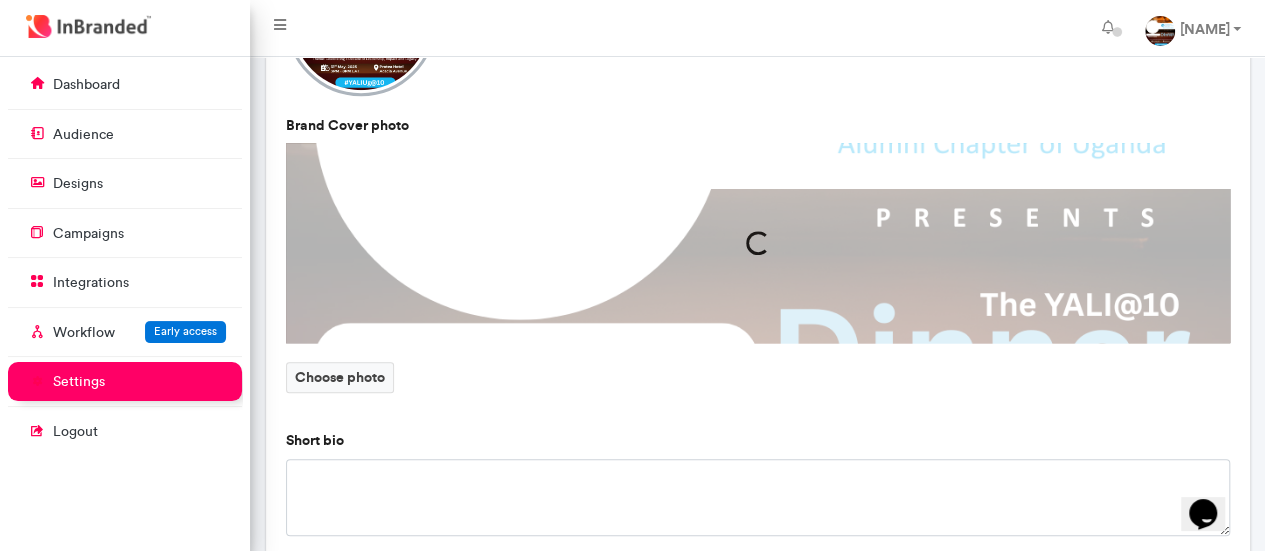 scroll, scrollTop: 800, scrollLeft: 0, axis: vertical 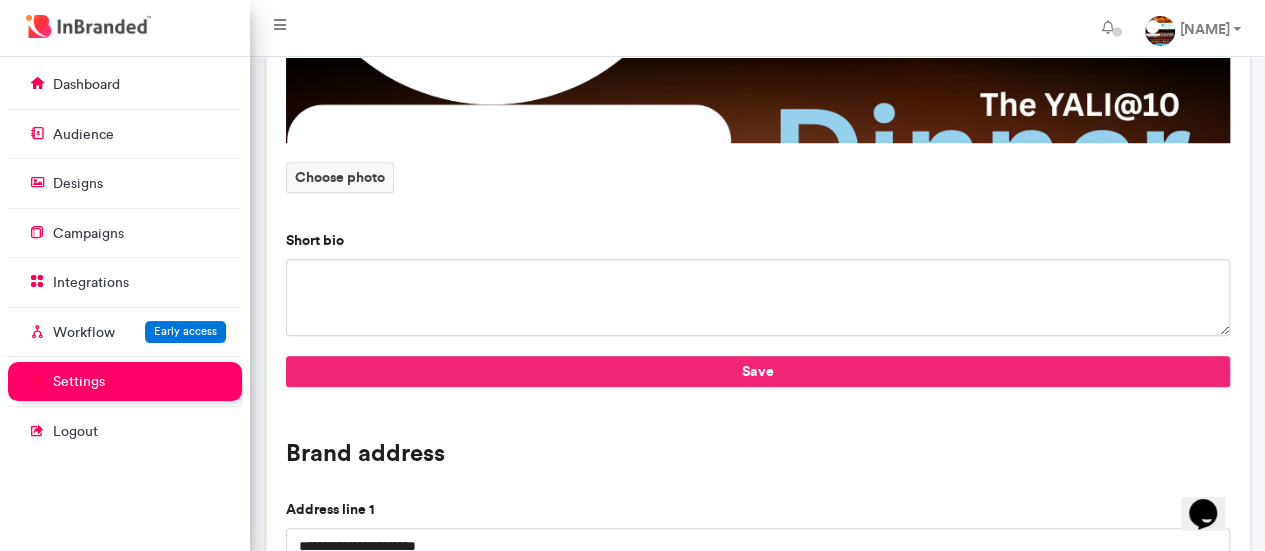 click on "Save" at bounding box center (758, 371) 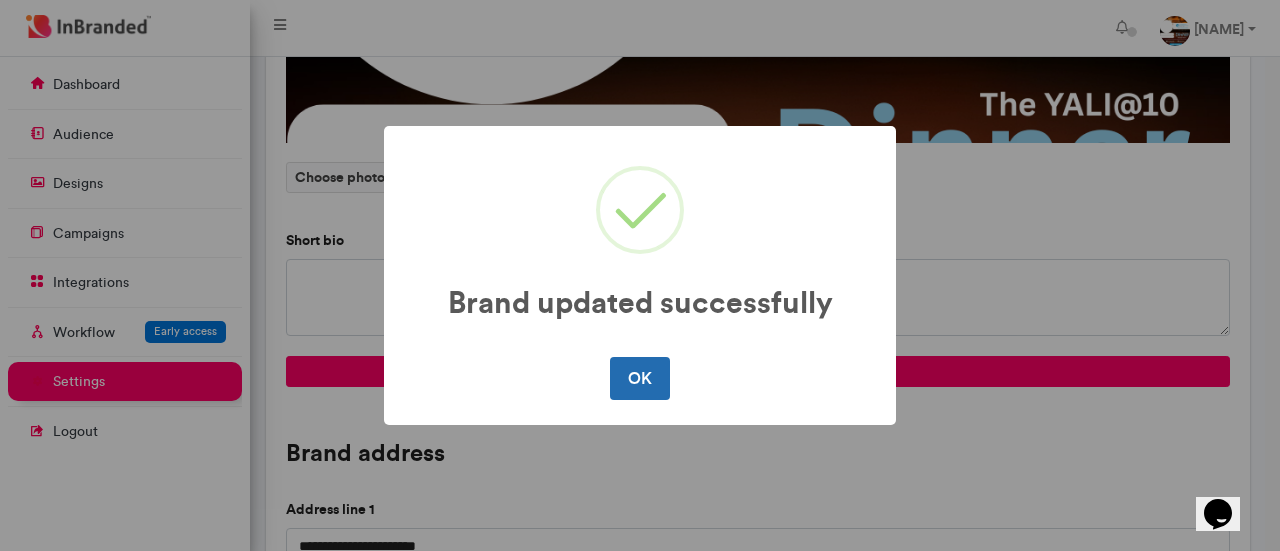 click on "OK" at bounding box center [639, 378] 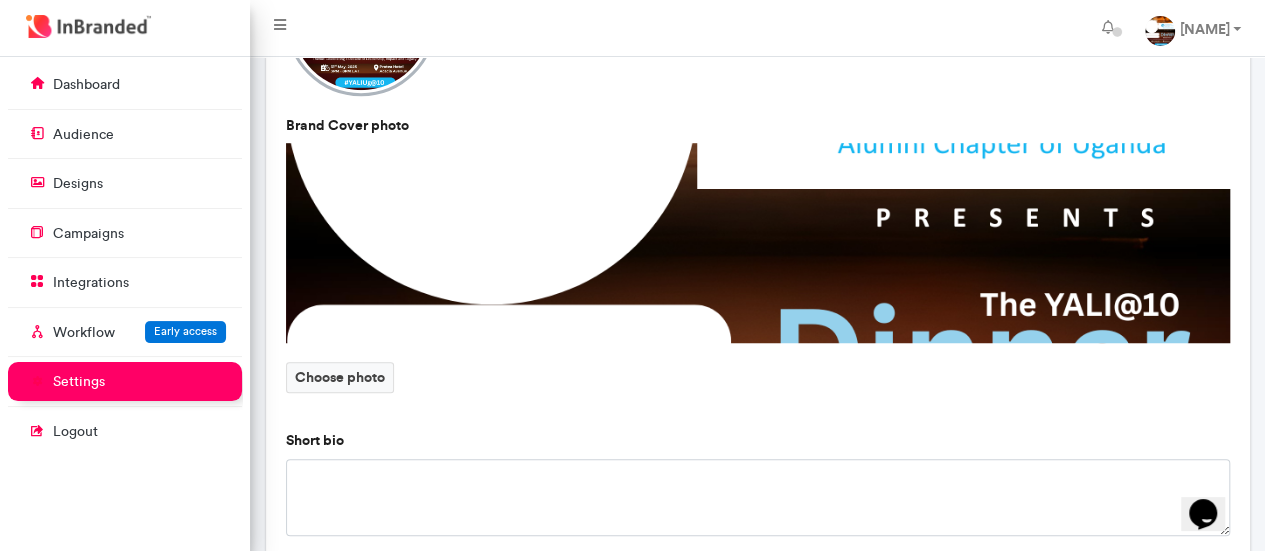 scroll, scrollTop: 0, scrollLeft: 0, axis: both 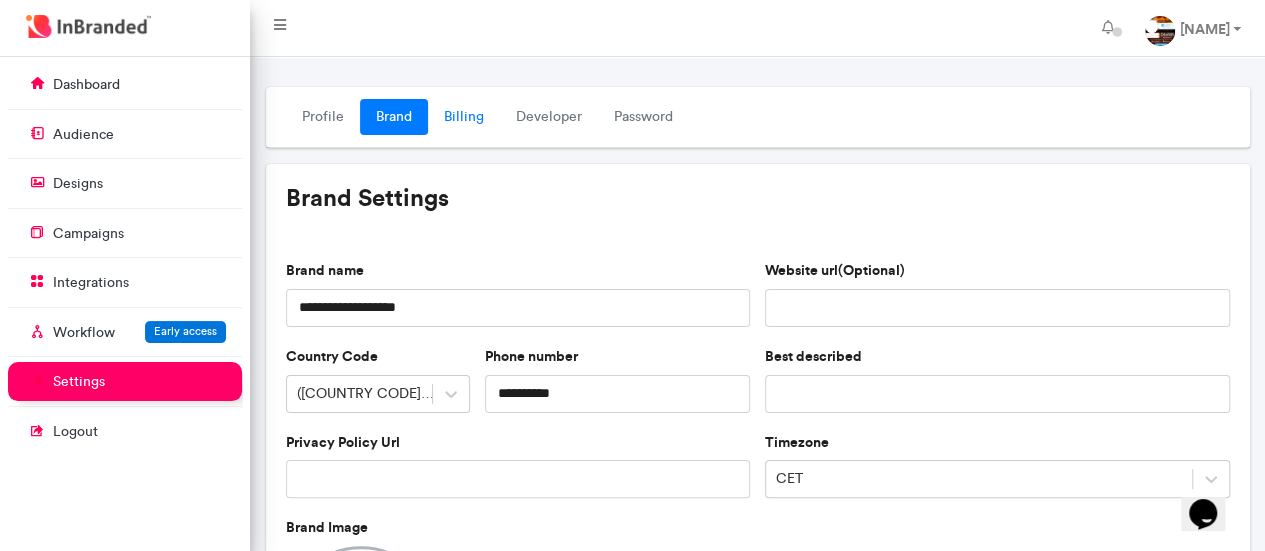 click on "Billing" at bounding box center (464, 117) 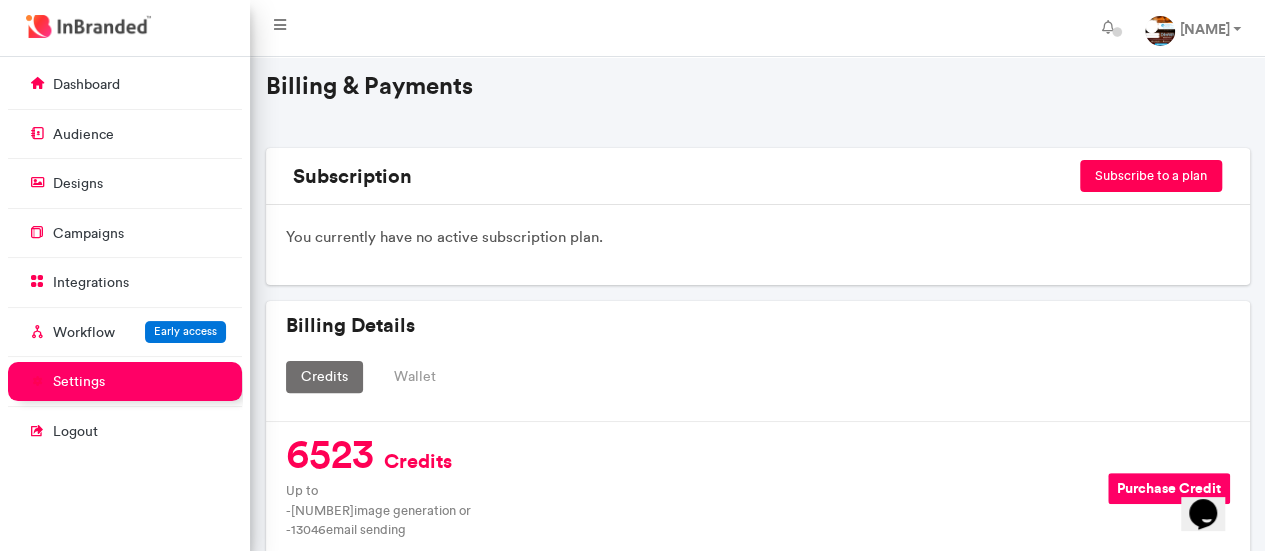 scroll, scrollTop: 200, scrollLeft: 0, axis: vertical 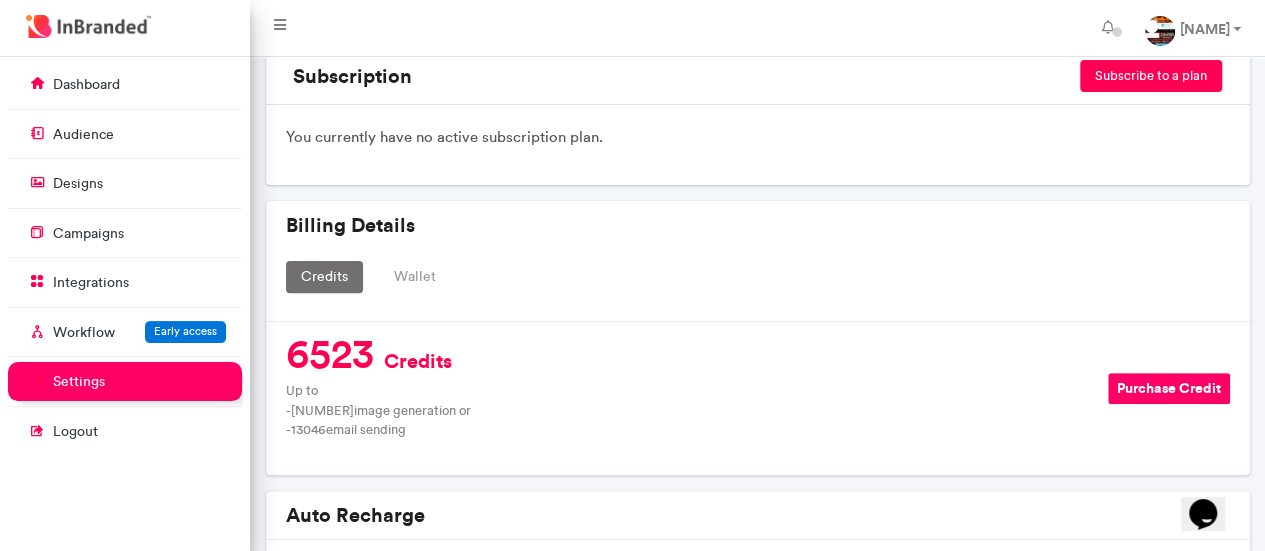 click on "Purchase Credit" at bounding box center (1169, 388) 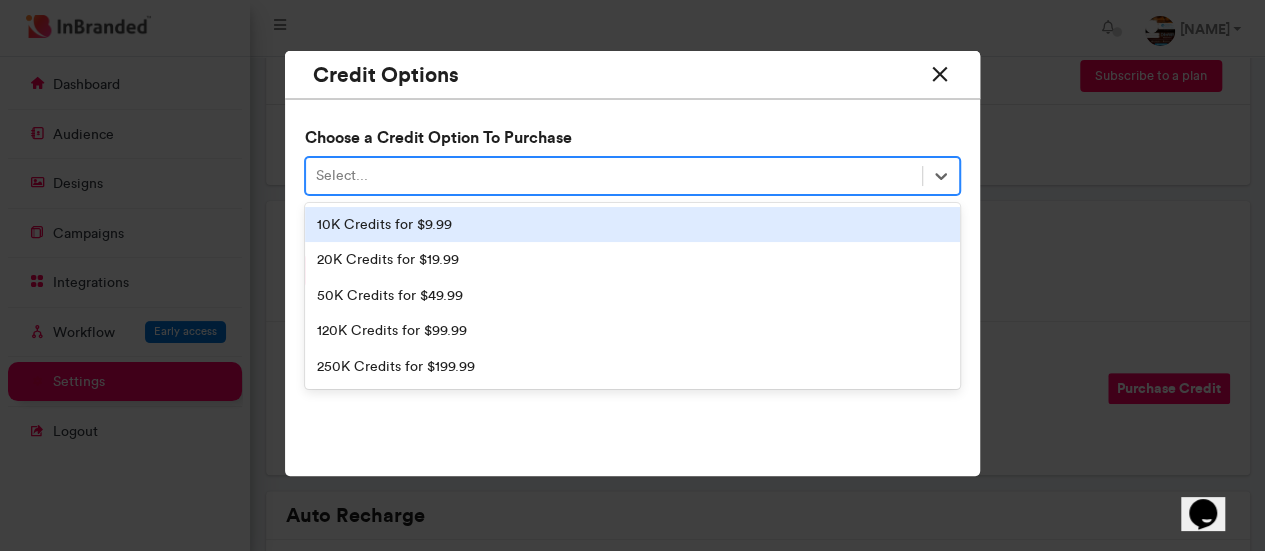 click on "Select..." at bounding box center (614, 175) 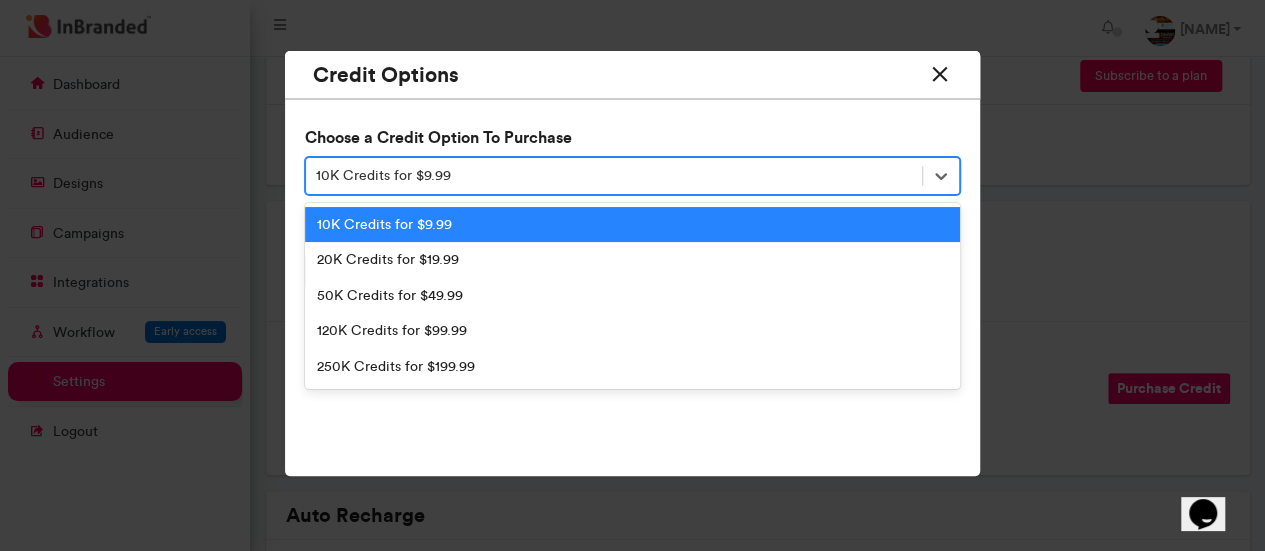 click on "10K Credits for $9.99" at bounding box center (383, 176) 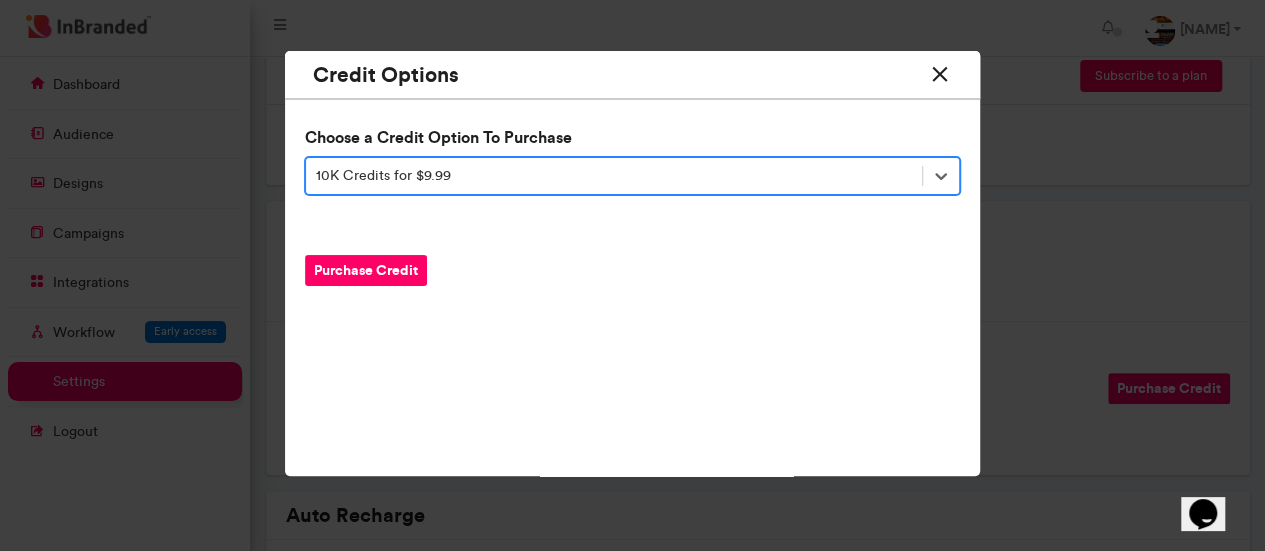 drag, startPoint x: 434, startPoint y: 67, endPoint x: 612, endPoint y: 7, distance: 187.84036 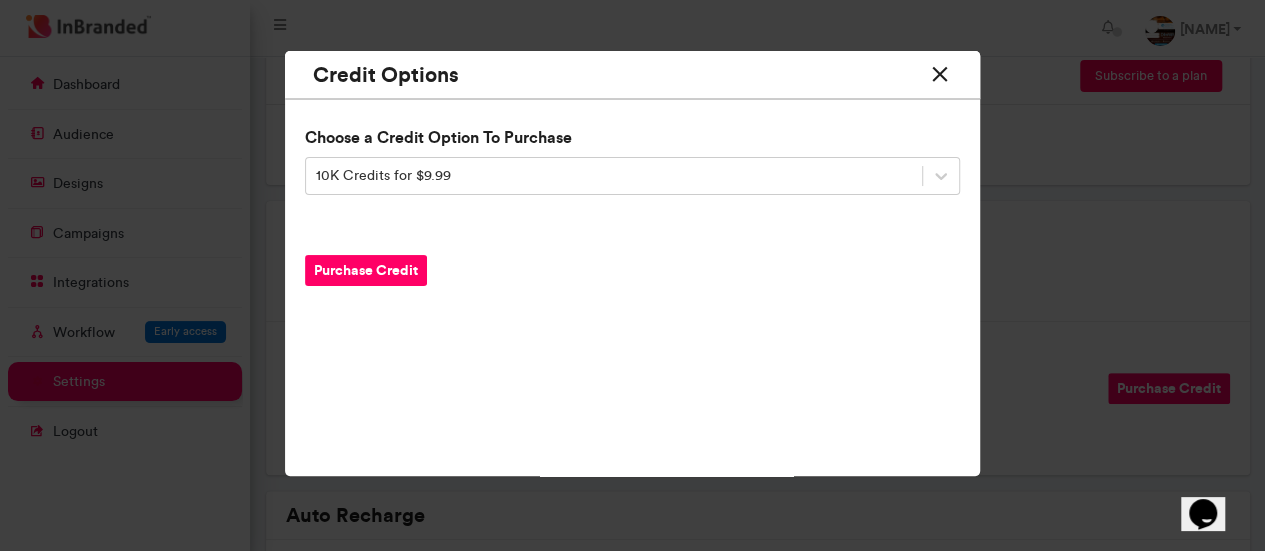 click at bounding box center [939, 74] 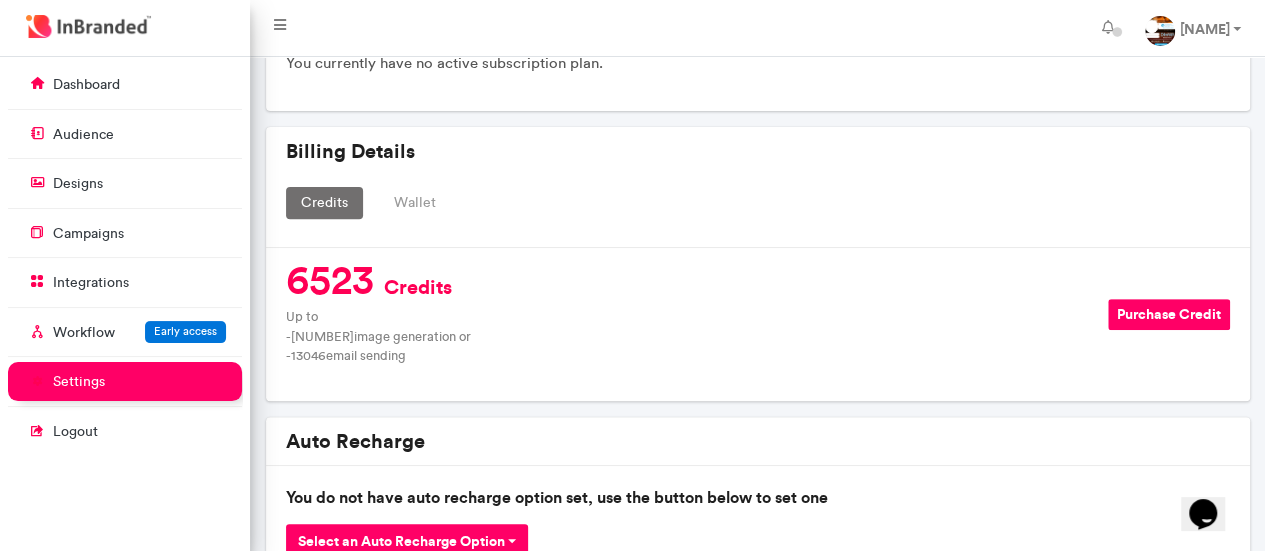 scroll, scrollTop: 300, scrollLeft: 0, axis: vertical 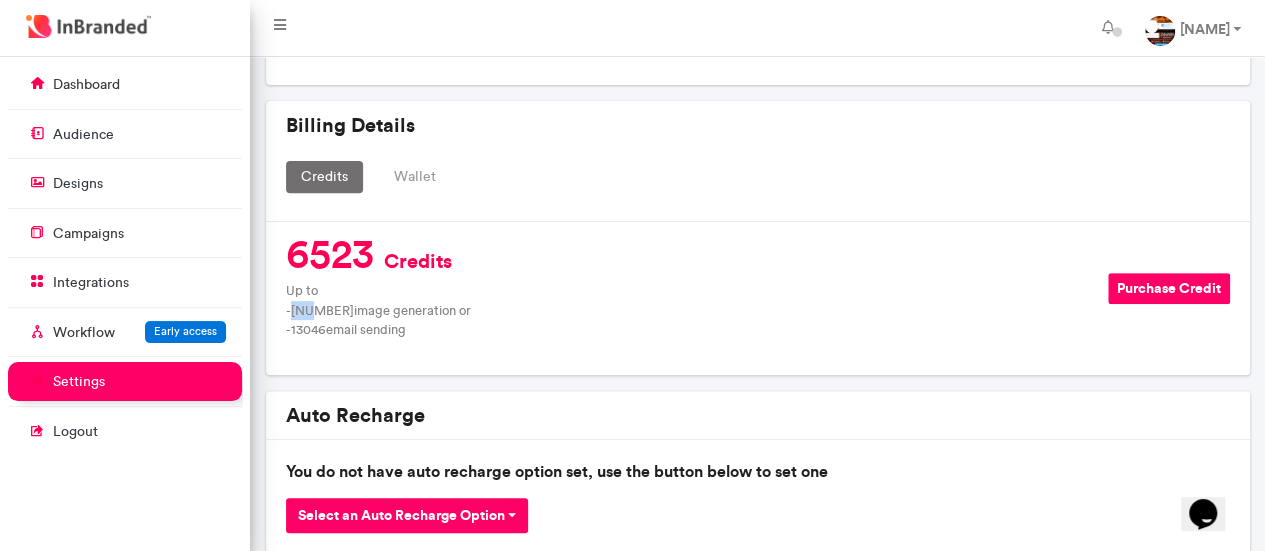 drag, startPoint x: 302, startPoint y: 307, endPoint x: 320, endPoint y: 301, distance: 18.973665 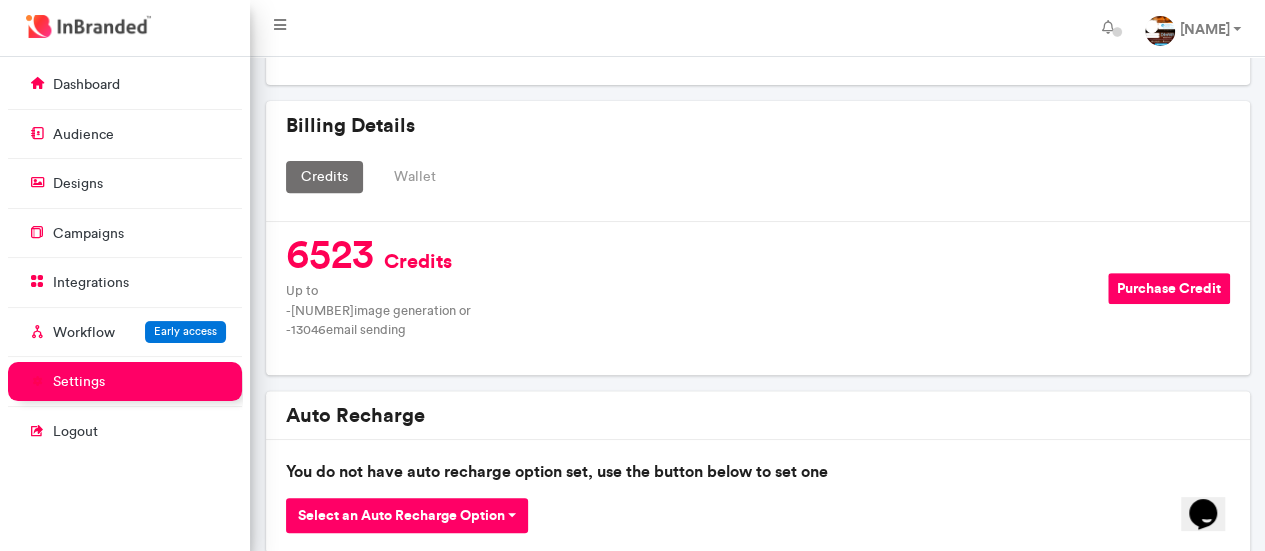 click on "Wallet" at bounding box center [415, 177] 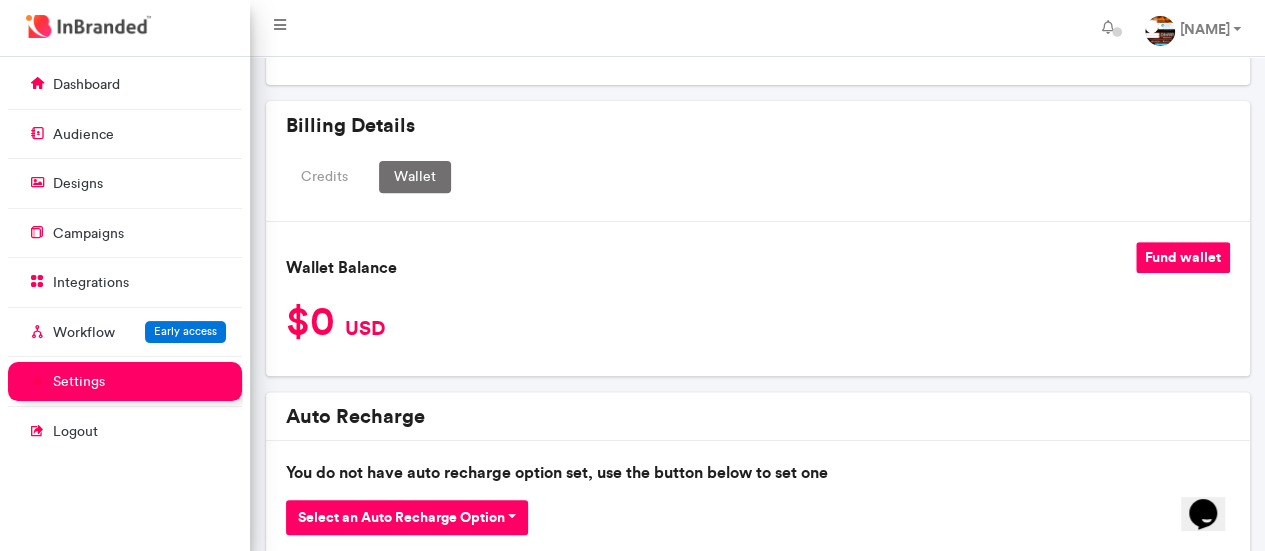 click on "Billing Details Credits Wallet" at bounding box center (758, 161) 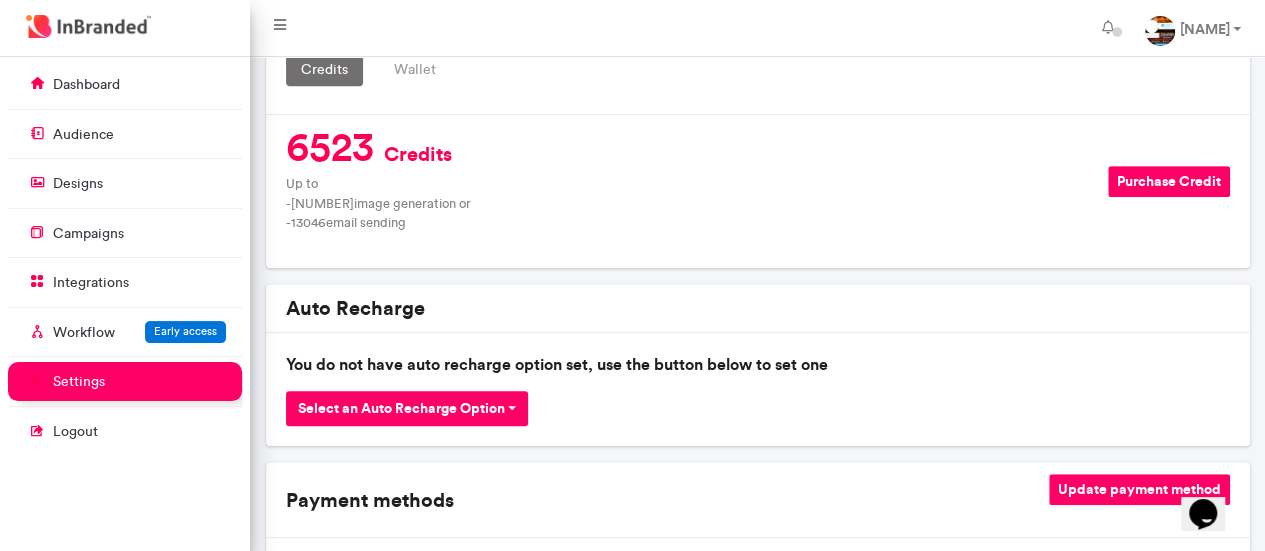 scroll, scrollTop: 300, scrollLeft: 0, axis: vertical 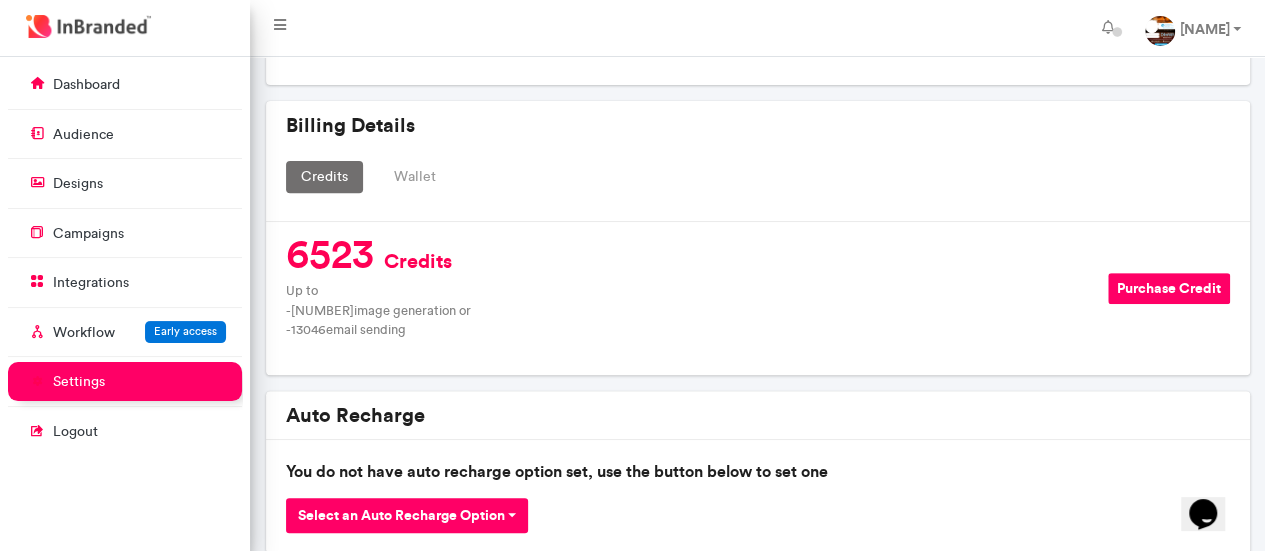 drag, startPoint x: 295, startPoint y: 307, endPoint x: 331, endPoint y: 306, distance: 36.013885 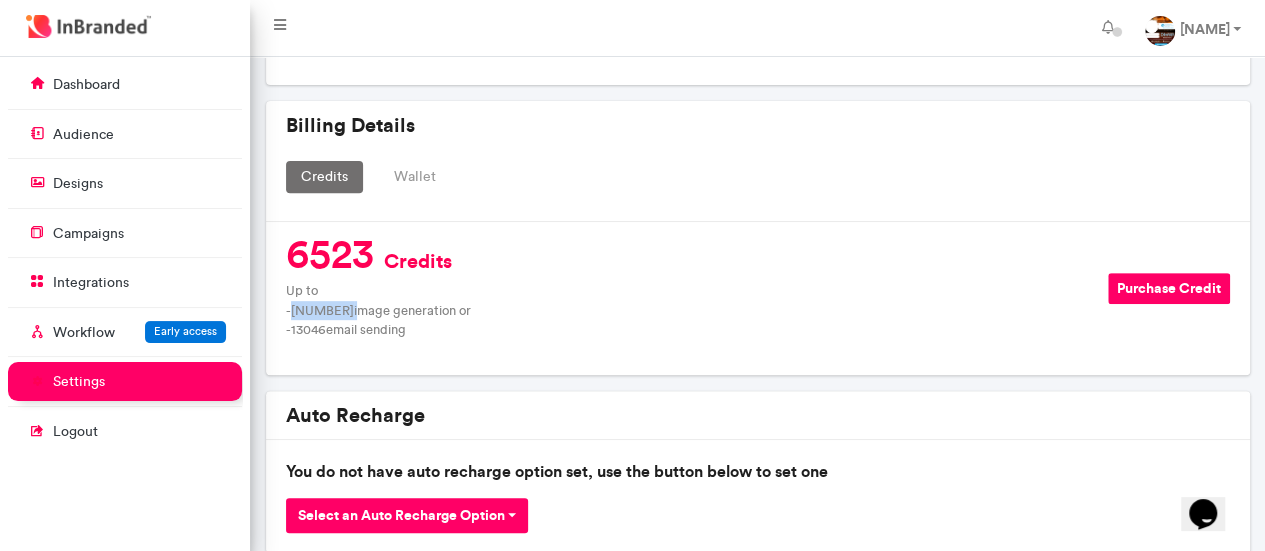 drag, startPoint x: 300, startPoint y: 308, endPoint x: 331, endPoint y: 312, distance: 31.257 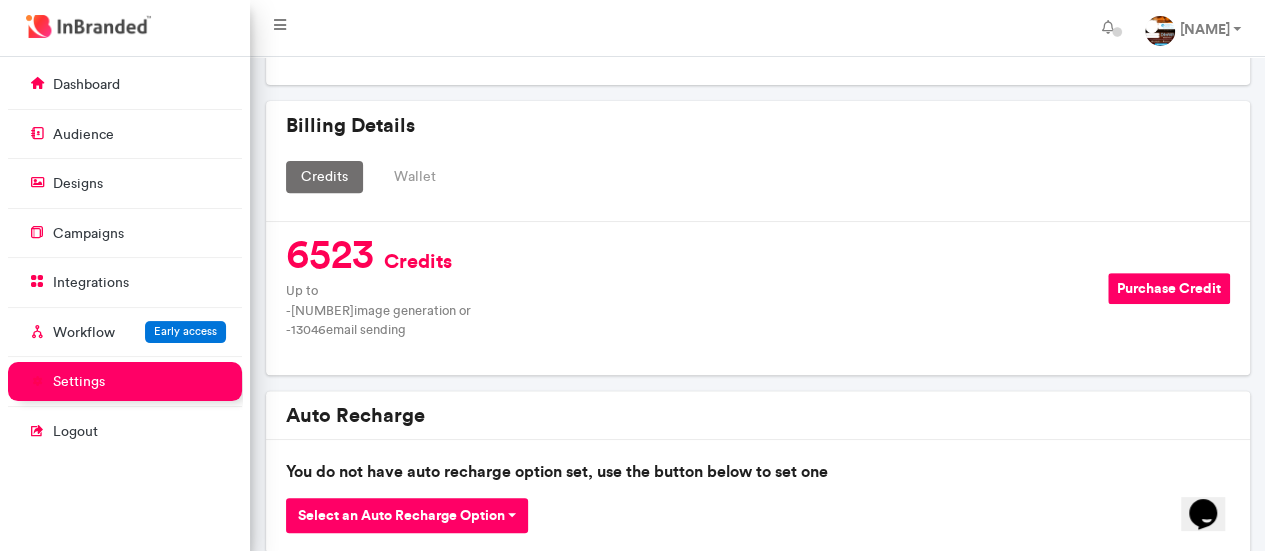 drag, startPoint x: 329, startPoint y: 309, endPoint x: 296, endPoint y: 305, distance: 33.24154 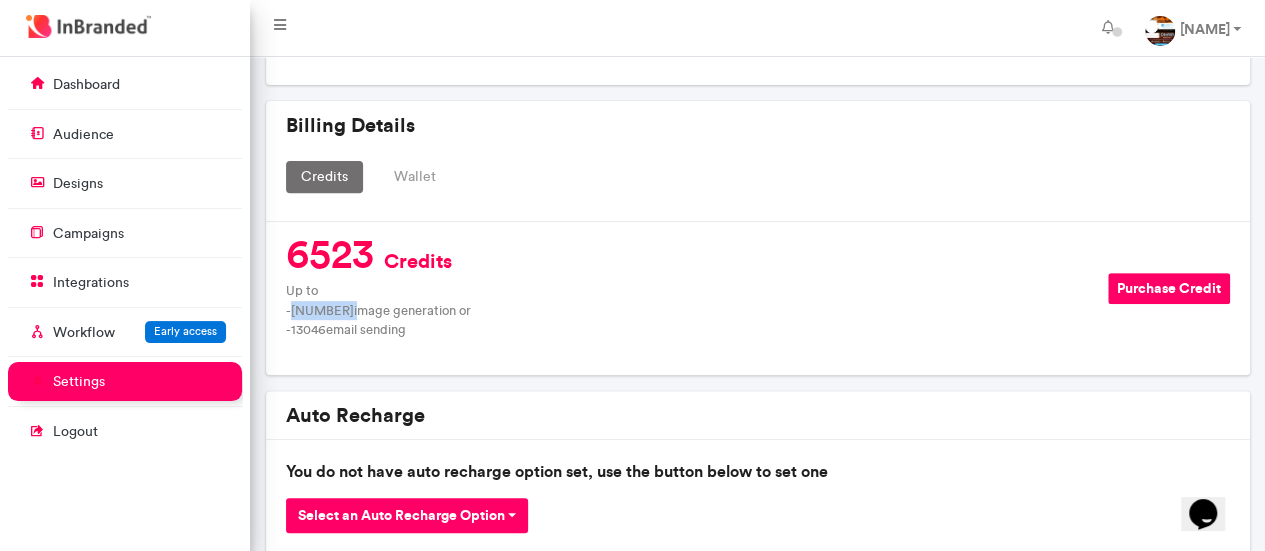 drag, startPoint x: 298, startPoint y: 309, endPoint x: 332, endPoint y: 304, distance: 34.36568 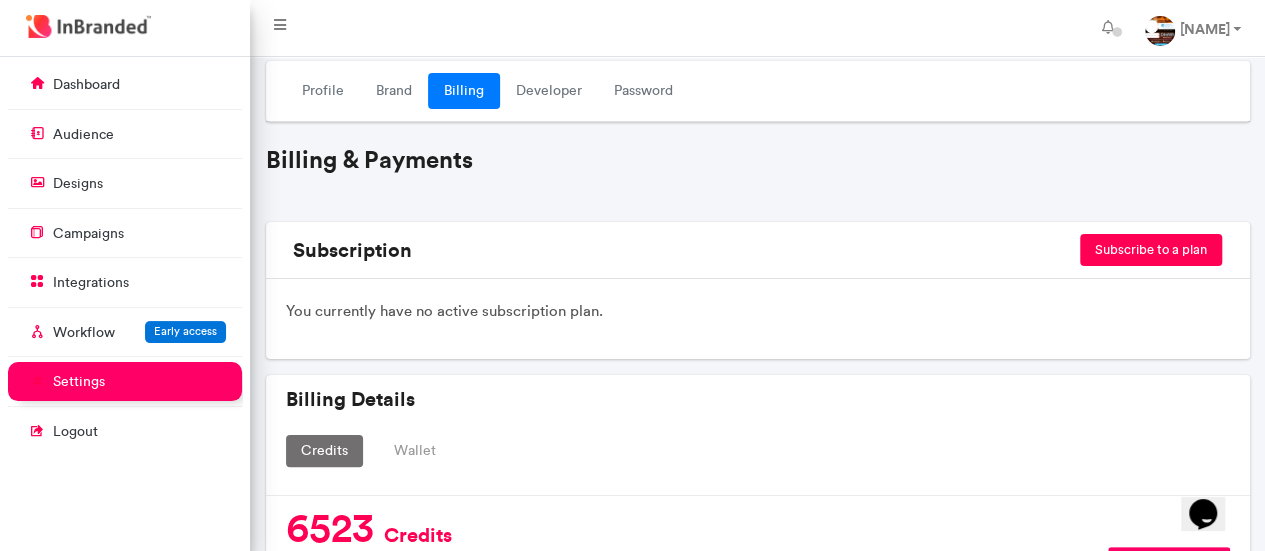 scroll, scrollTop: 0, scrollLeft: 0, axis: both 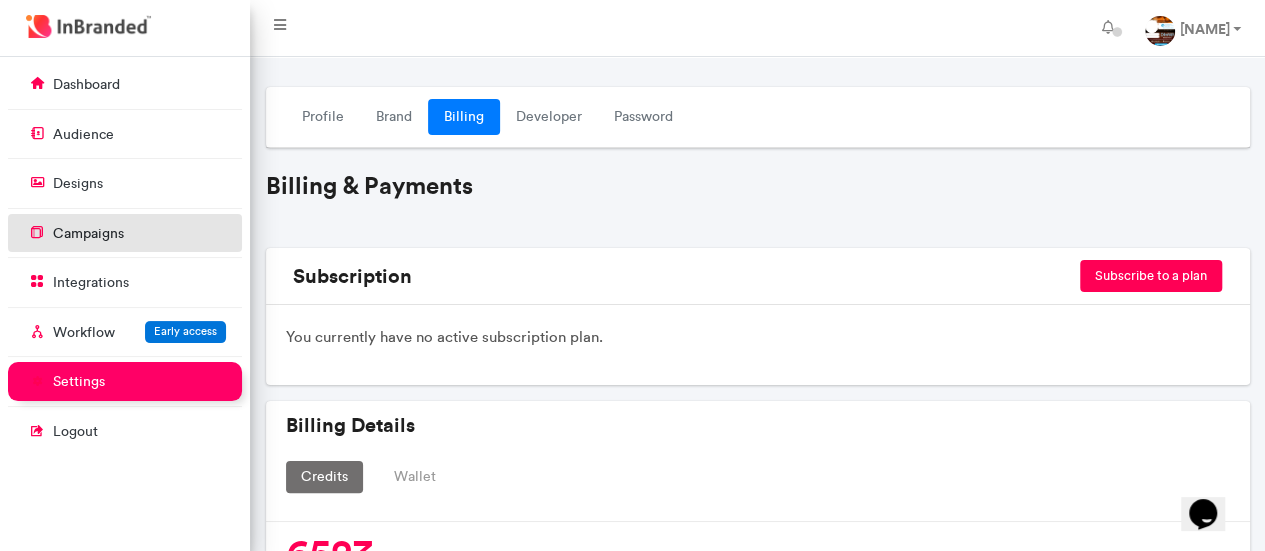 click on "campaigns" at bounding box center (88, 234) 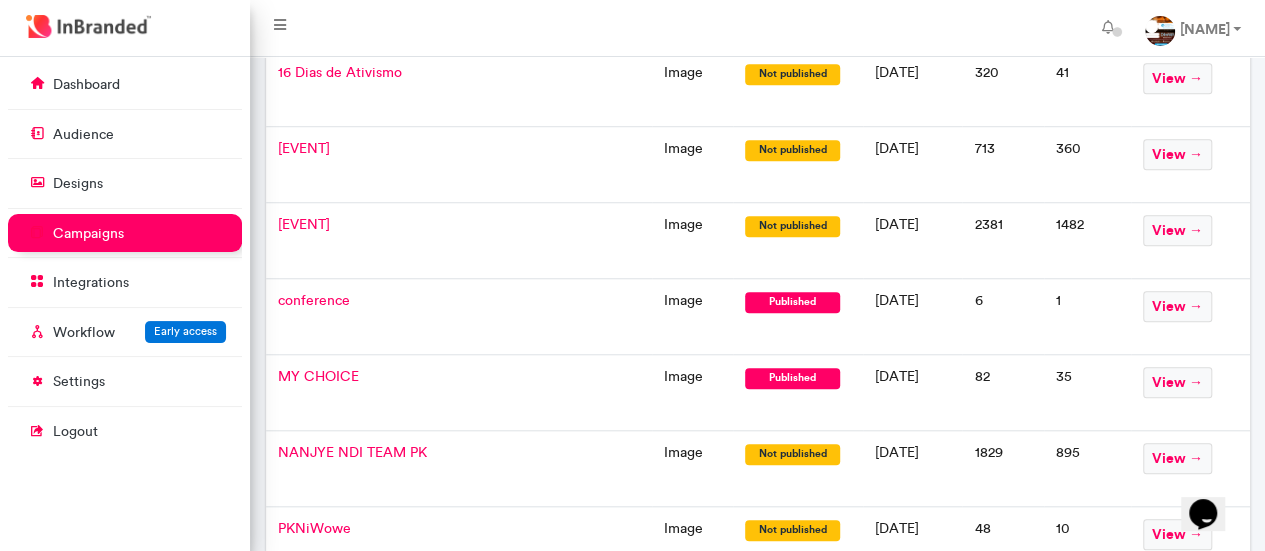 scroll, scrollTop: 700, scrollLeft: 0, axis: vertical 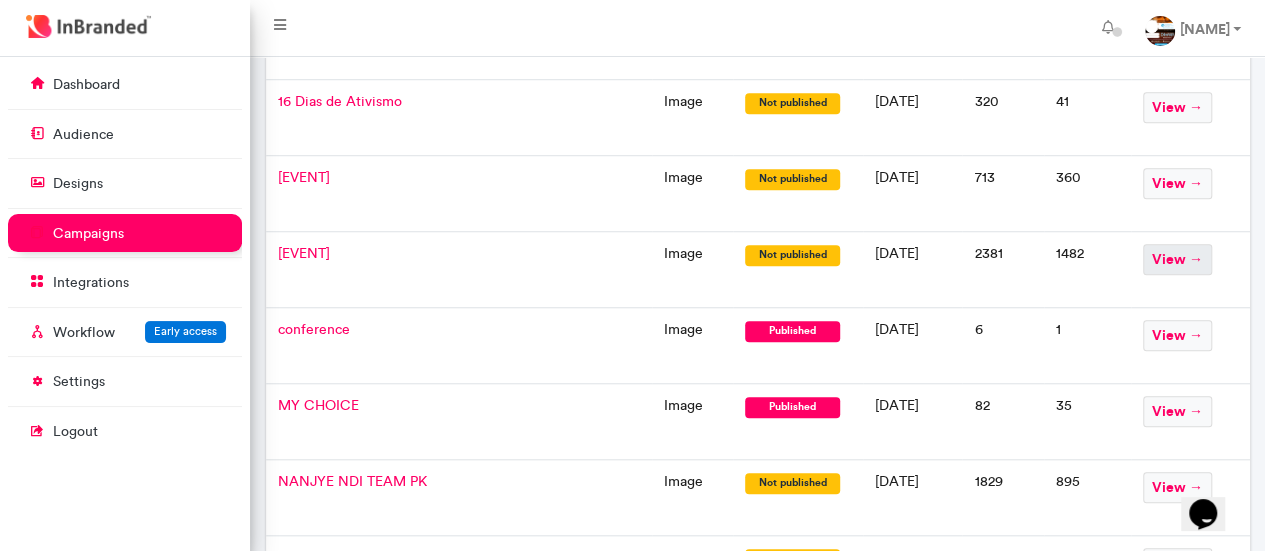 click on "view →" at bounding box center (1177, 259) 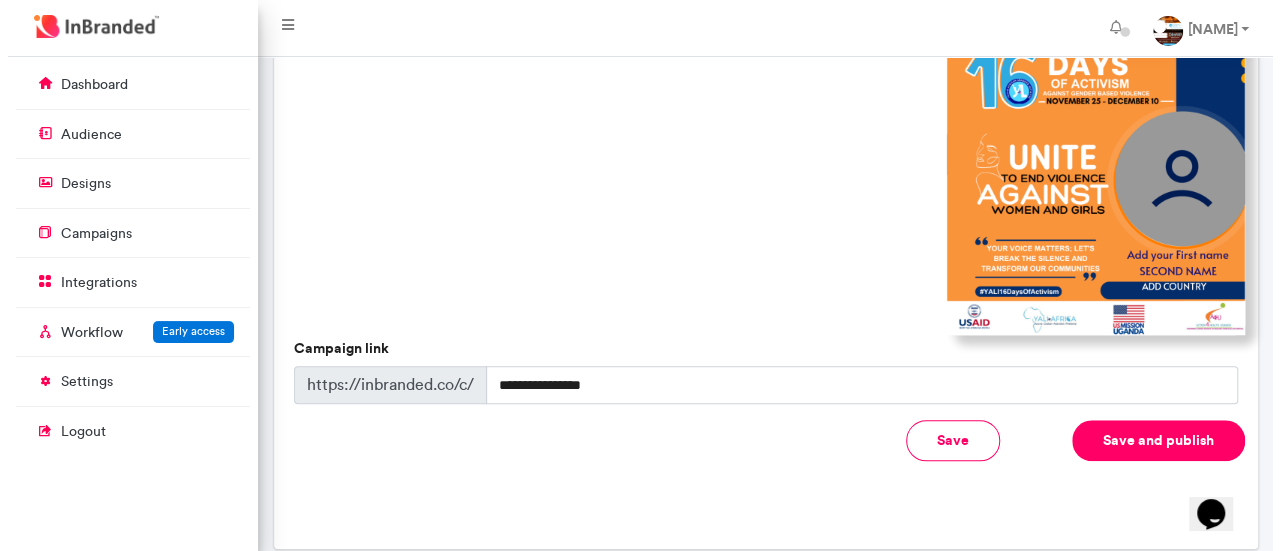 scroll, scrollTop: 761, scrollLeft: 0, axis: vertical 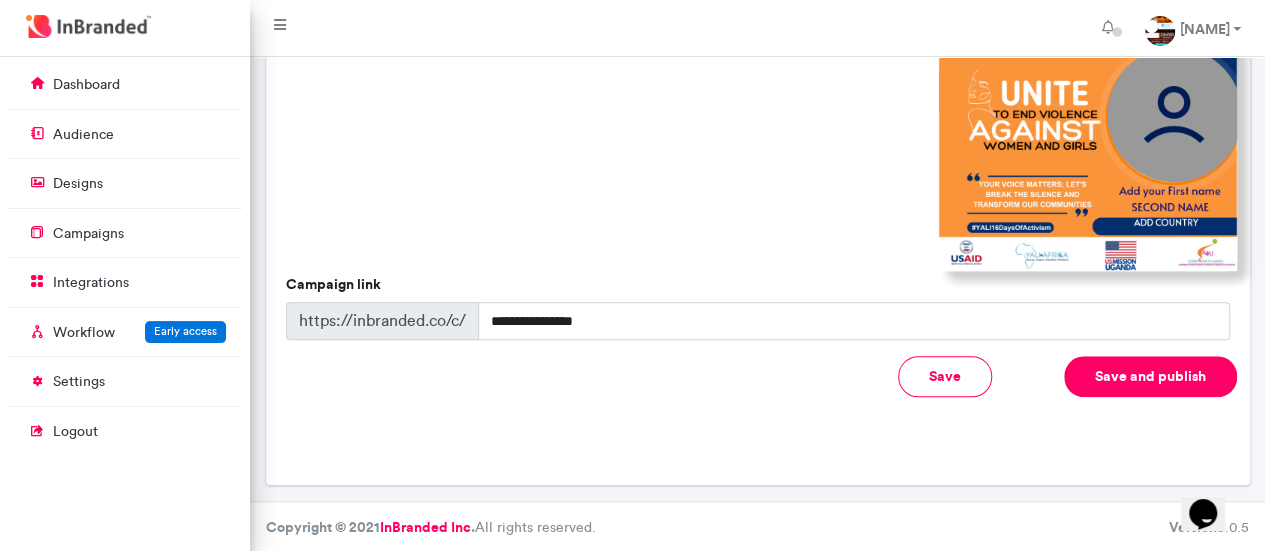 click on "Save and publish" at bounding box center (1150, 376) 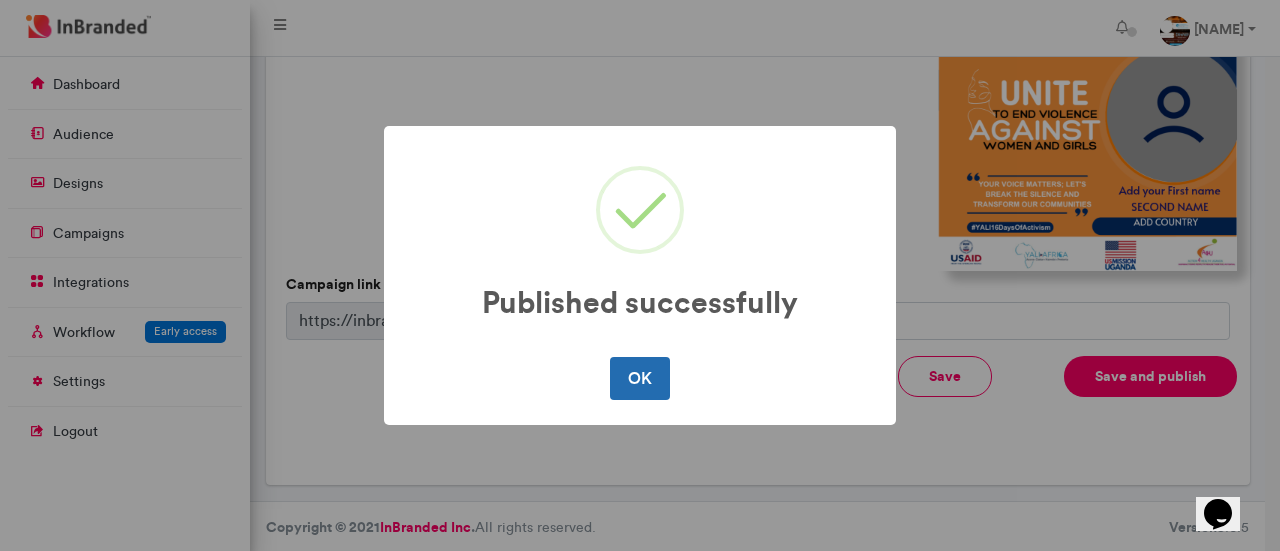 click on "OK" at bounding box center (639, 378) 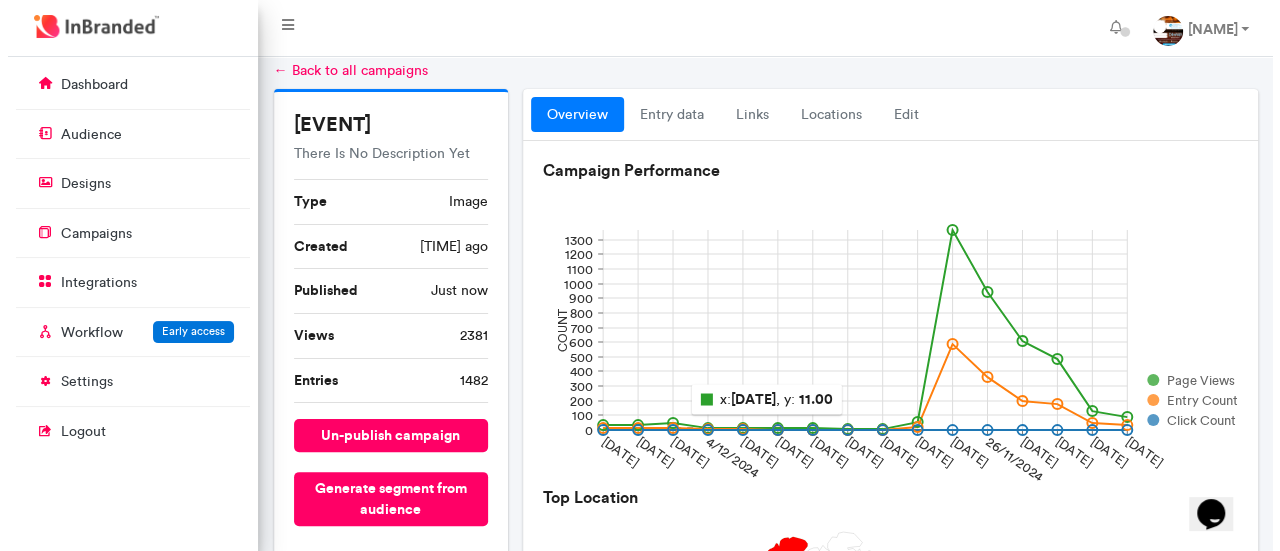 scroll, scrollTop: 0, scrollLeft: 0, axis: both 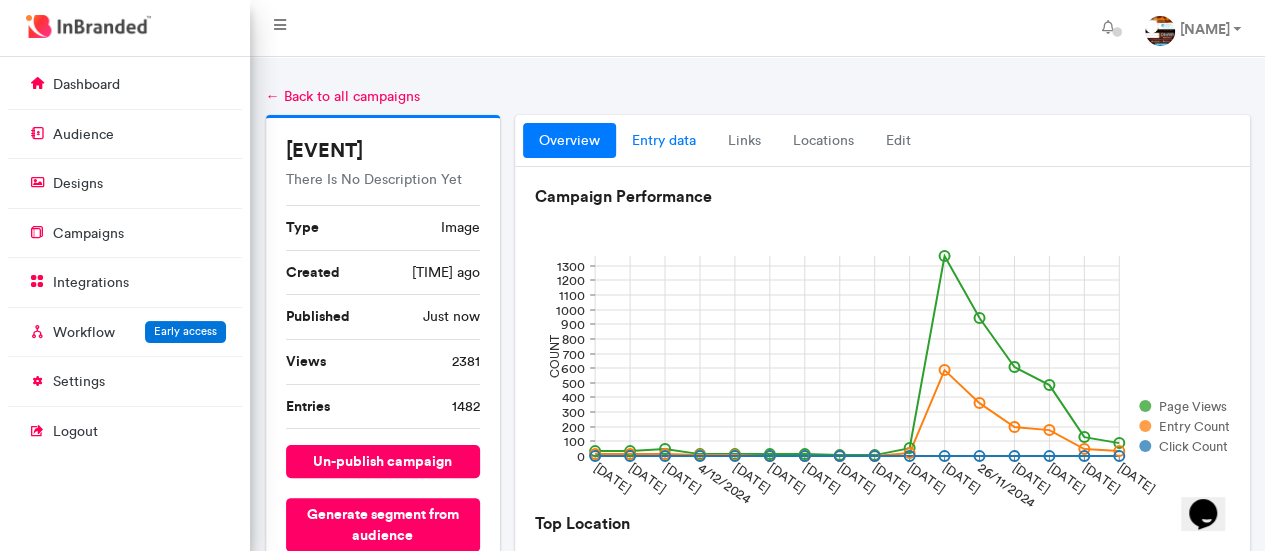 click on "entry data" at bounding box center (664, 141) 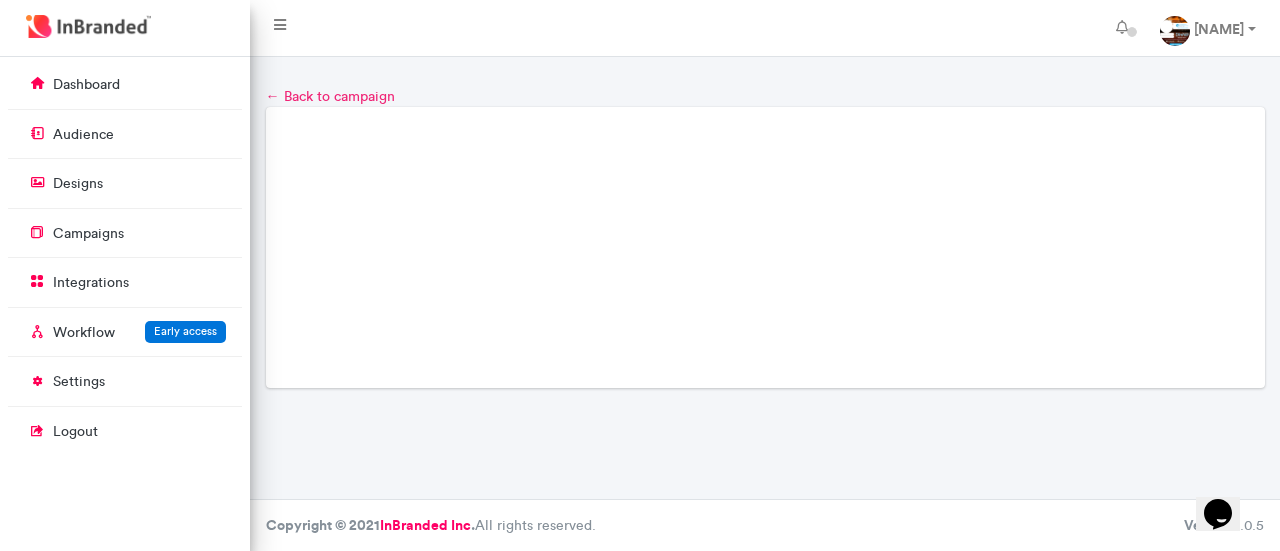click on "← Back to campaign" at bounding box center [330, 96] 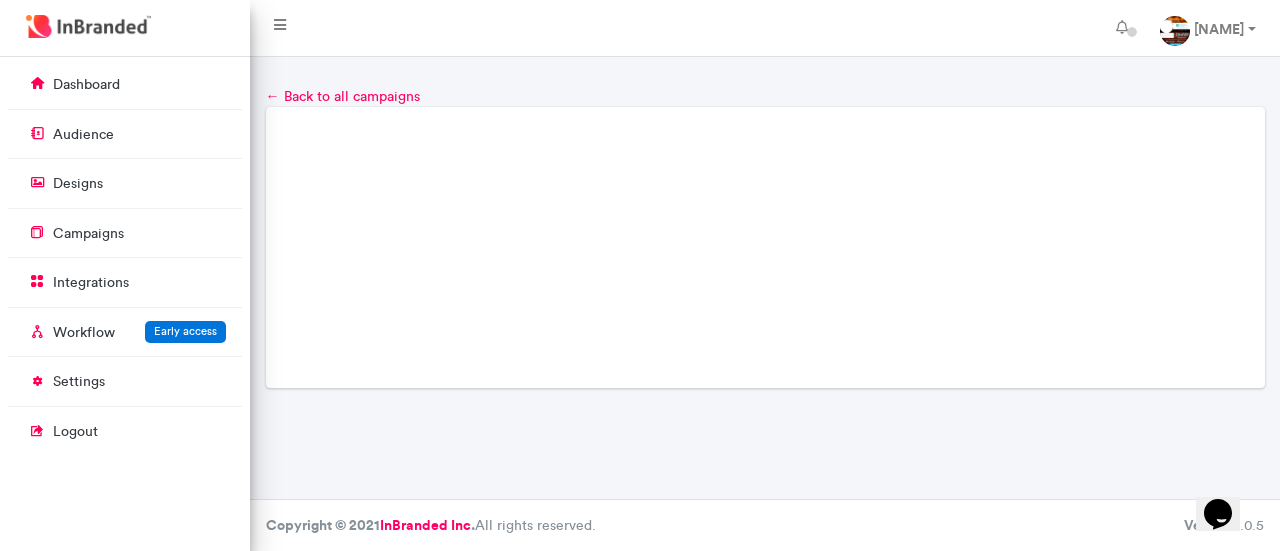 click on "← Back to all campaigns" at bounding box center (343, 96) 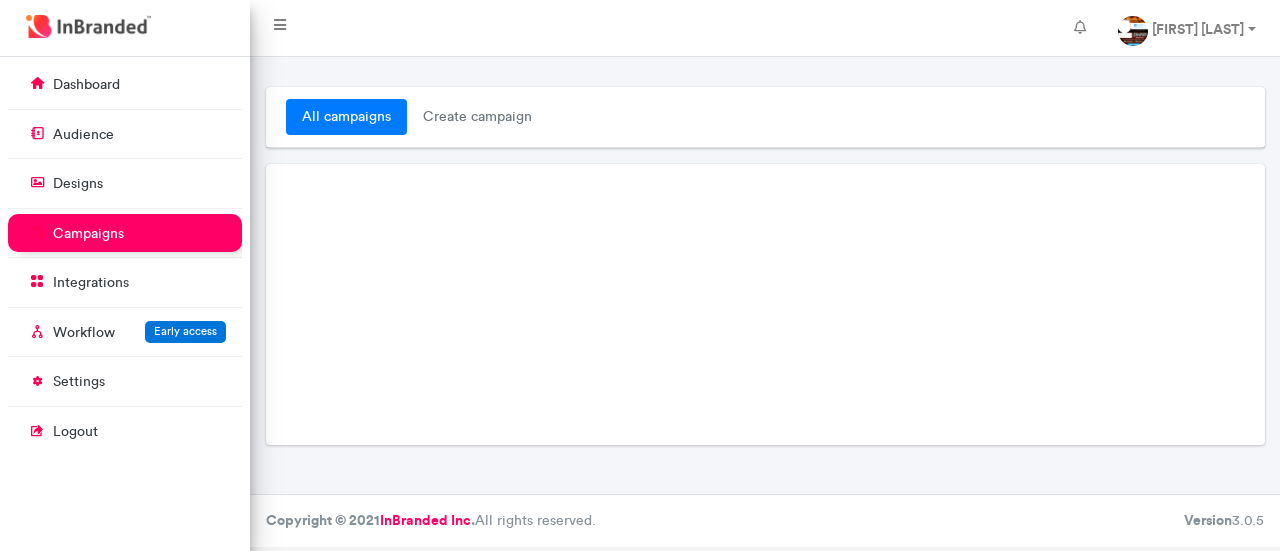 scroll, scrollTop: 0, scrollLeft: 0, axis: both 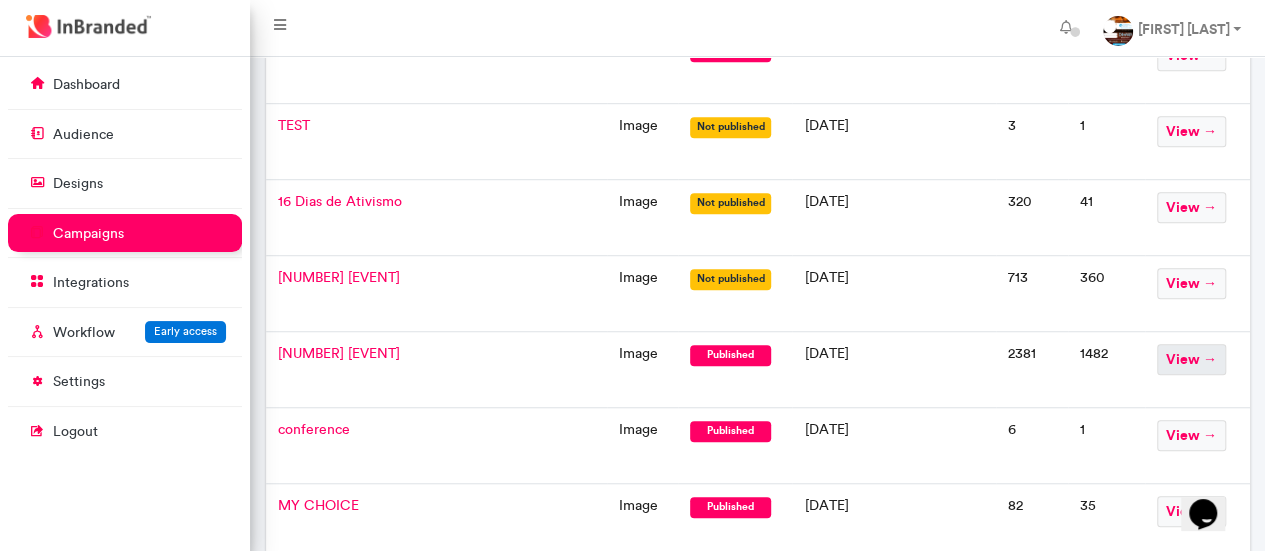 click on "view →" at bounding box center (1191, 359) 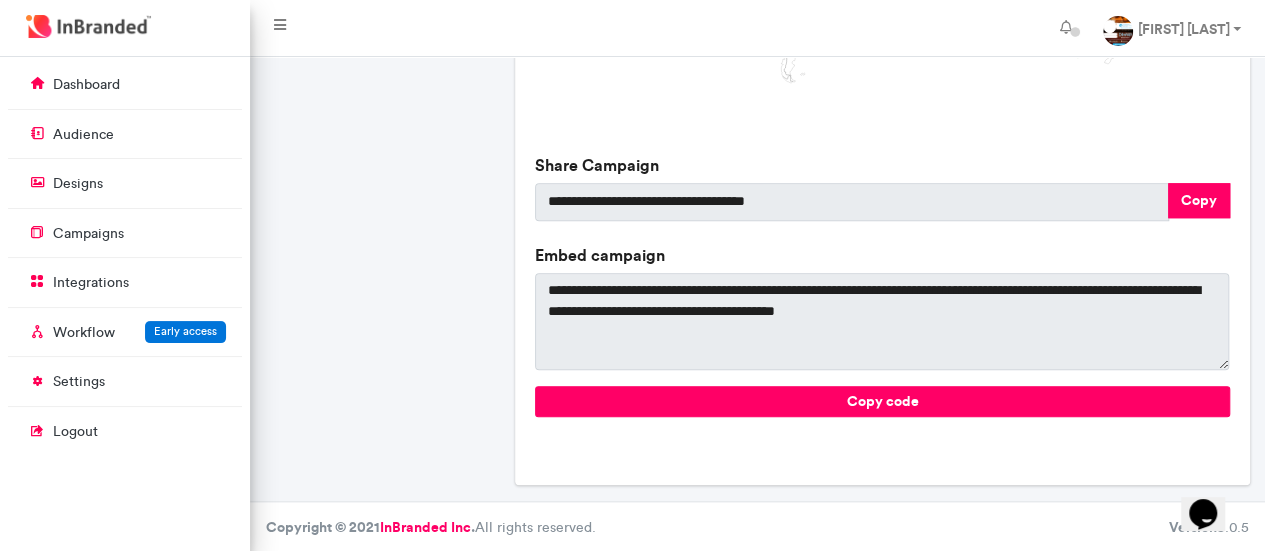 scroll, scrollTop: 0, scrollLeft: 0, axis: both 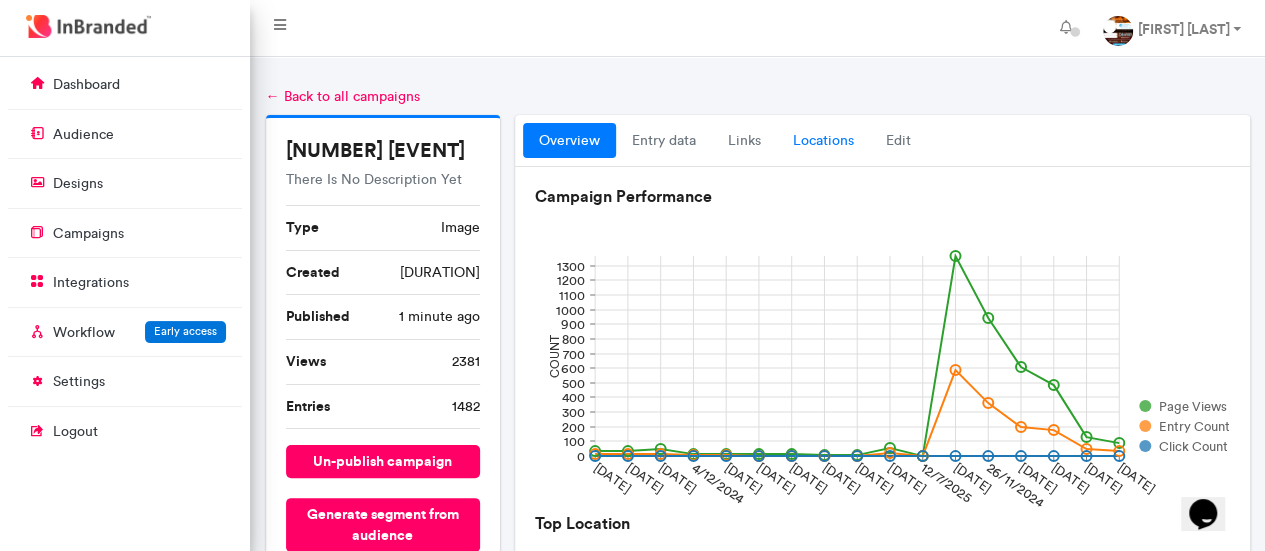 click on "locations" at bounding box center (823, 141) 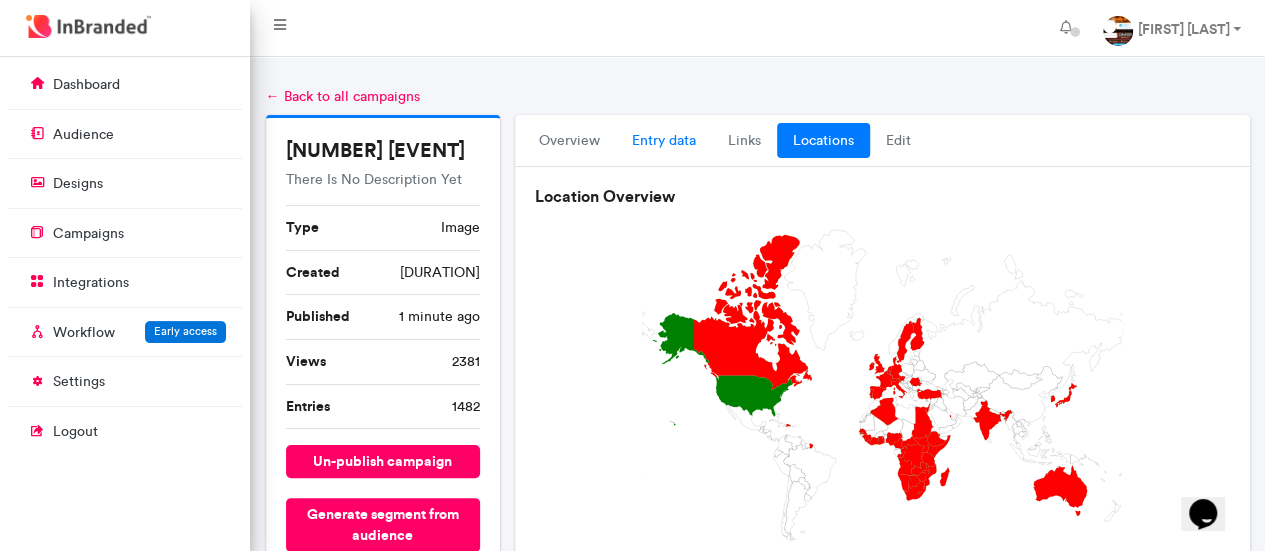 click on "entry data" at bounding box center (664, 141) 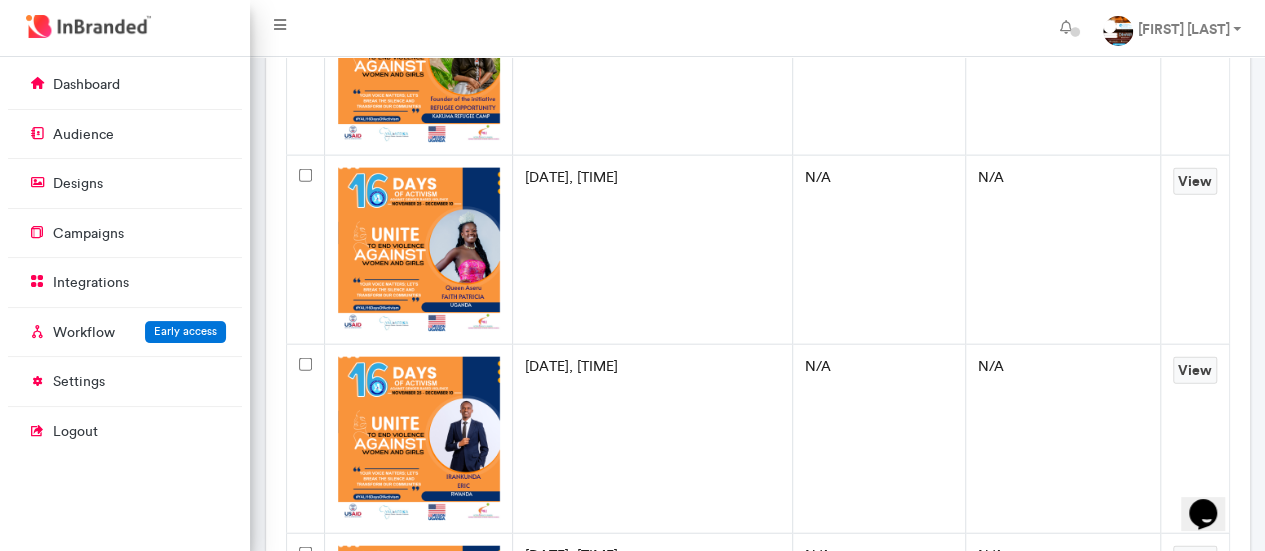 scroll, scrollTop: 2442, scrollLeft: 0, axis: vertical 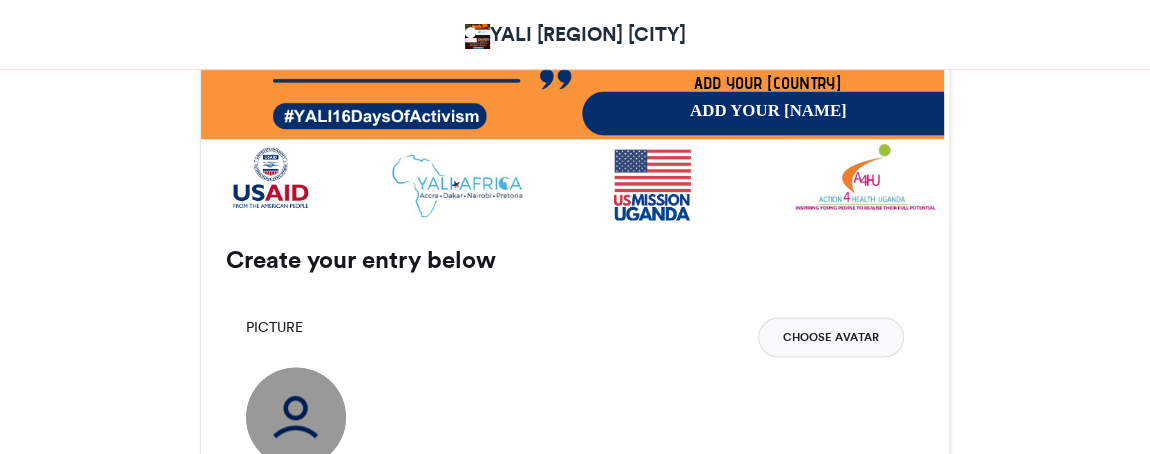 click on "Choose Avatar" at bounding box center (831, 337) 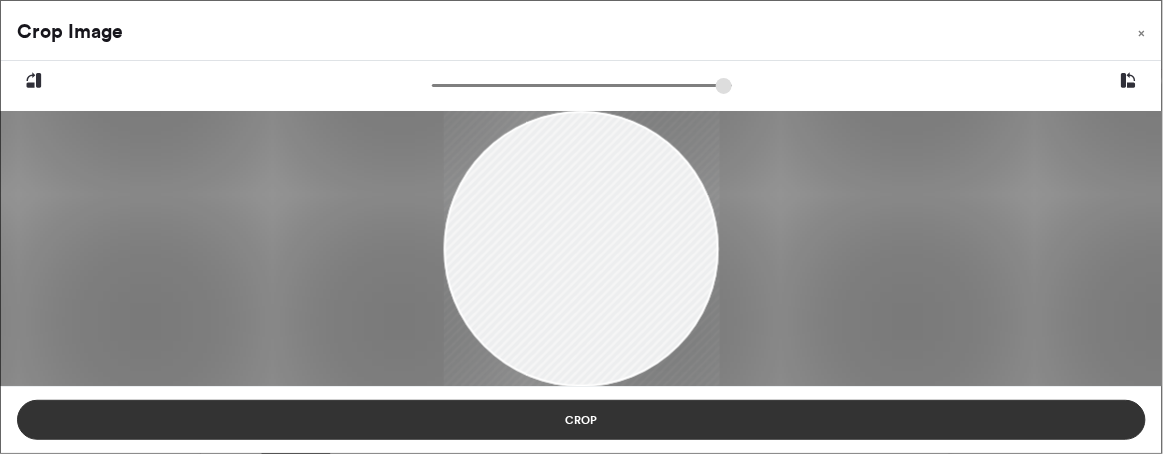 click on "Crop" at bounding box center (581, 420) 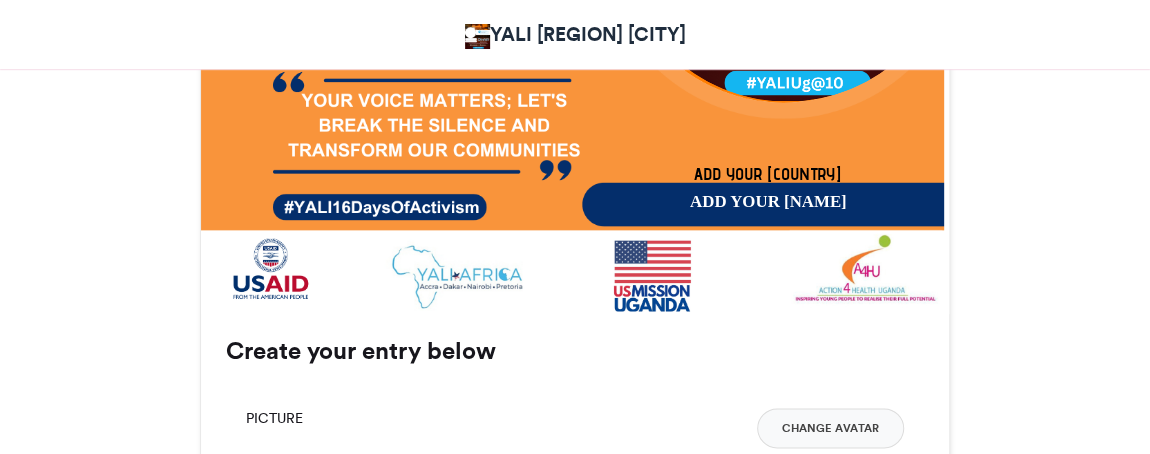 scroll, scrollTop: 999, scrollLeft: 0, axis: vertical 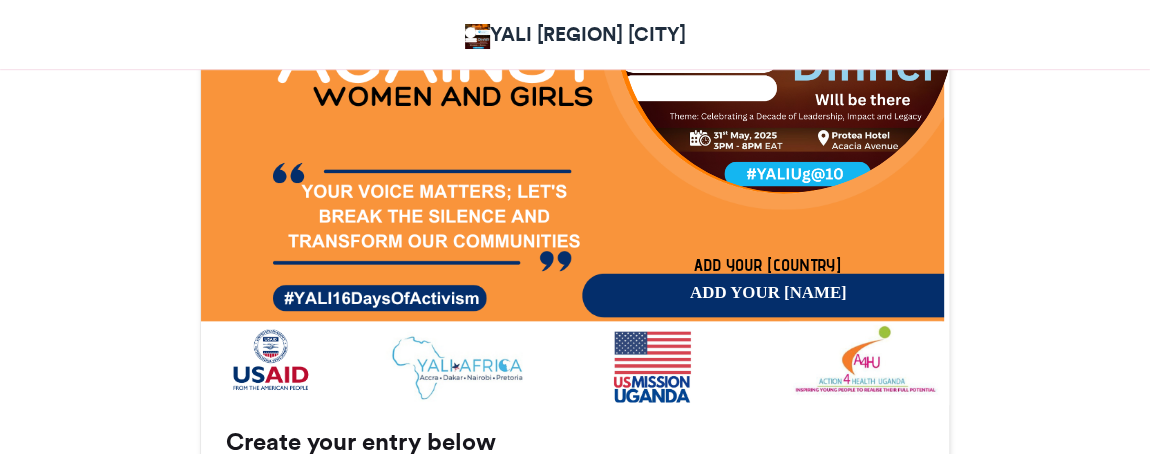click on "ADD YOUR [NAME]" at bounding box center [768, 293] 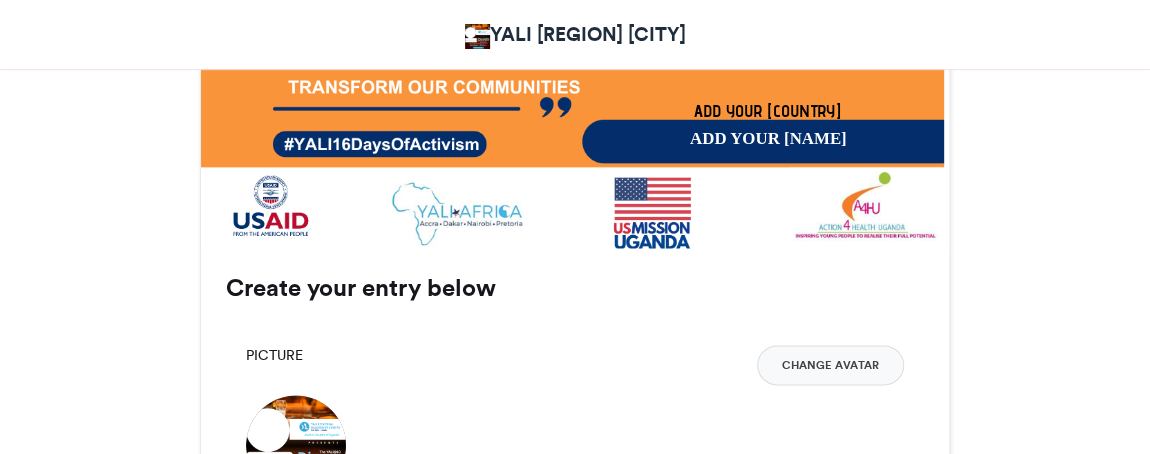 scroll, scrollTop: 1090, scrollLeft: 0, axis: vertical 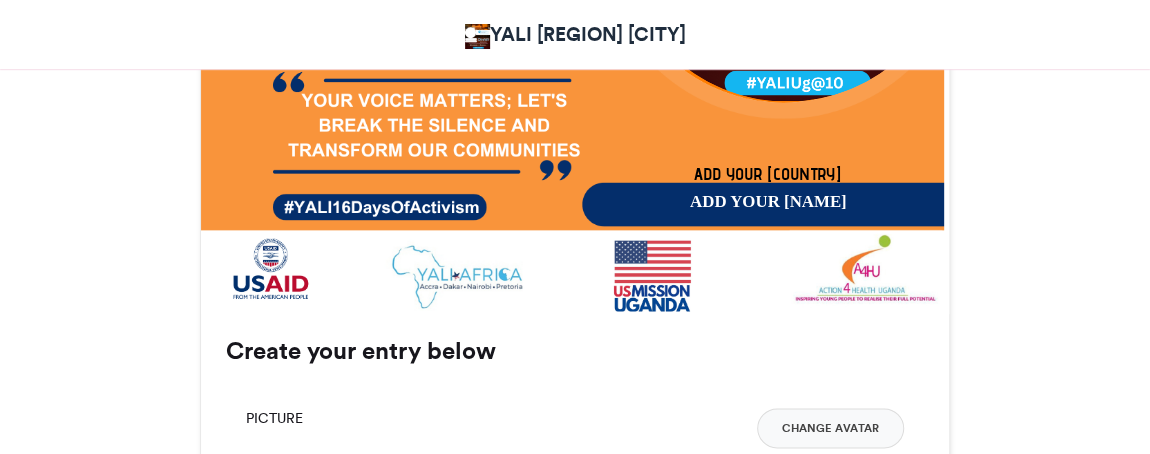 click on "ADD YOUR [NAME]" at bounding box center (768, 202) 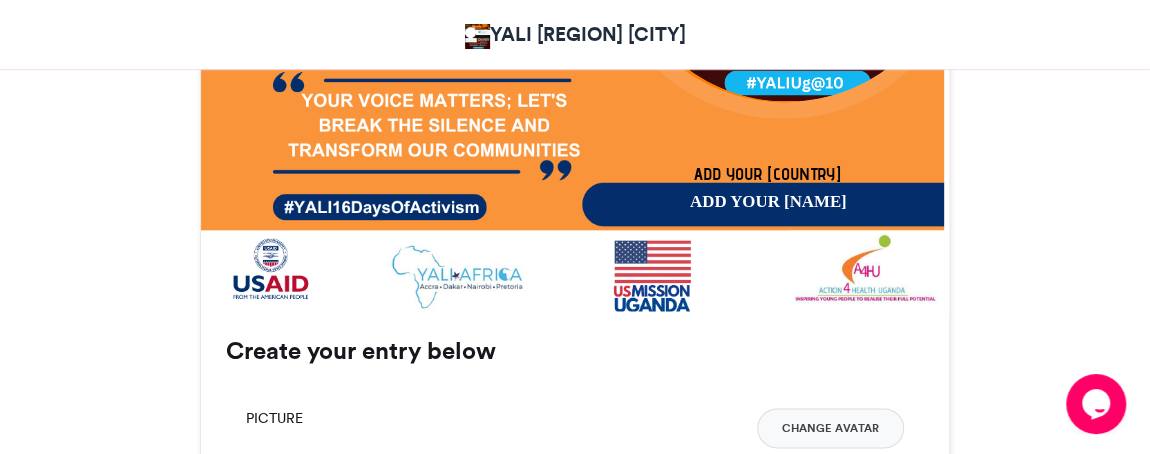scroll, scrollTop: 0, scrollLeft: 0, axis: both 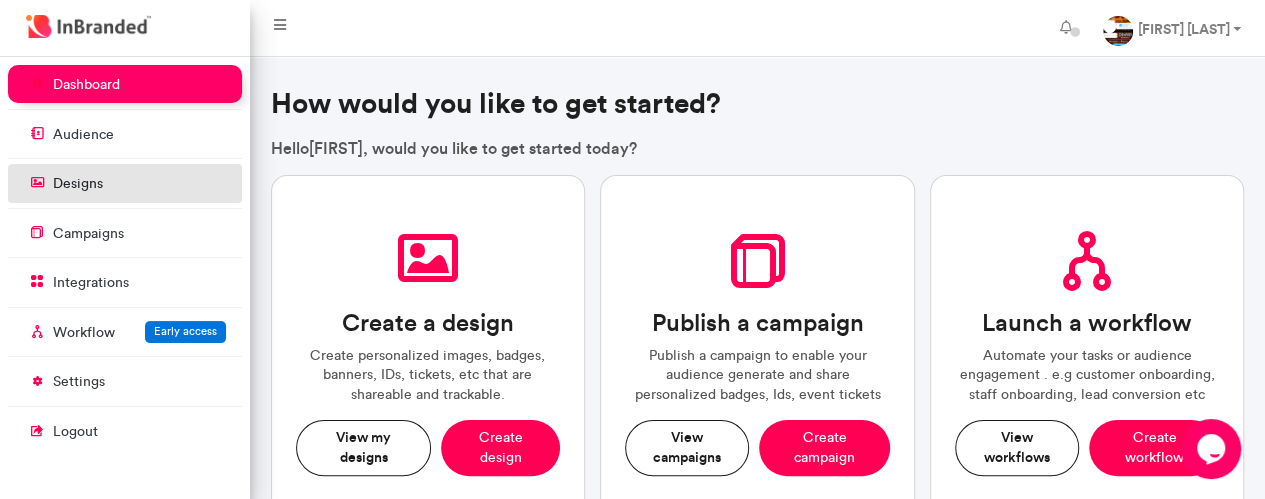 click on "designs" at bounding box center [78, 184] 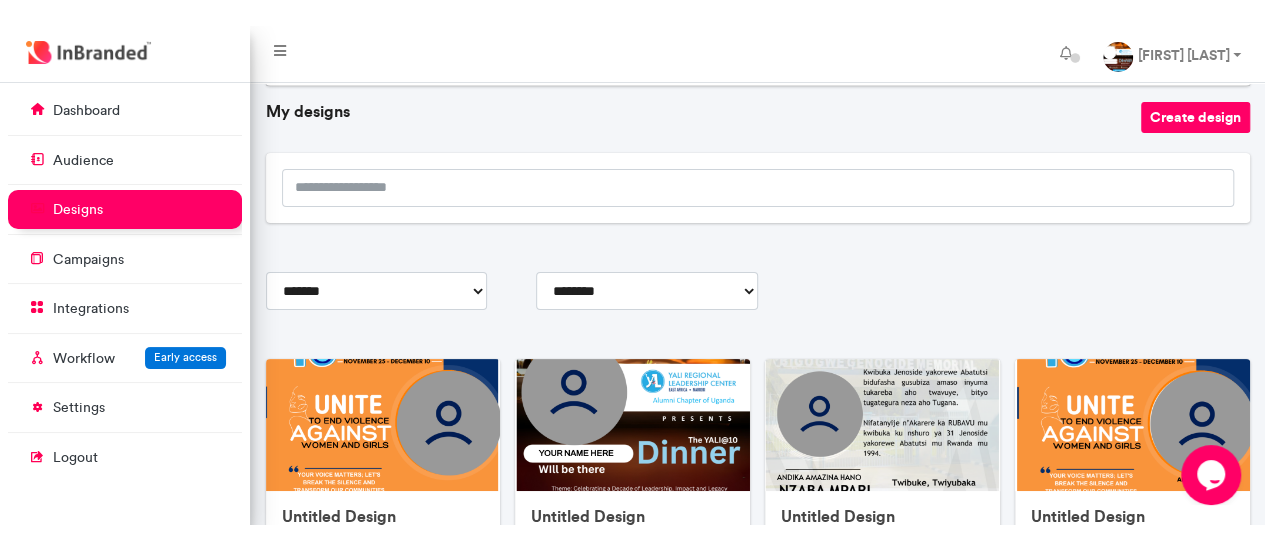 scroll, scrollTop: 200, scrollLeft: 0, axis: vertical 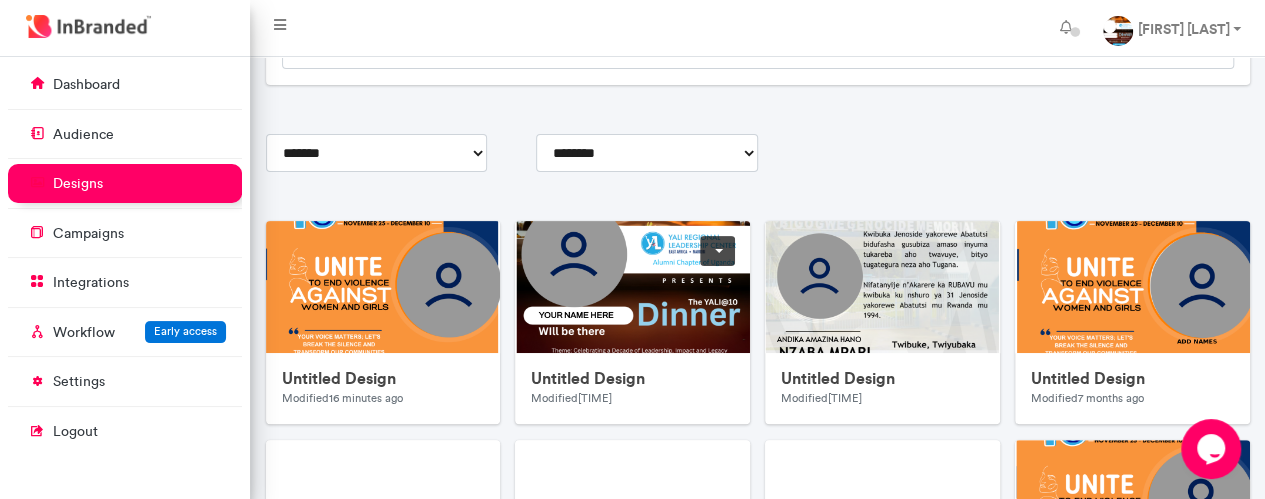 click at bounding box center [915, 621] 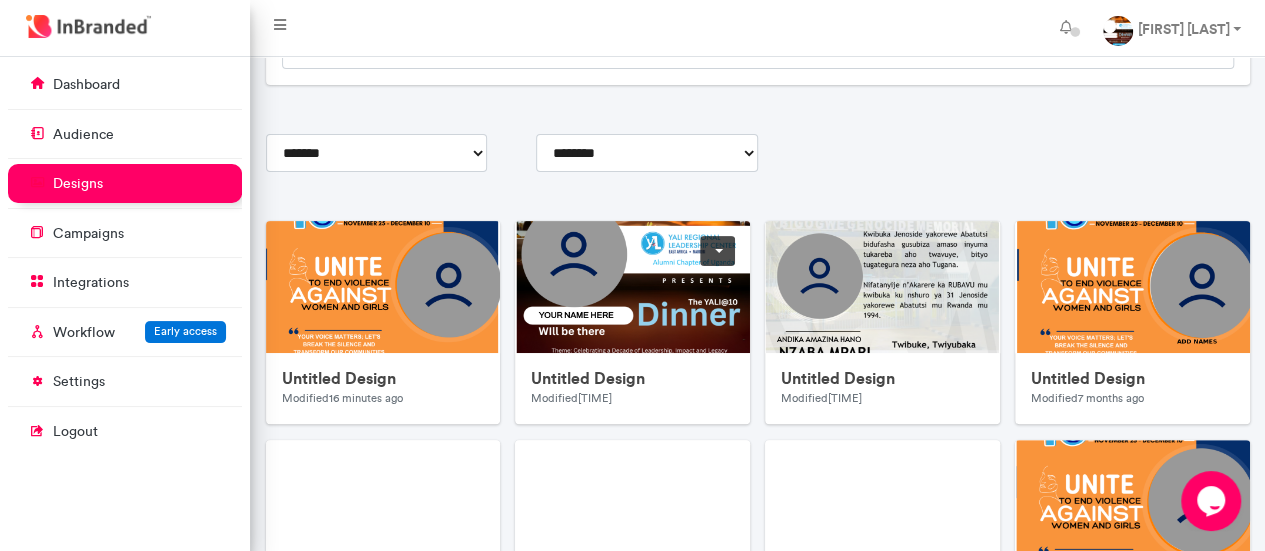 scroll, scrollTop: 494, scrollLeft: 250, axis: both 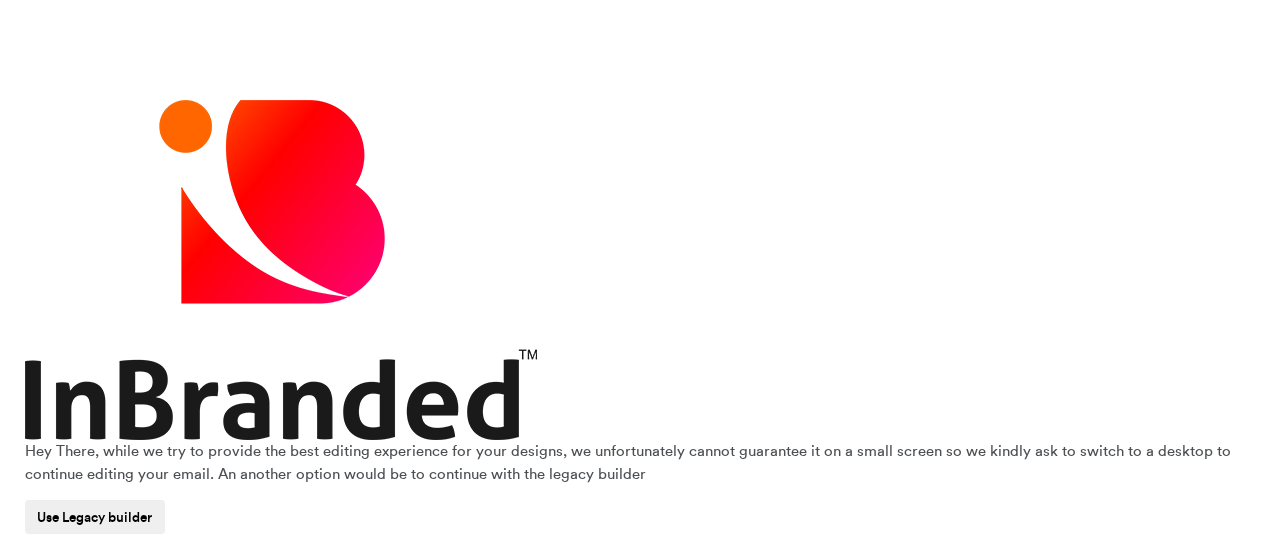 click at bounding box center (281, 270) 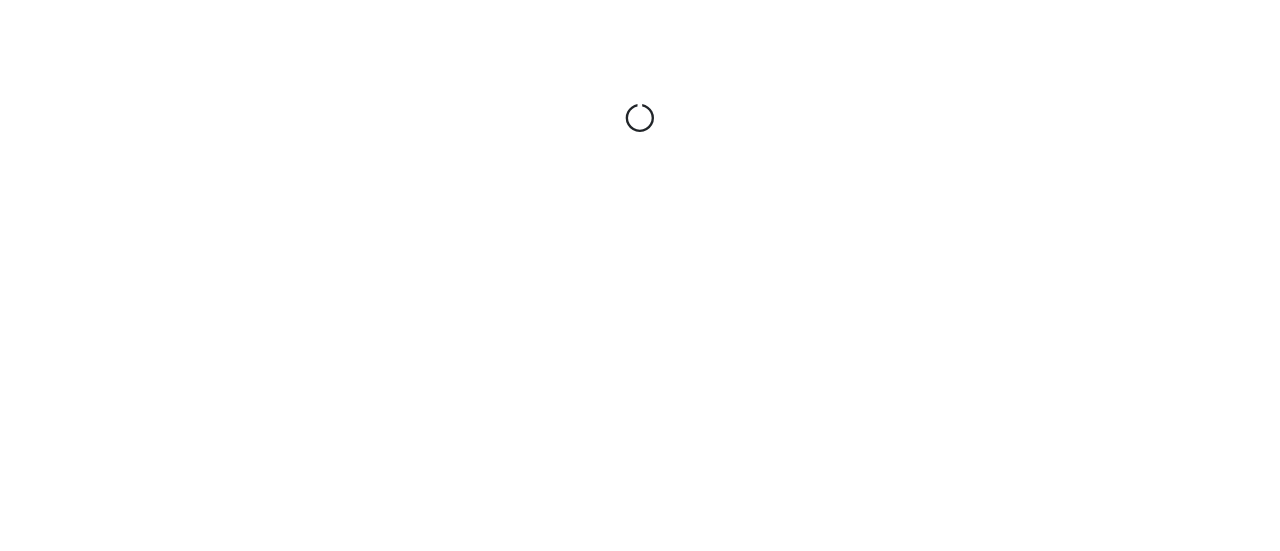 scroll, scrollTop: 0, scrollLeft: 0, axis: both 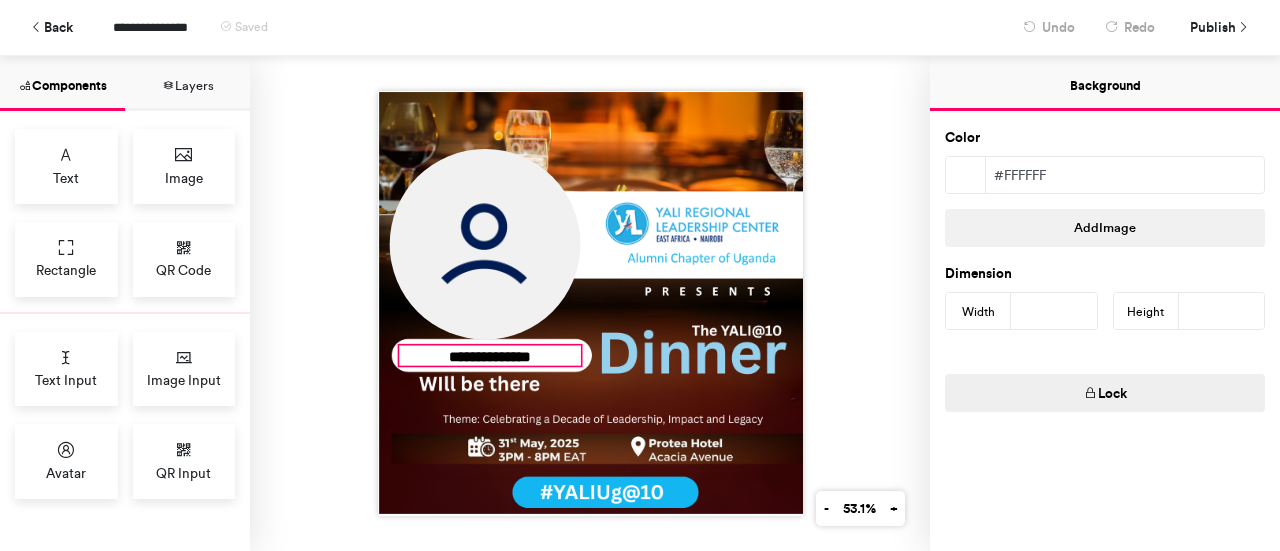 click on "**********" at bounding box center (489, 355) 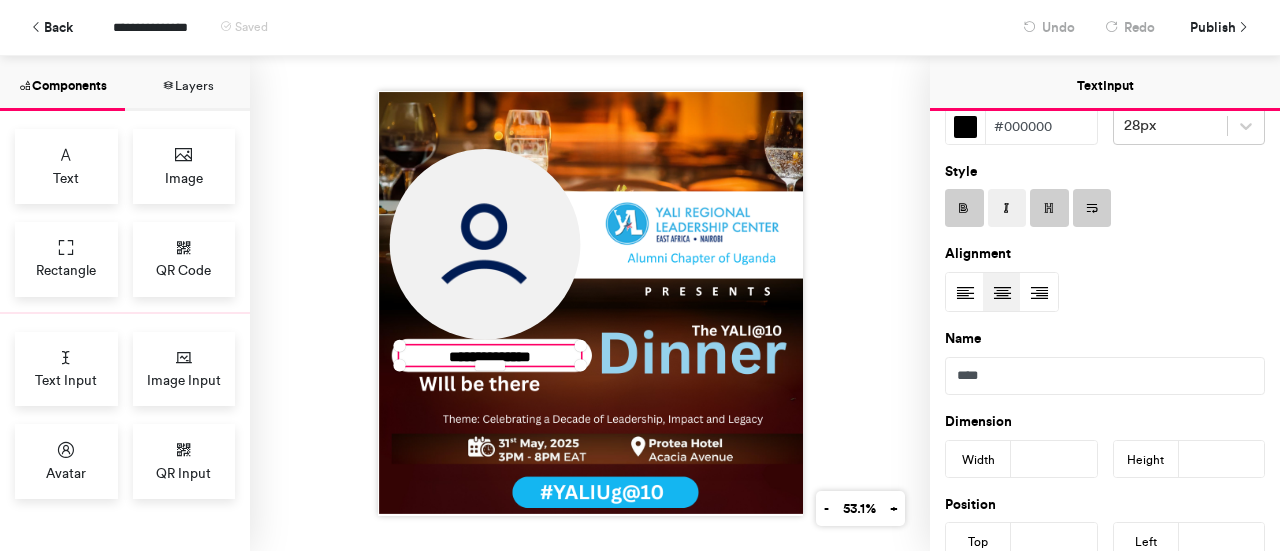 scroll, scrollTop: 0, scrollLeft: 0, axis: both 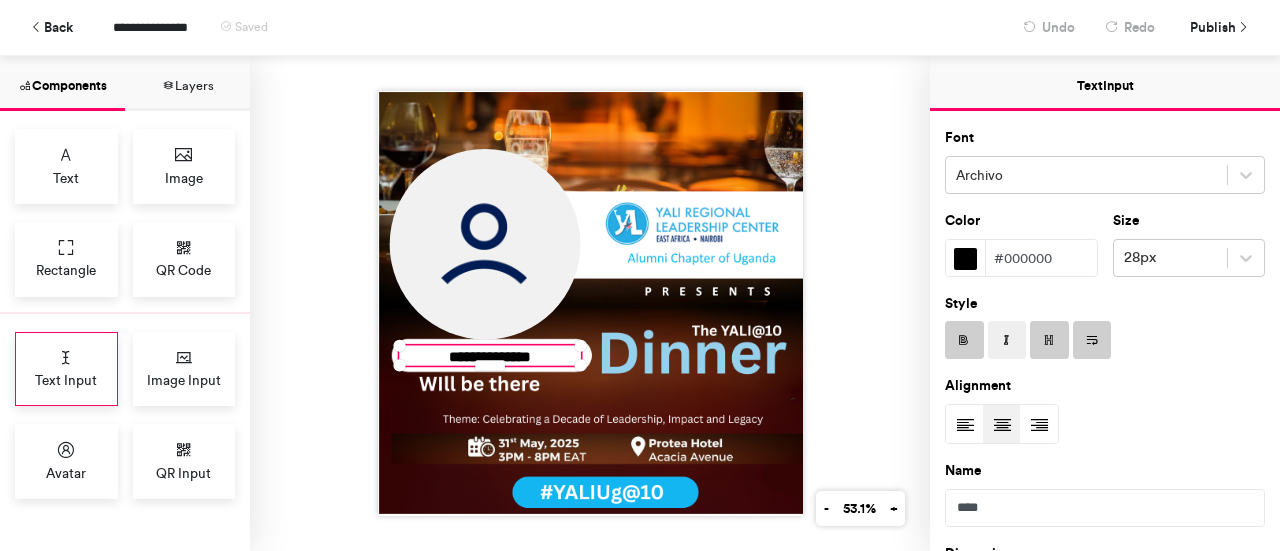 click on "Text Input" at bounding box center (66, 369) 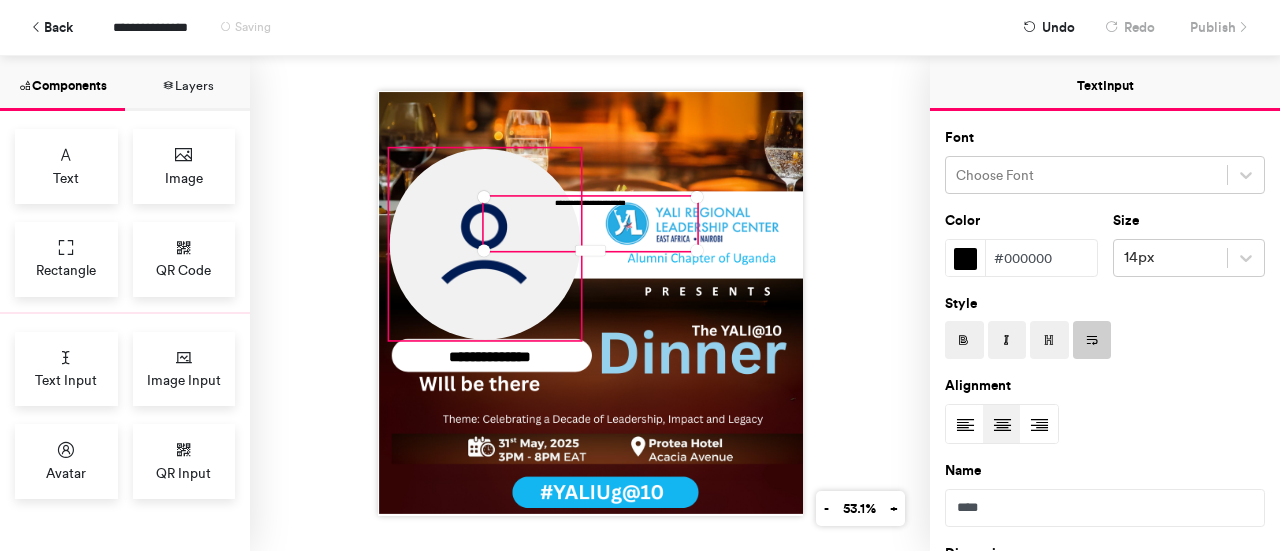 click on "**********" at bounding box center [590, 303] 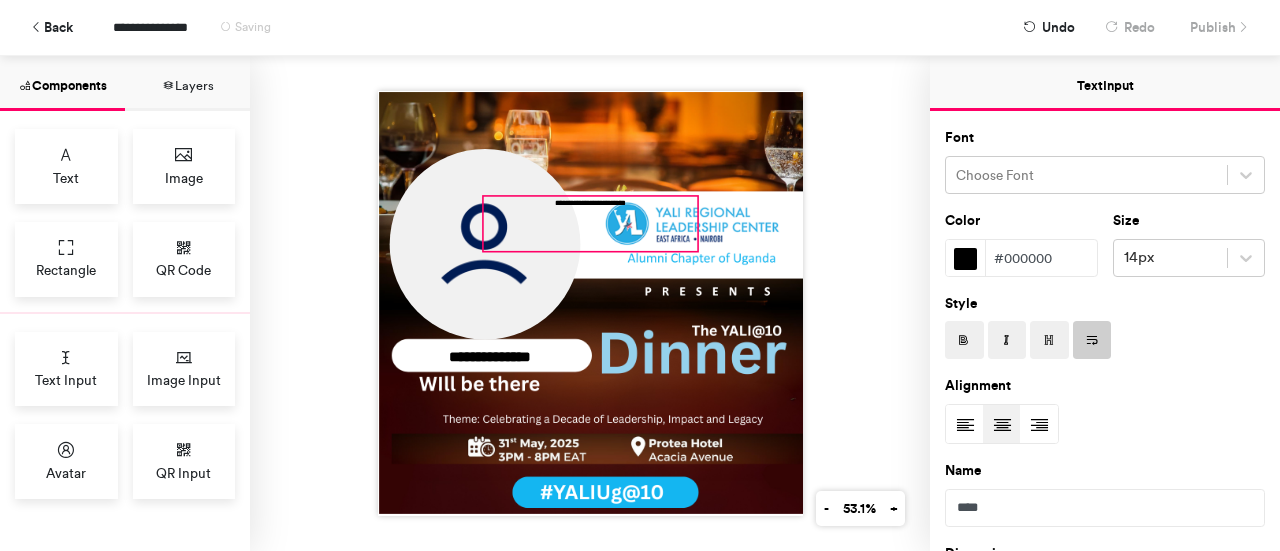 click on "**********" at bounding box center [590, 223] 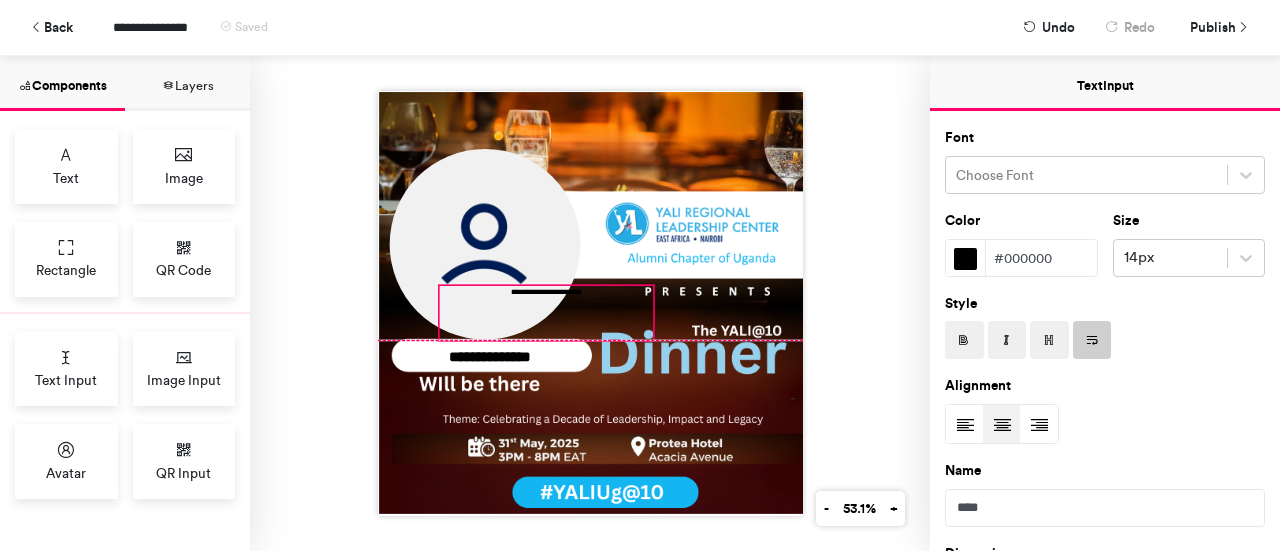 drag, startPoint x: 586, startPoint y: 245, endPoint x: 542, endPoint y: 331, distance: 96.60228 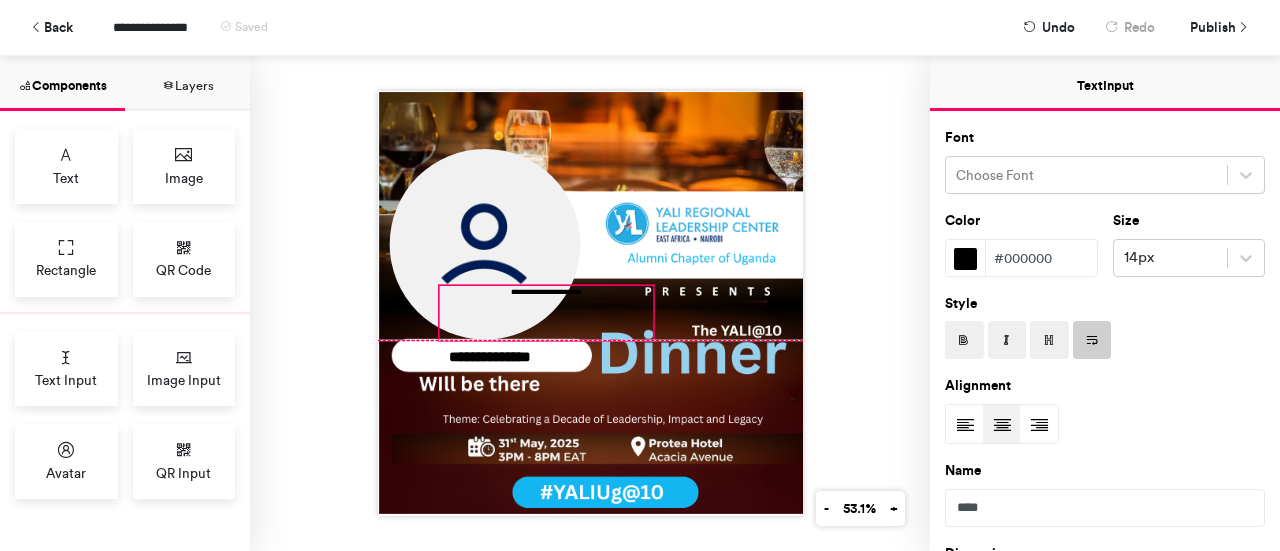 click on "**********" at bounding box center (590, 303) 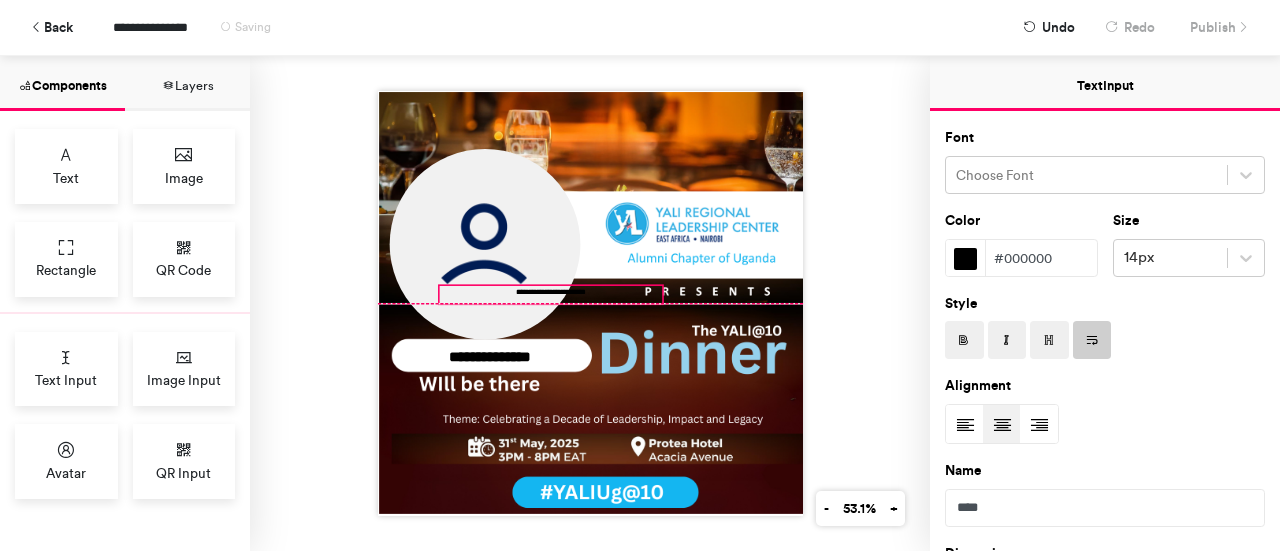 drag, startPoint x: 644, startPoint y: 334, endPoint x: 653, endPoint y: 299, distance: 36.138622 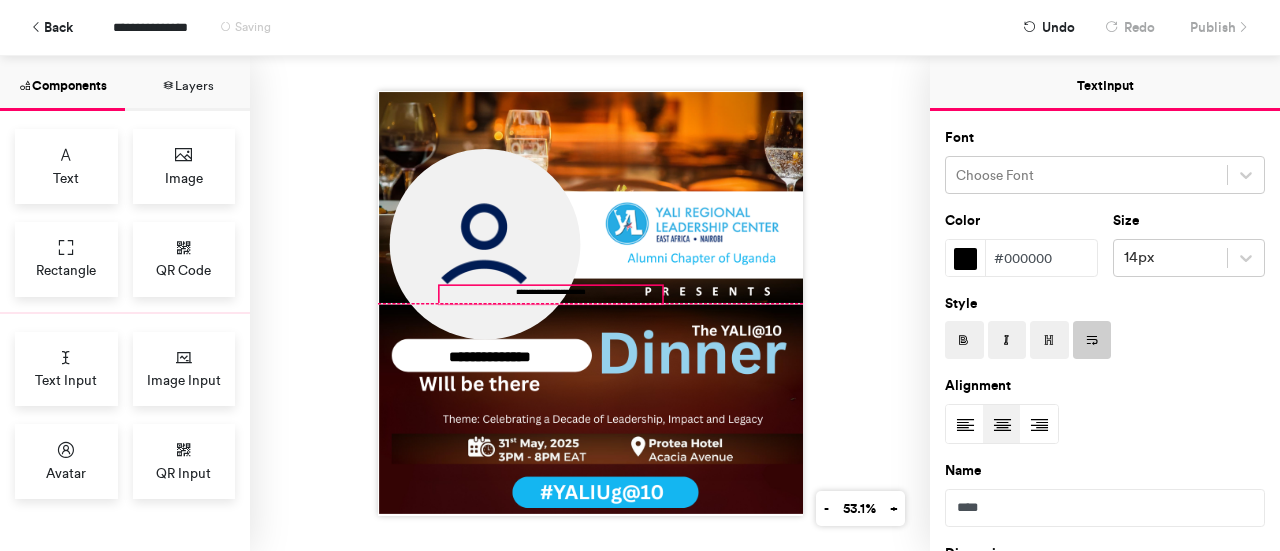 click on "**********" at bounding box center (590, 303) 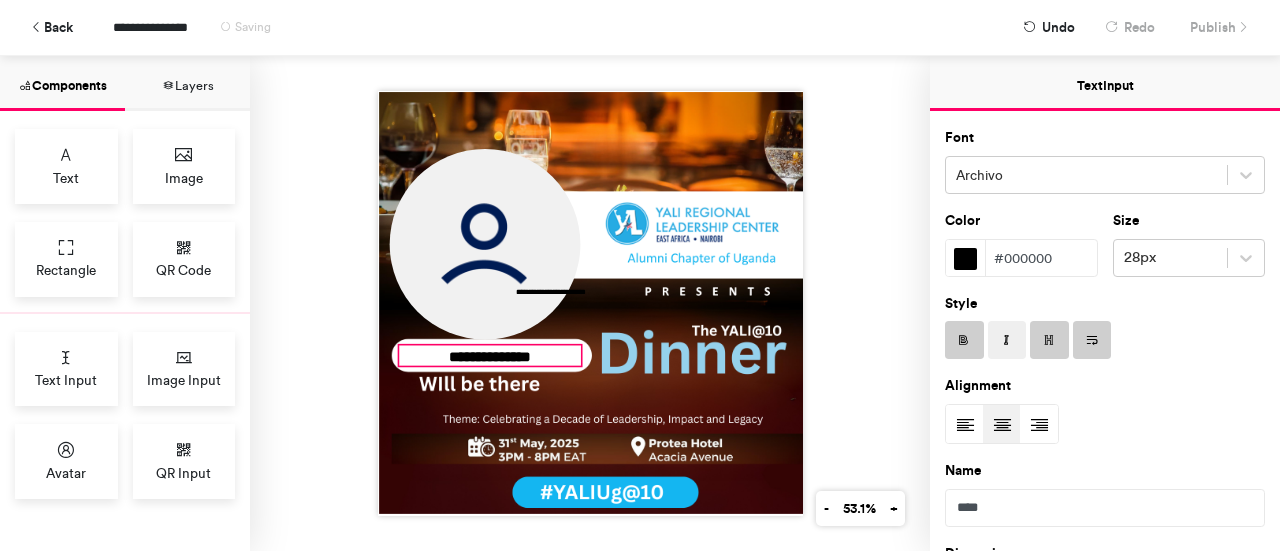 click on "**********" at bounding box center (489, 355) 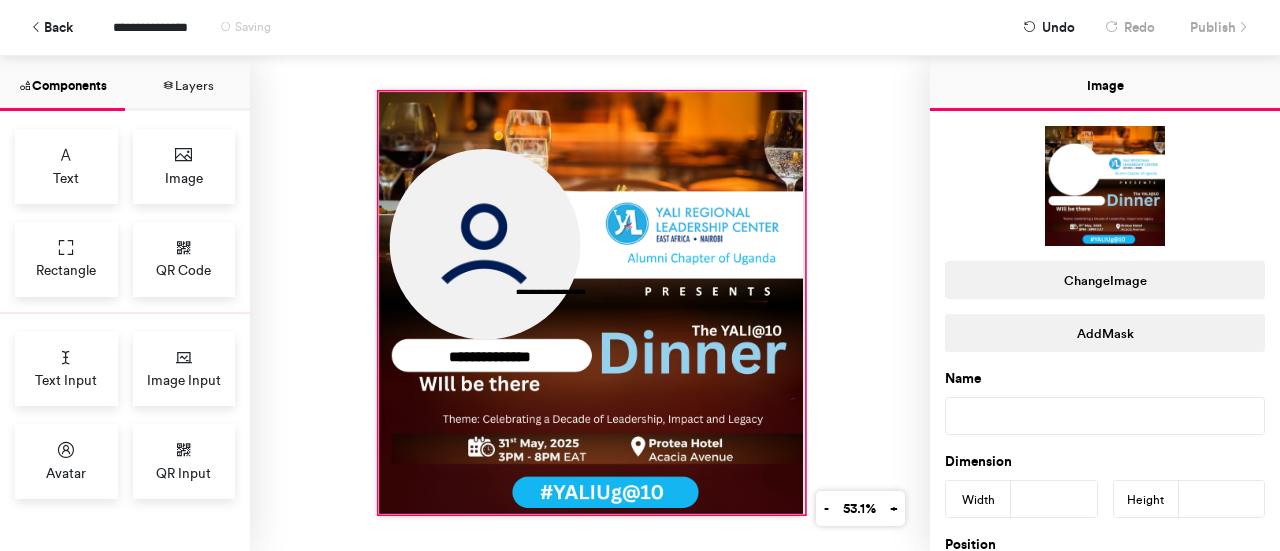 click at bounding box center [592, 303] 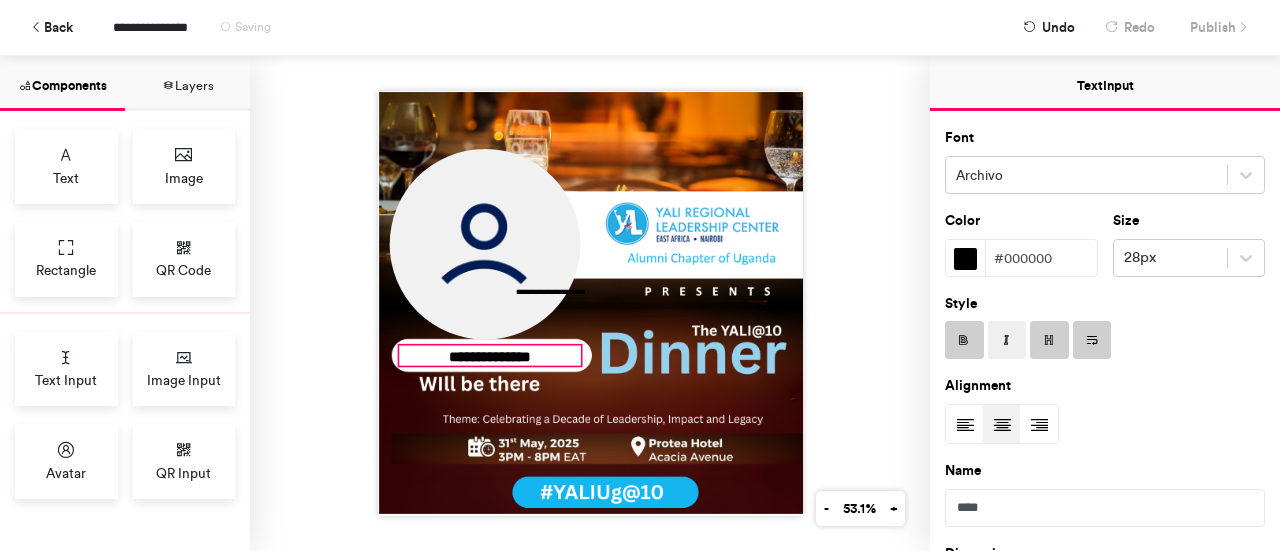 click on "**********" at bounding box center [489, 355] 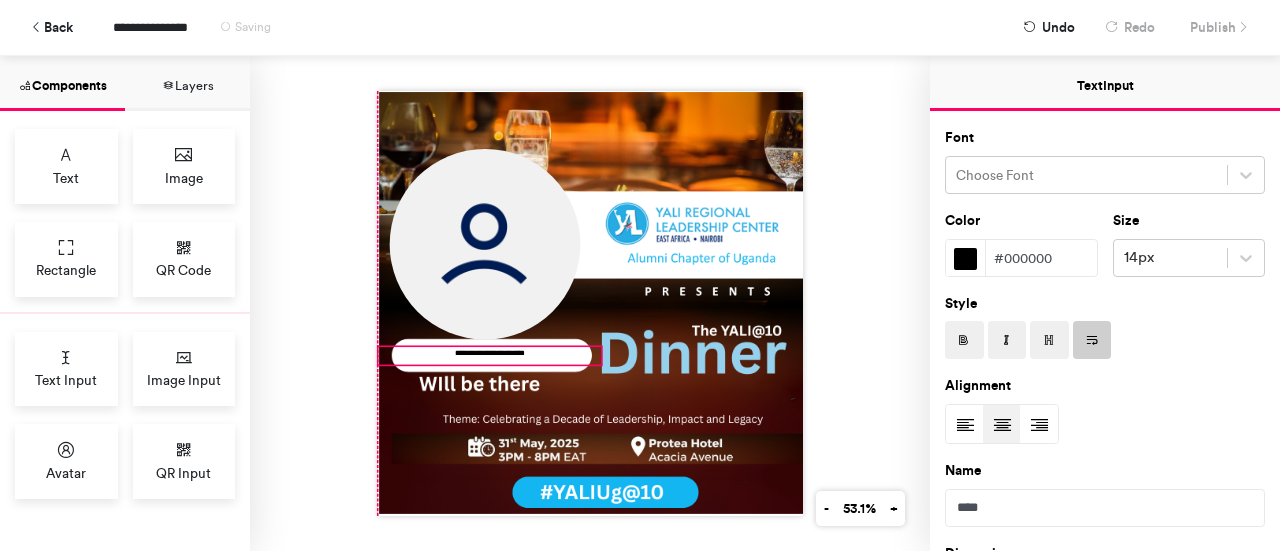 drag, startPoint x: 528, startPoint y: 280, endPoint x: 469, endPoint y: 341, distance: 84.8646 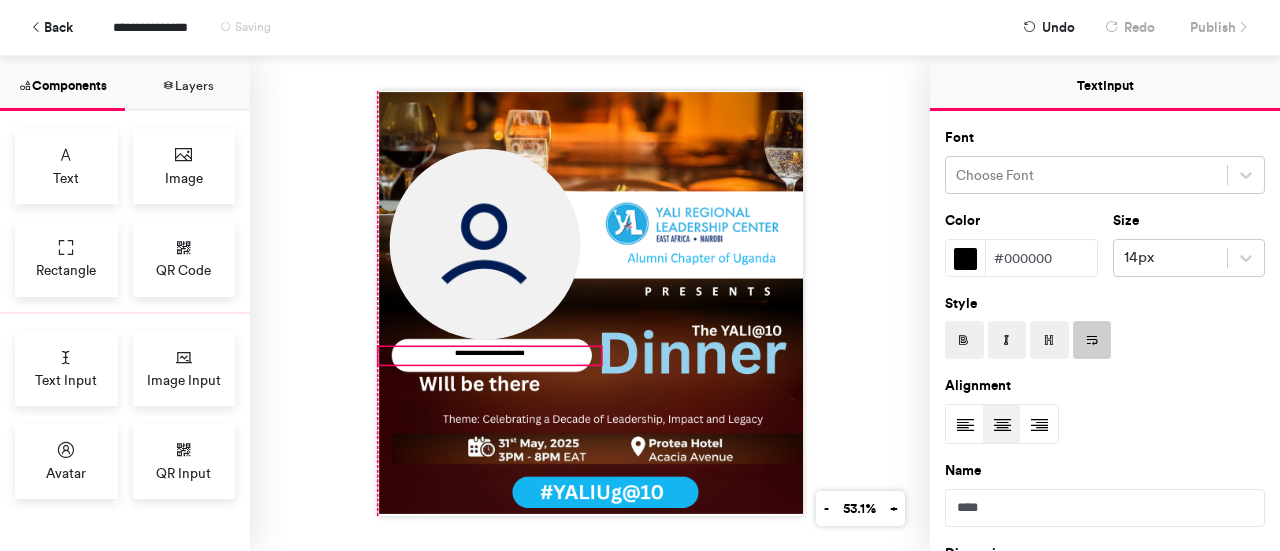 click on "**********" at bounding box center [490, 356] 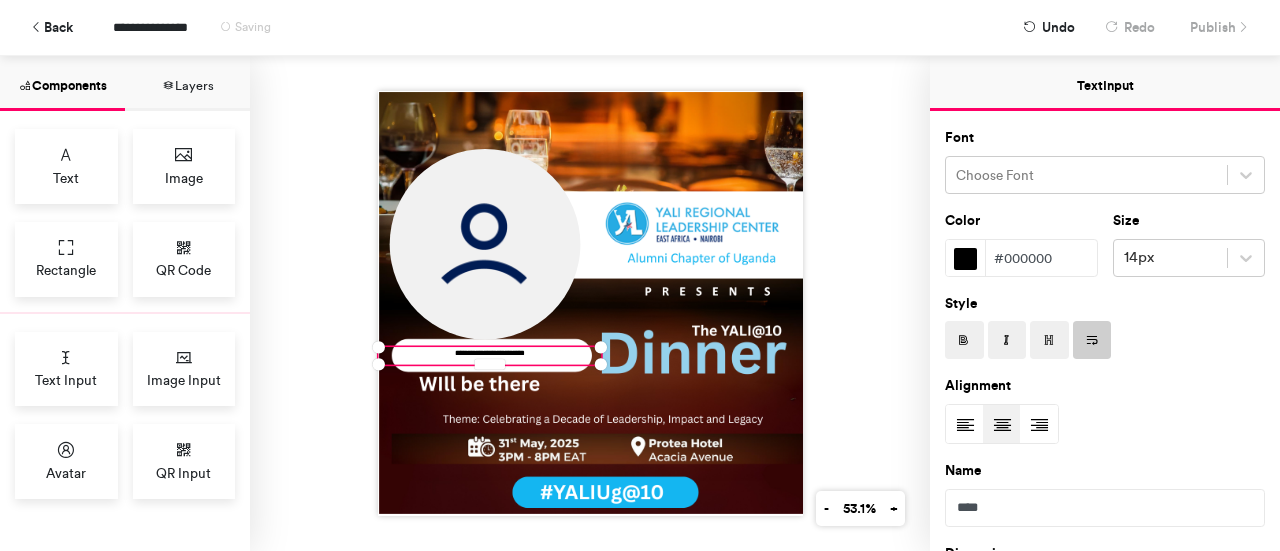 click at bounding box center (964, 341) 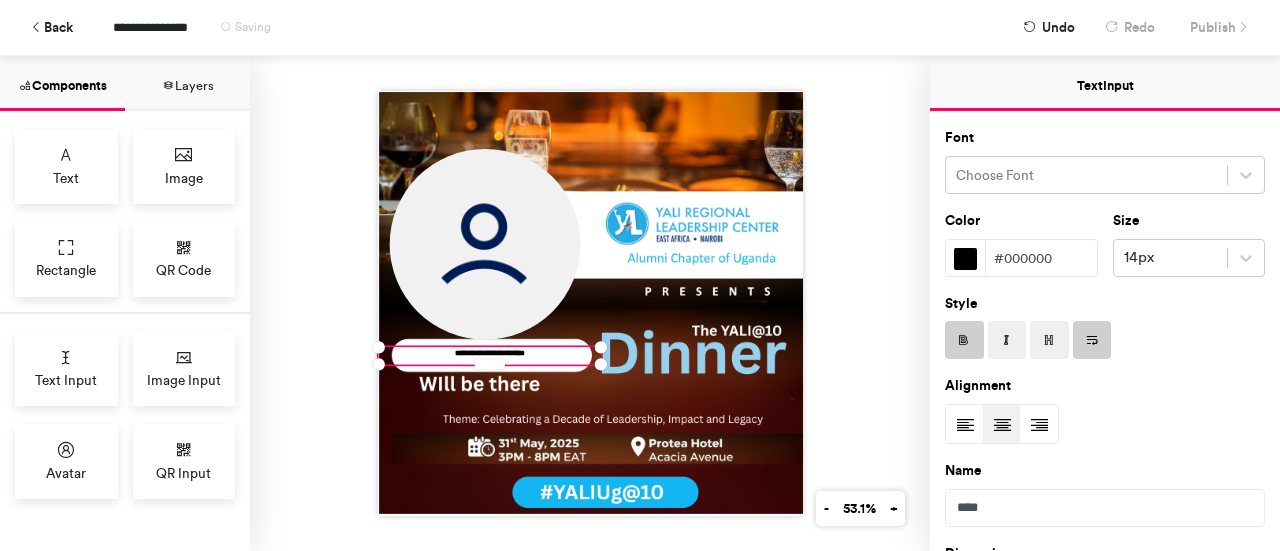 click at bounding box center [1049, 341] 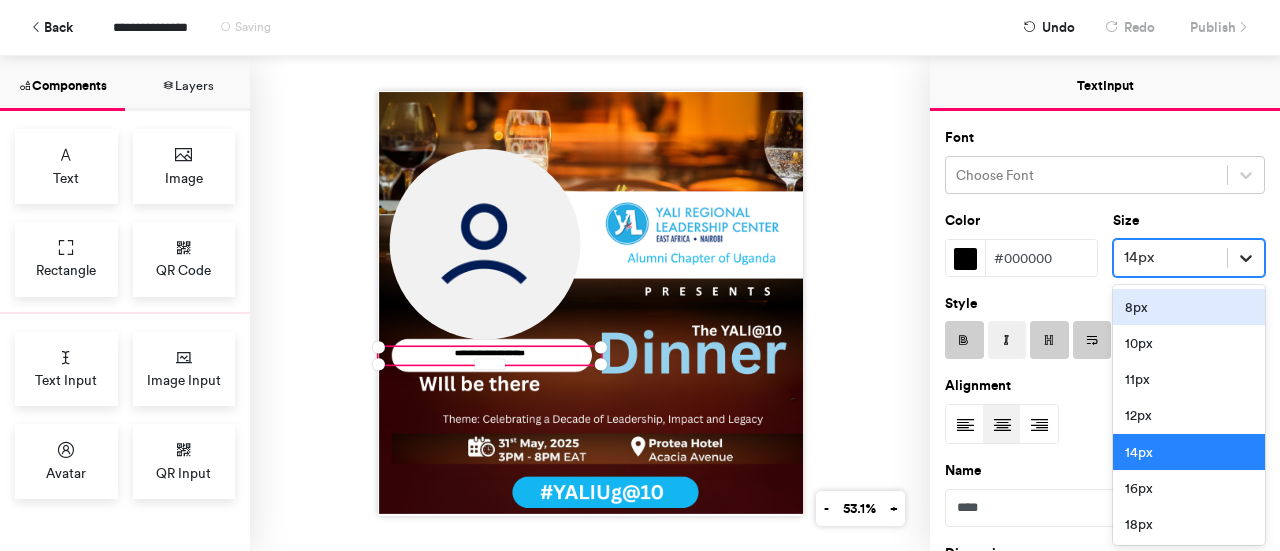 click at bounding box center (1246, 258) 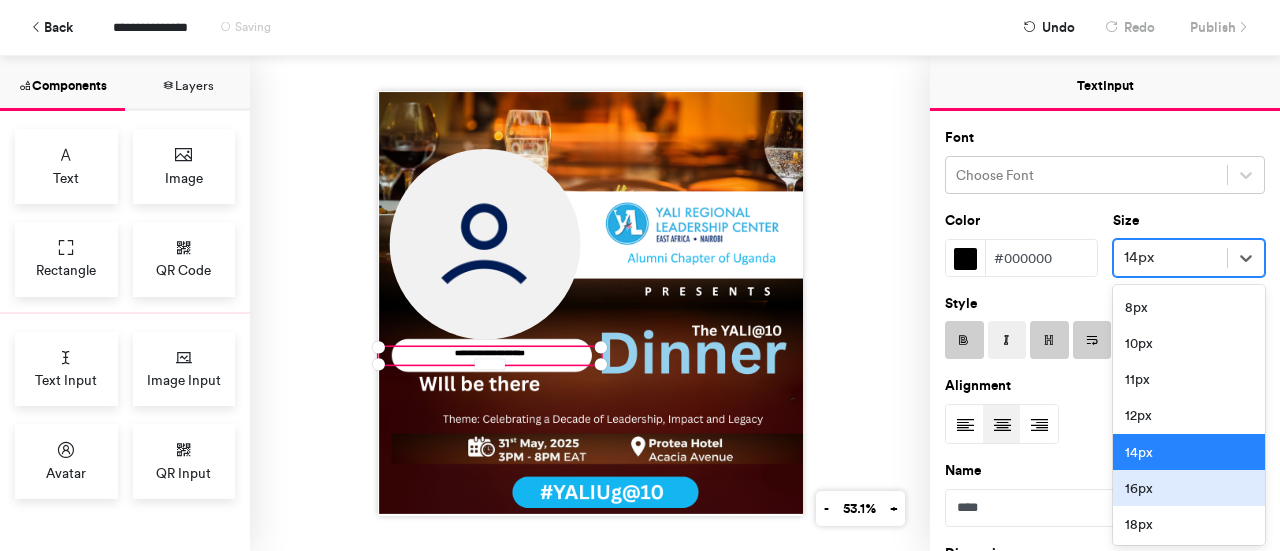 click on "16px" at bounding box center (1189, 488) 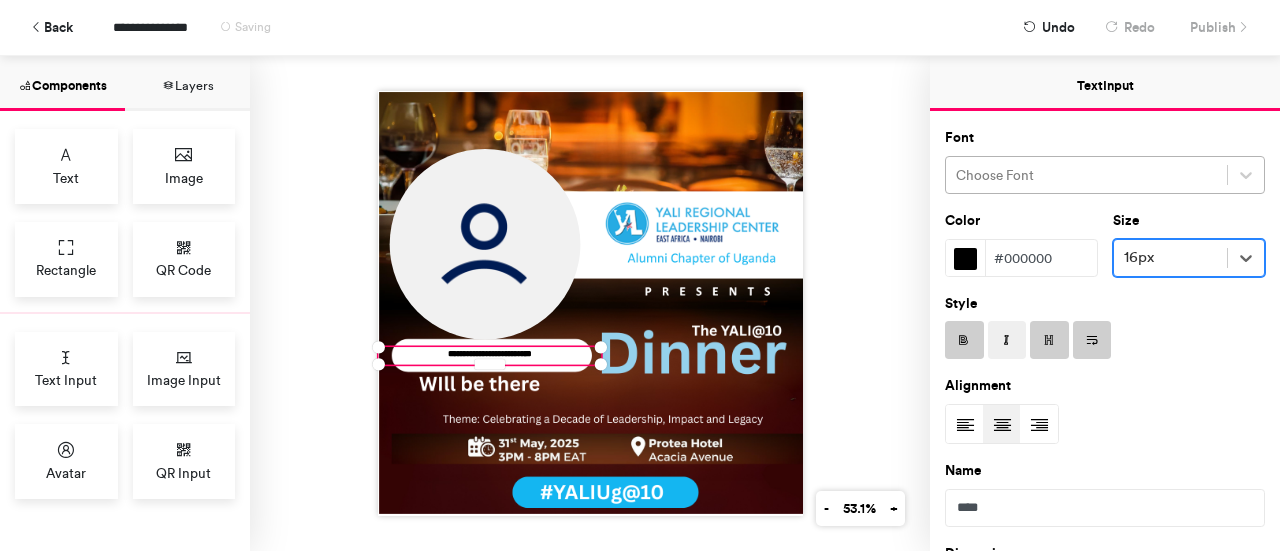 click at bounding box center [1086, 175] 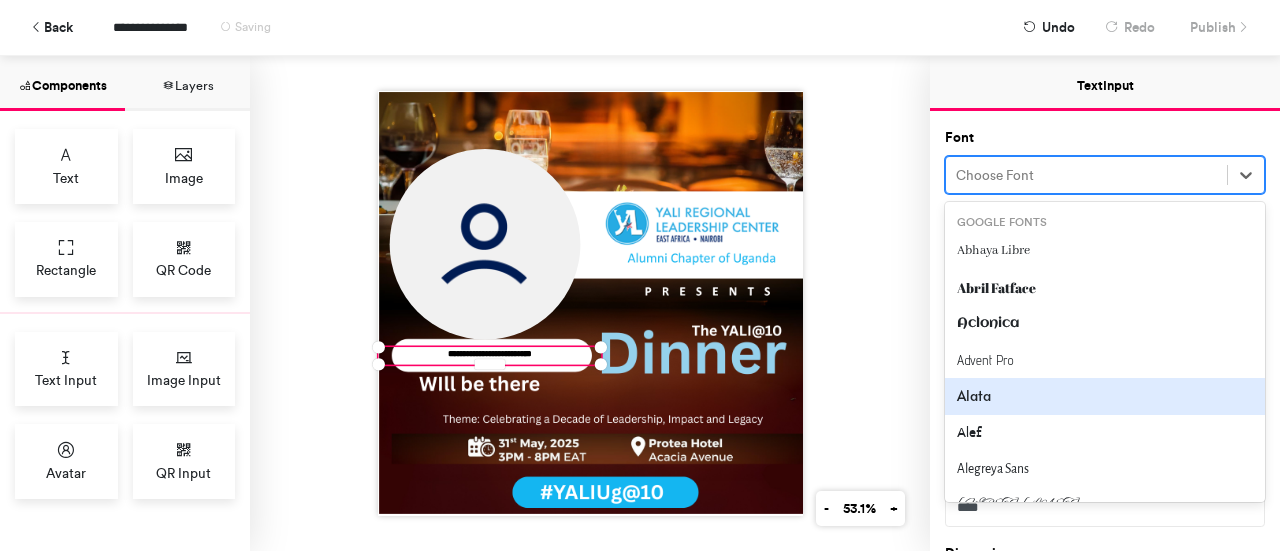 click on "Alata" at bounding box center (1105, 396) 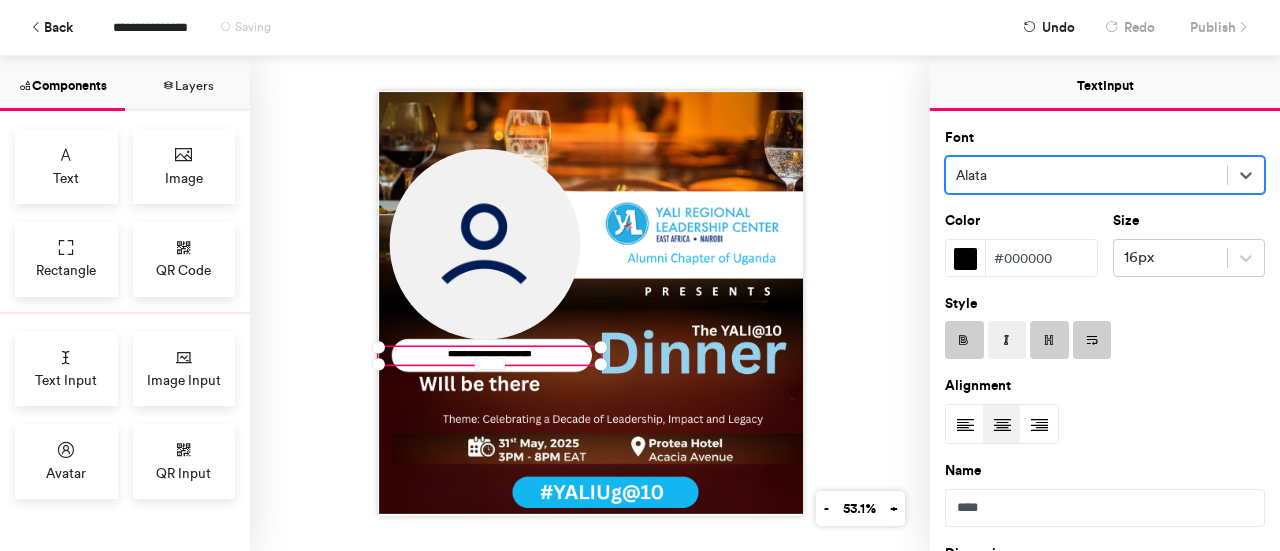 scroll, scrollTop: 200, scrollLeft: 0, axis: vertical 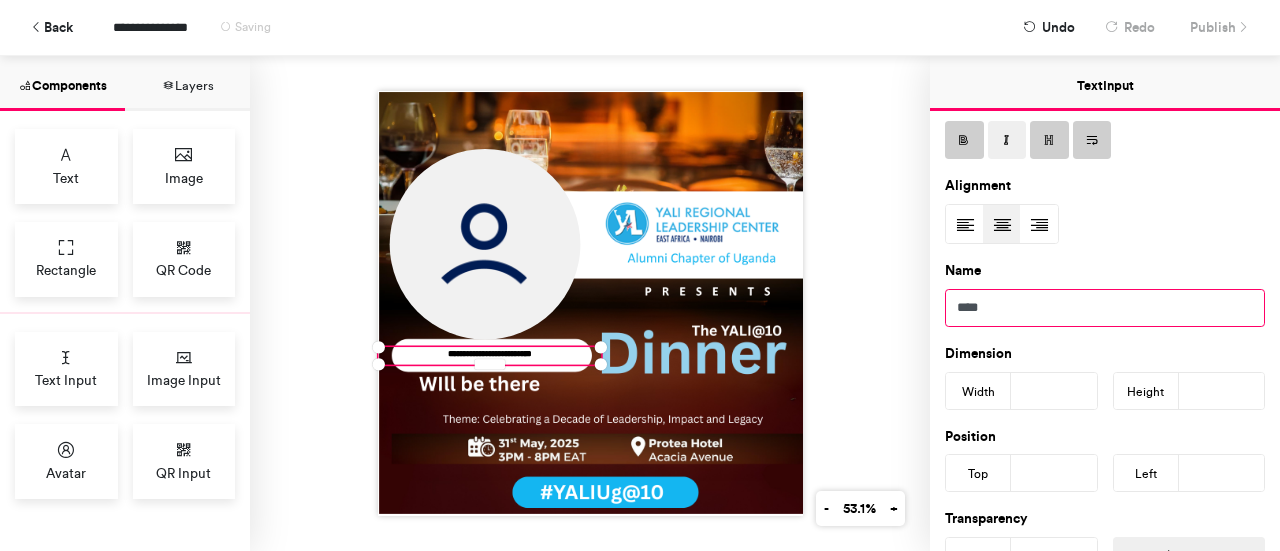 drag, startPoint x: 1020, startPoint y: 307, endPoint x: 958, endPoint y: 324, distance: 64.288414 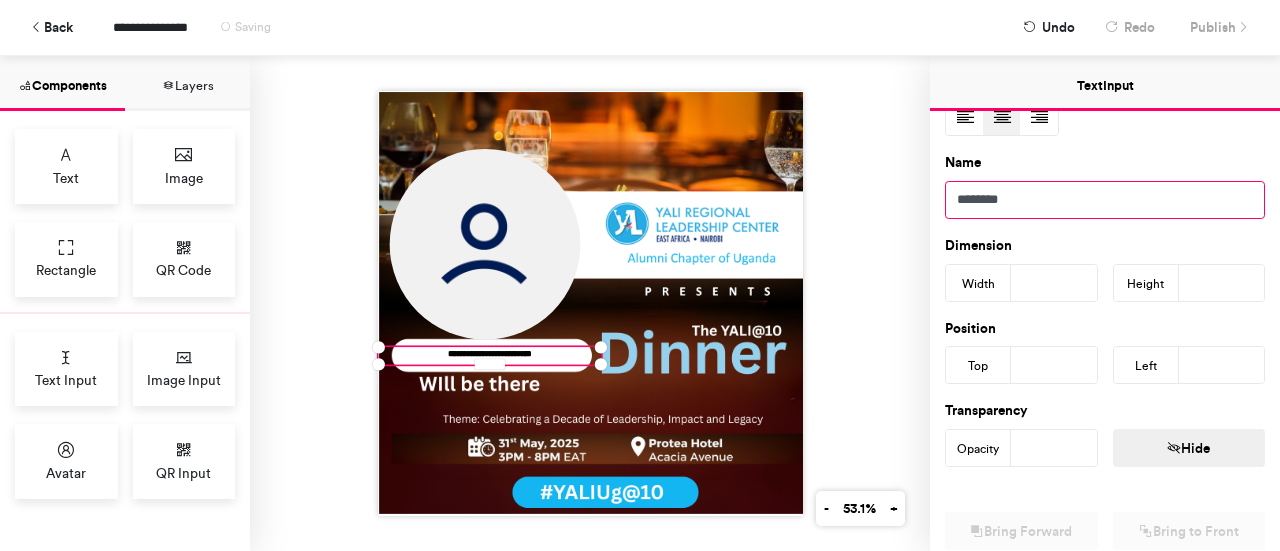 scroll, scrollTop: 400, scrollLeft: 0, axis: vertical 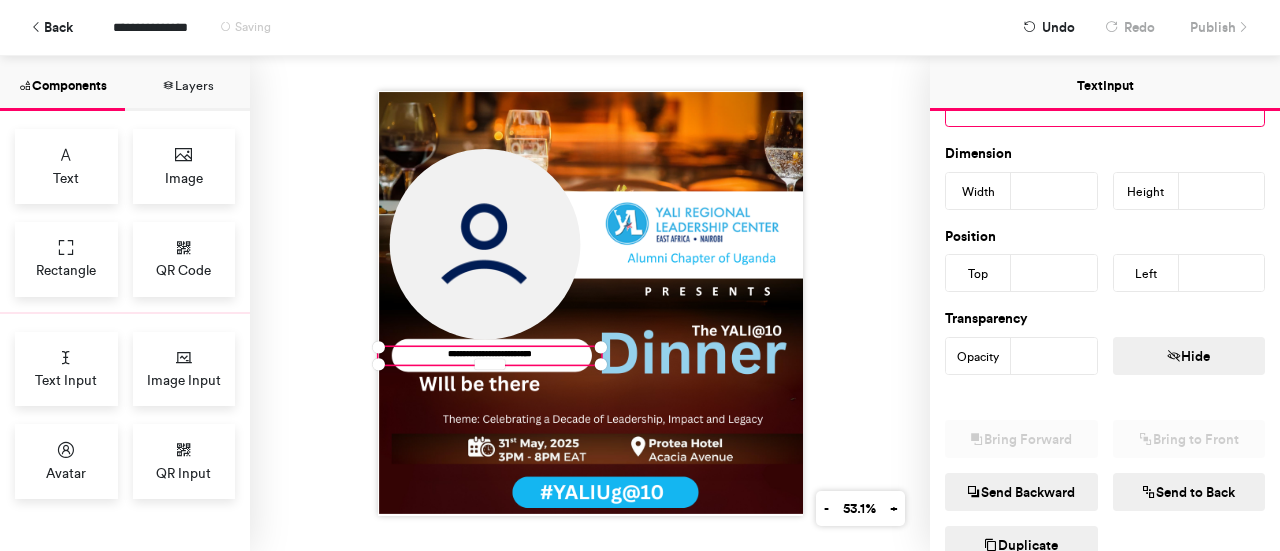 type on "********" 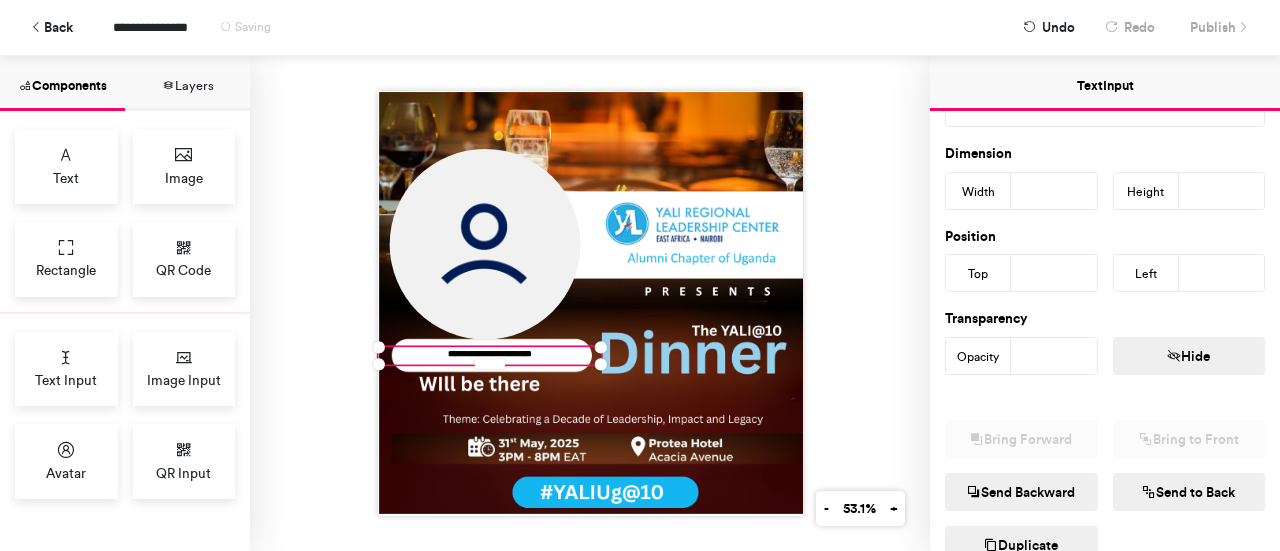 click on "**********" at bounding box center [590, 303] 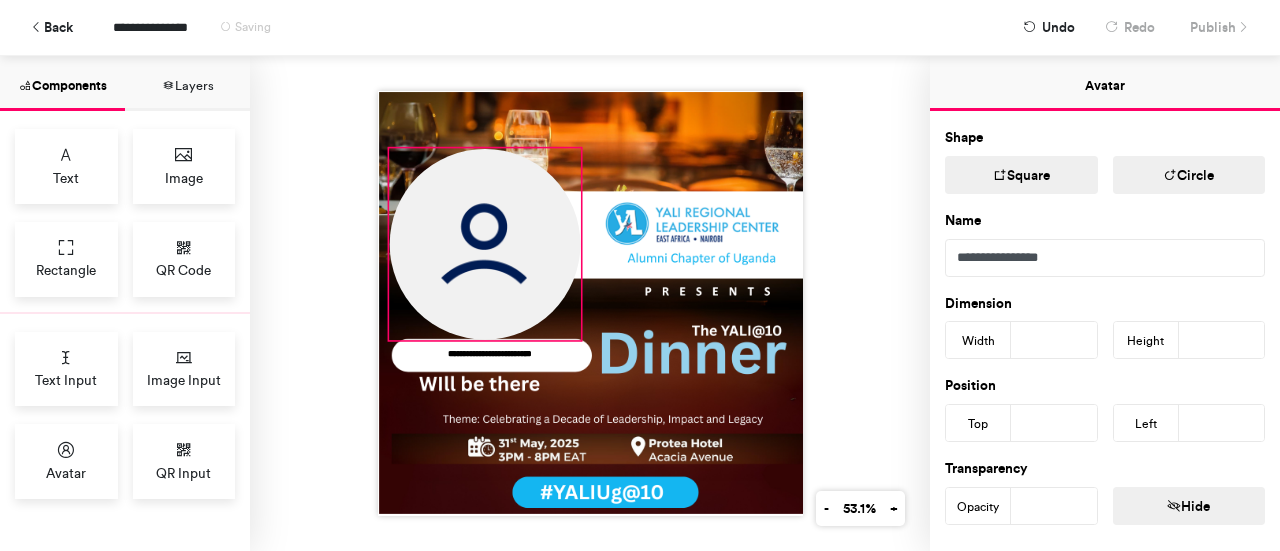 click at bounding box center [484, 244] 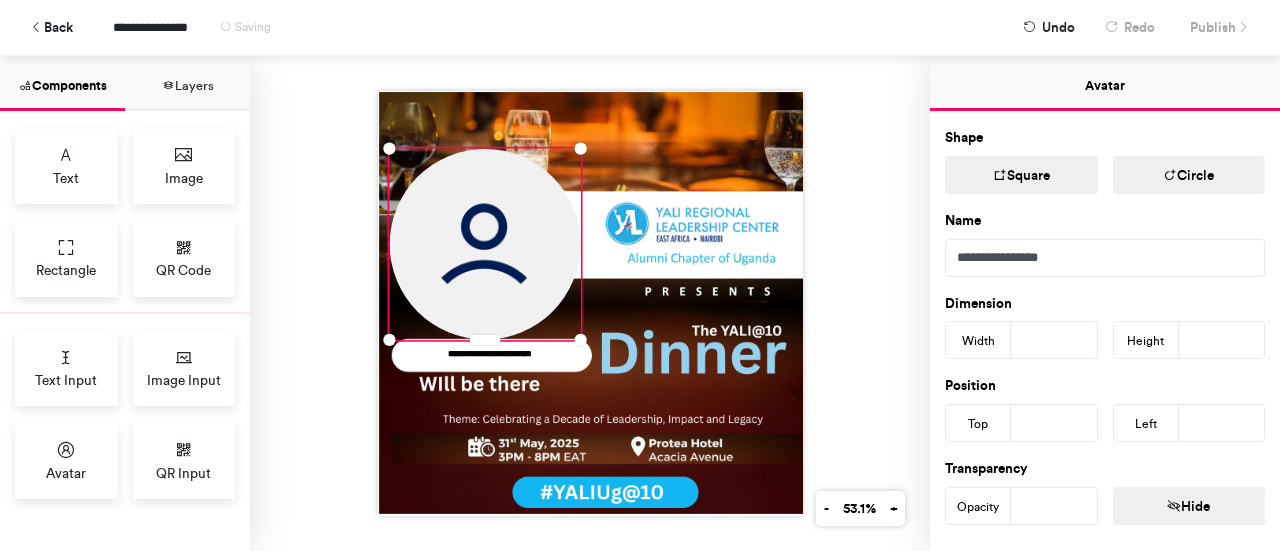 click on "**********" at bounding box center [590, 303] 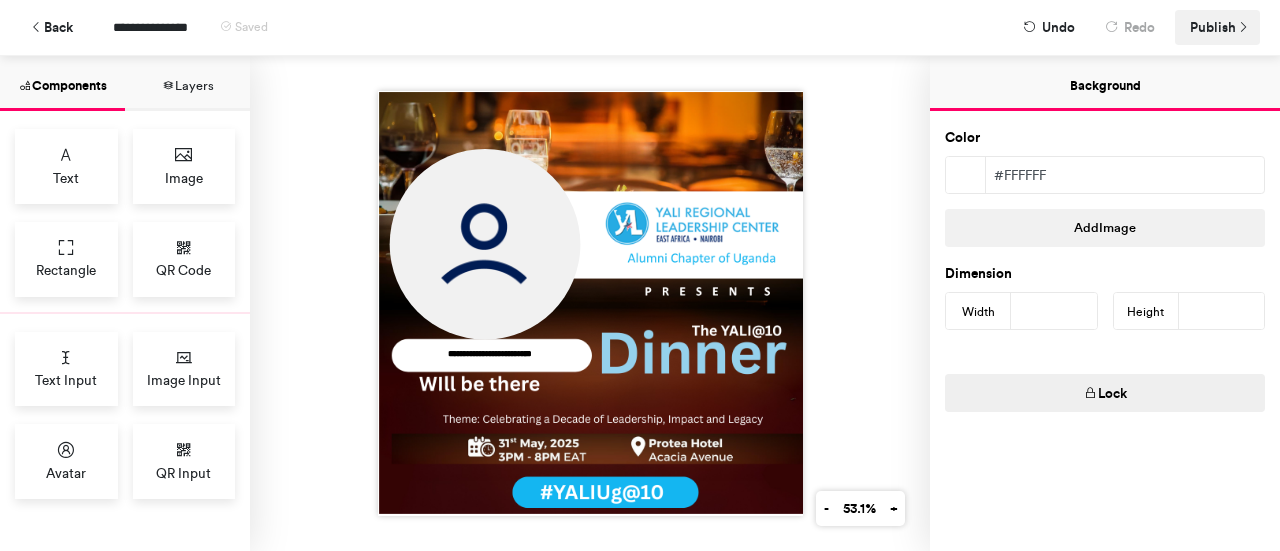 click on "Publish" at bounding box center (1213, 27) 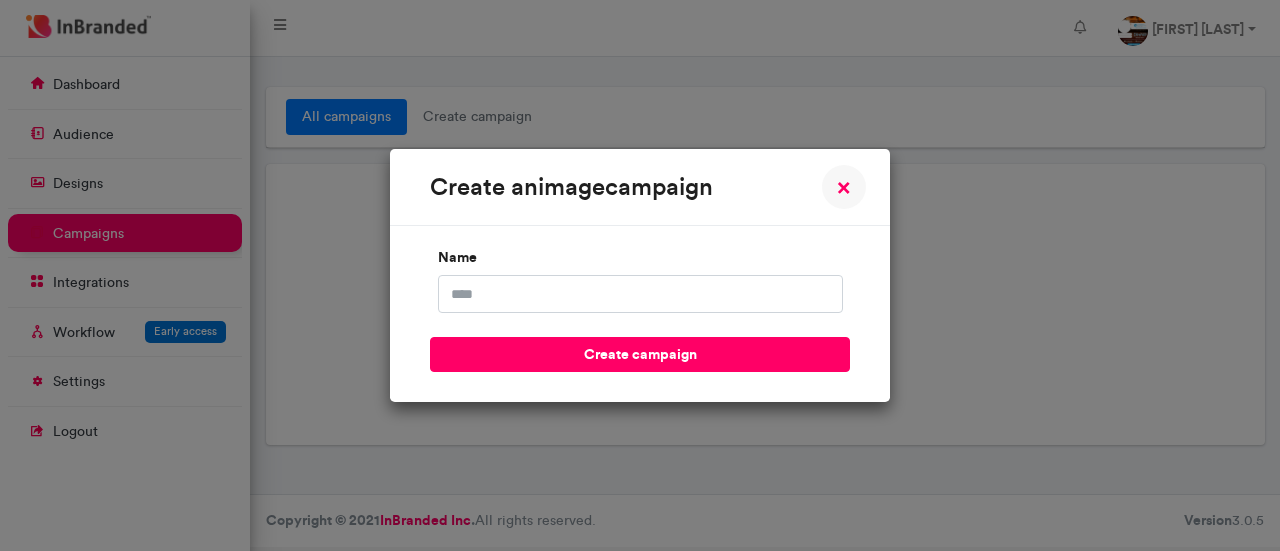 scroll, scrollTop: 0, scrollLeft: 0, axis: both 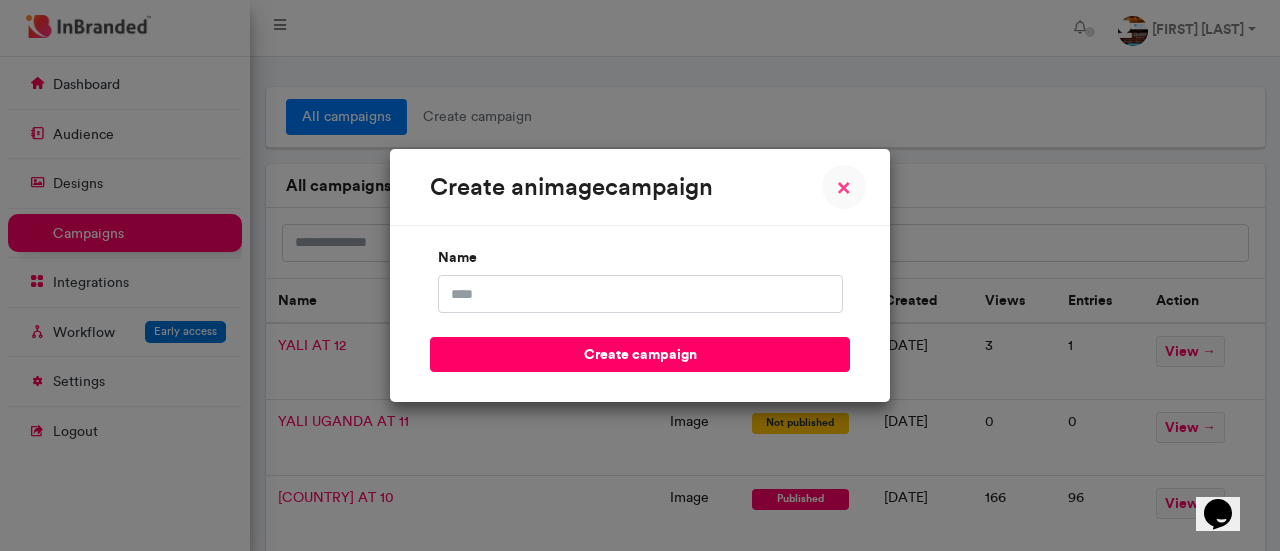 click on "×" at bounding box center [844, 187] 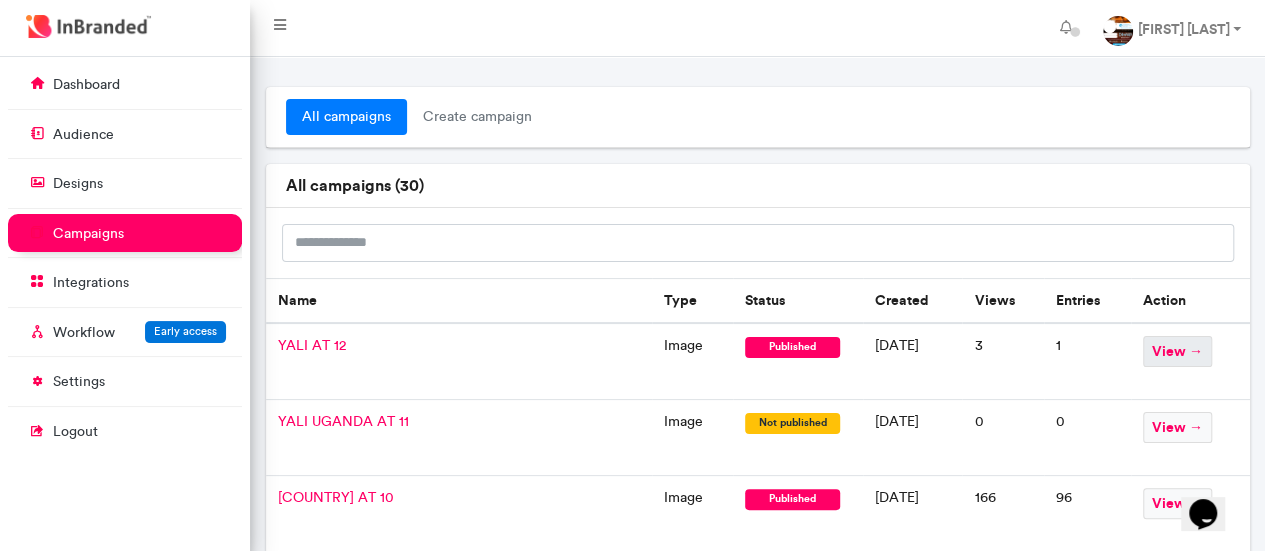 click on "view →" at bounding box center [1177, 351] 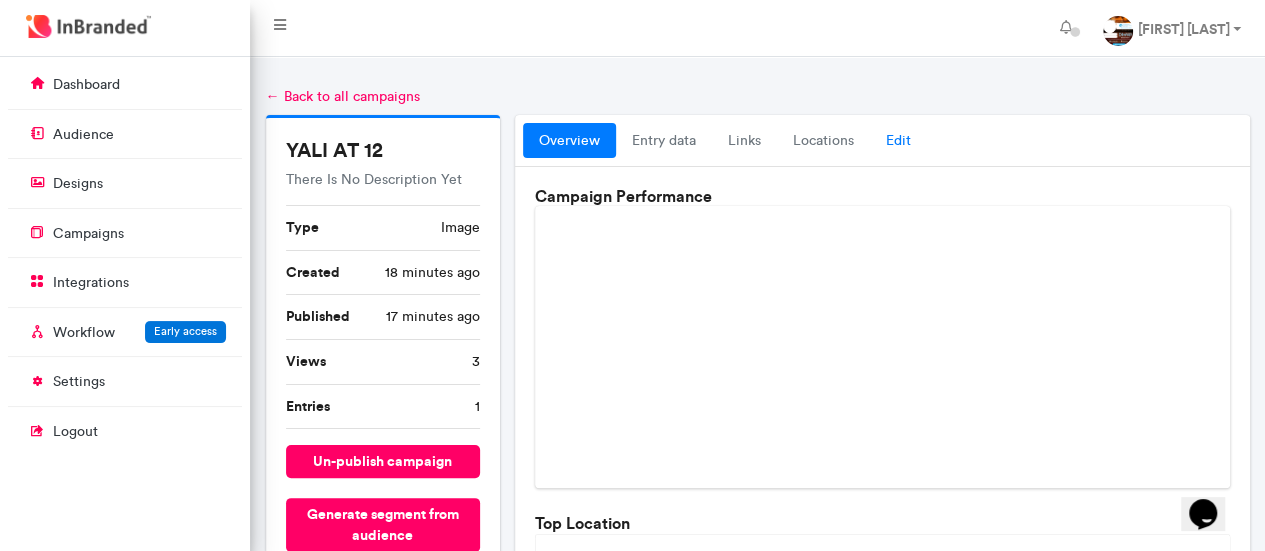 click on "Edit" at bounding box center [898, 141] 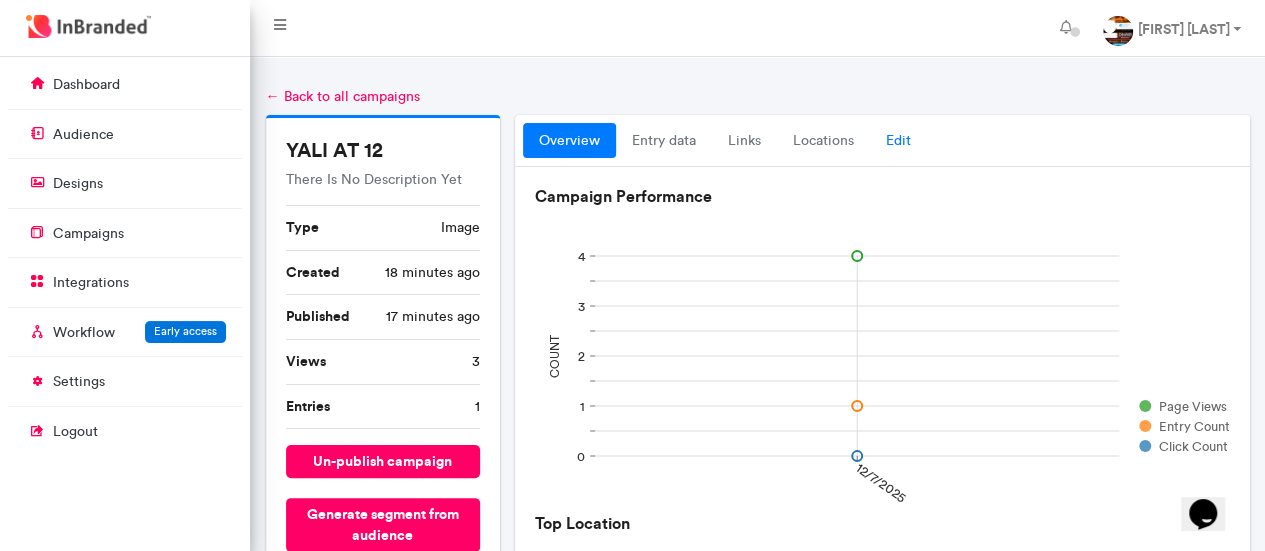 click on "Edit" at bounding box center [898, 141] 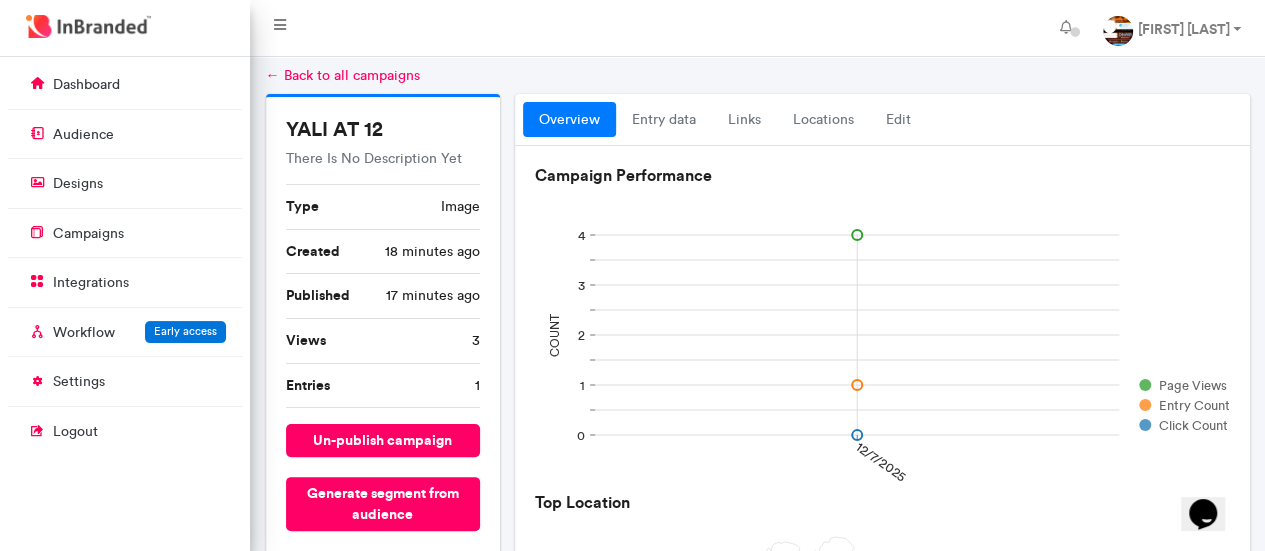 scroll, scrollTop: 0, scrollLeft: 0, axis: both 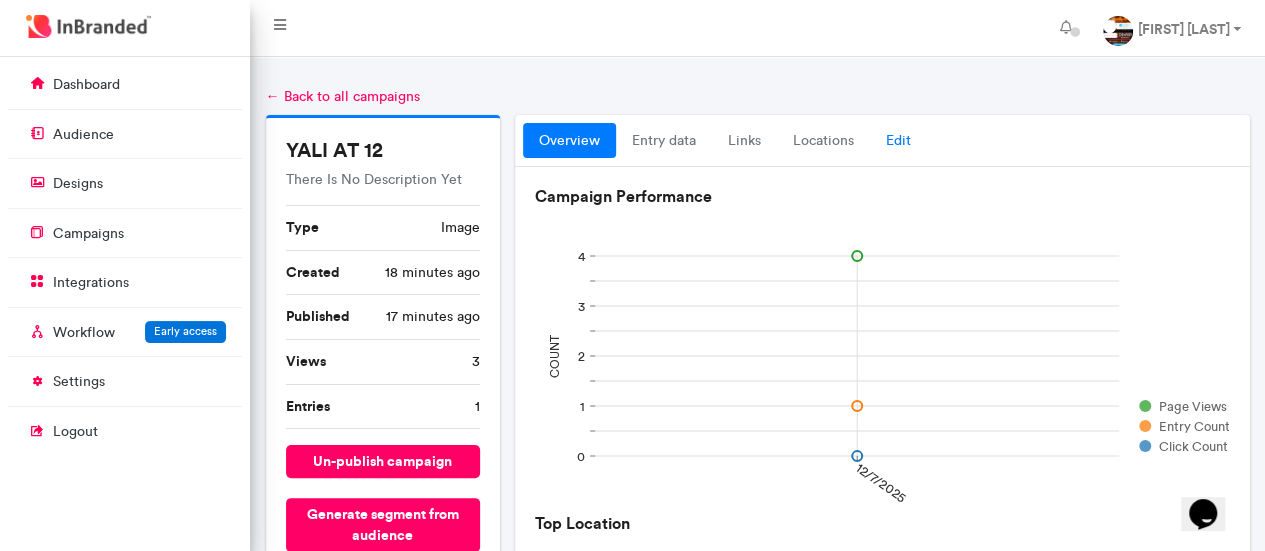 click on "Edit" at bounding box center (898, 141) 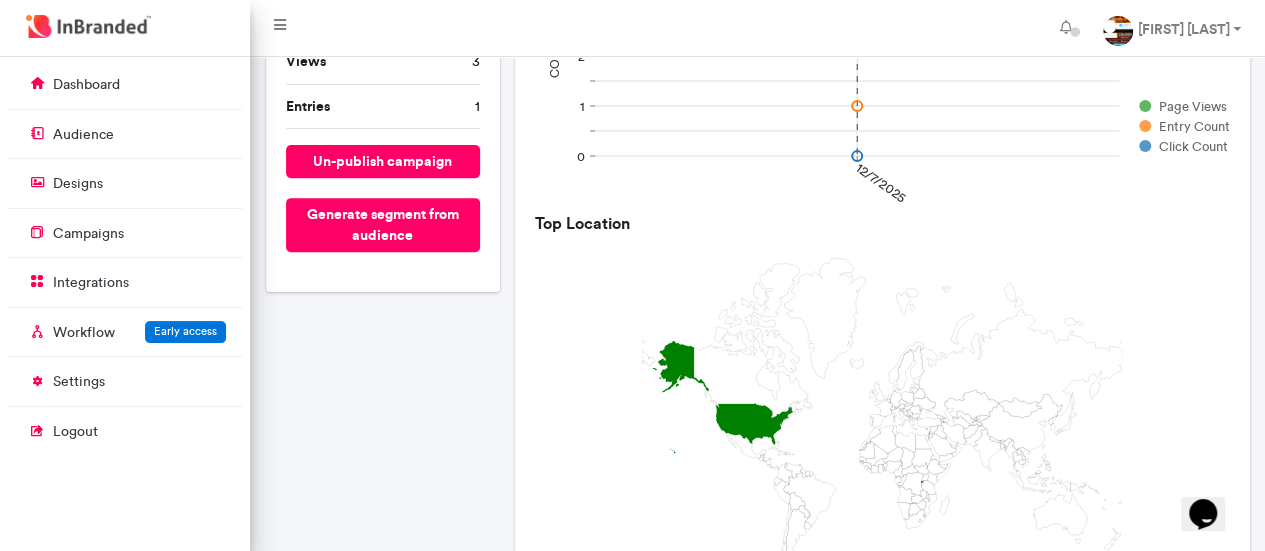 scroll, scrollTop: 0, scrollLeft: 0, axis: both 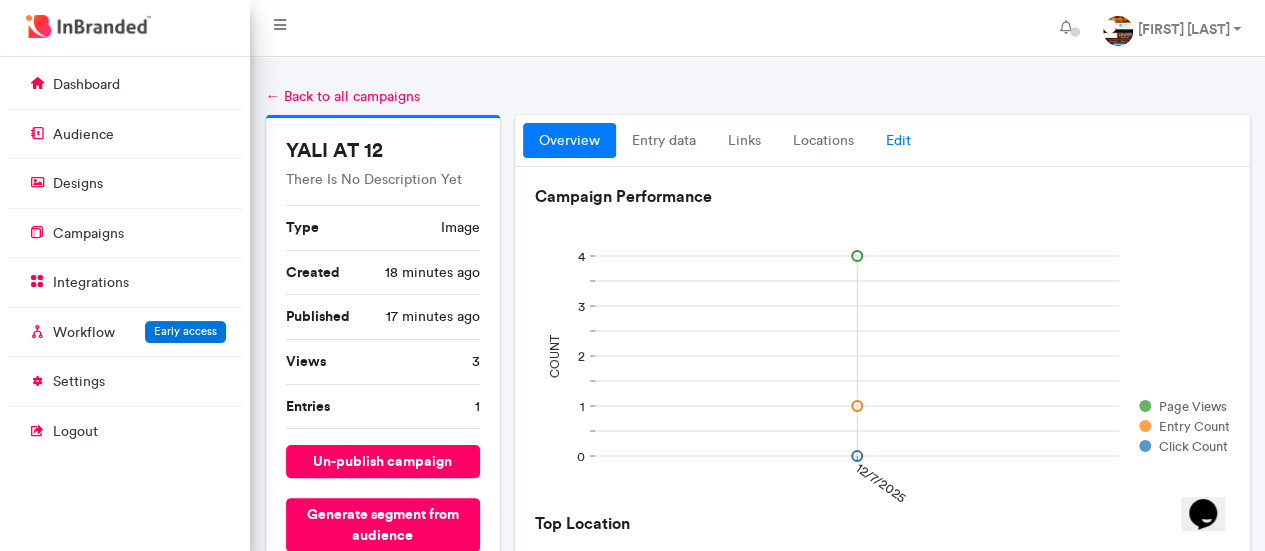 click on "Edit" at bounding box center [898, 141] 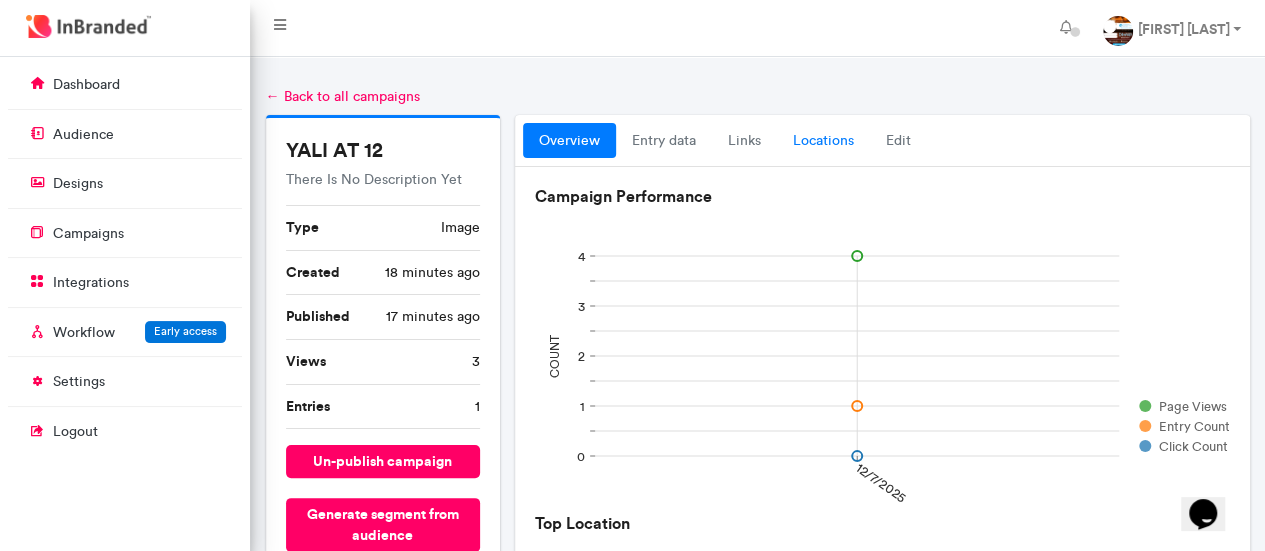 click on "locations" at bounding box center (823, 141) 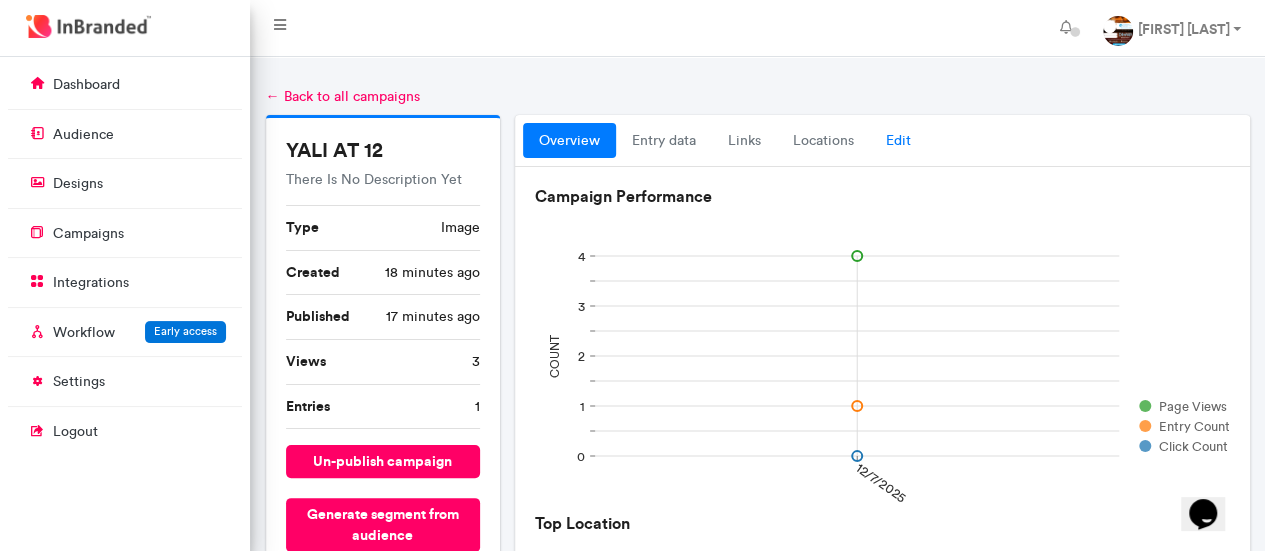 click on "Edit" at bounding box center [898, 141] 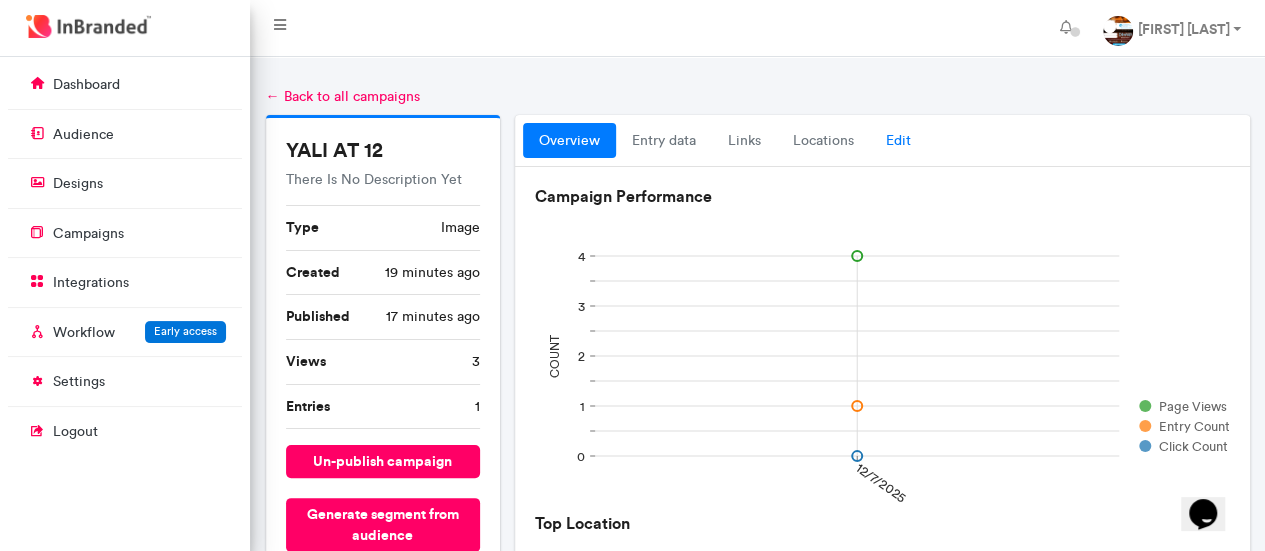 click on "Edit" at bounding box center [898, 141] 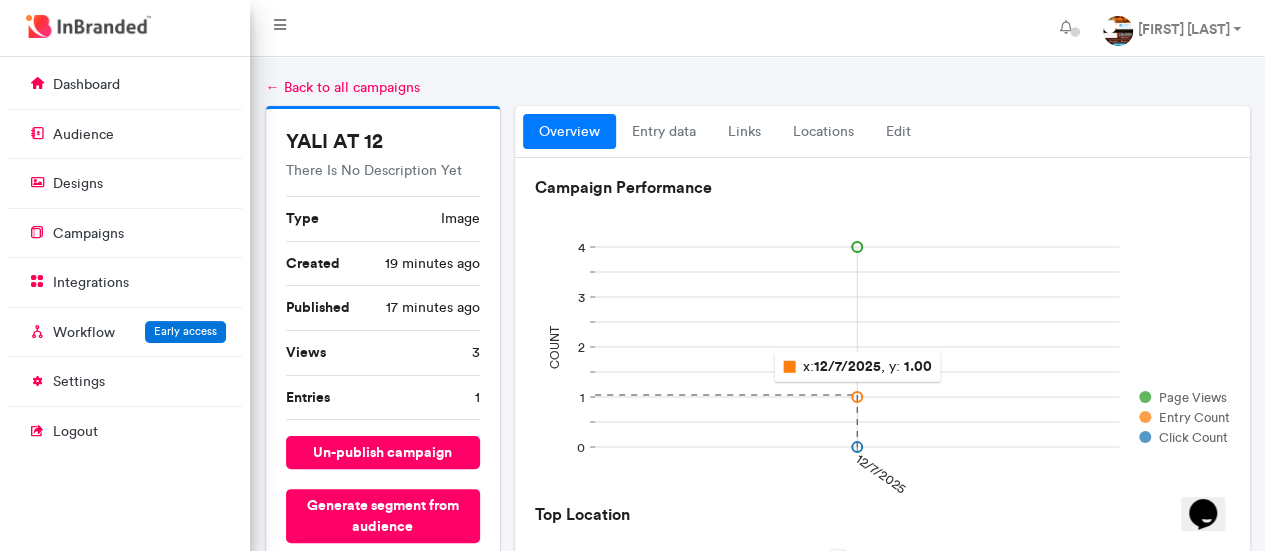scroll, scrollTop: 0, scrollLeft: 0, axis: both 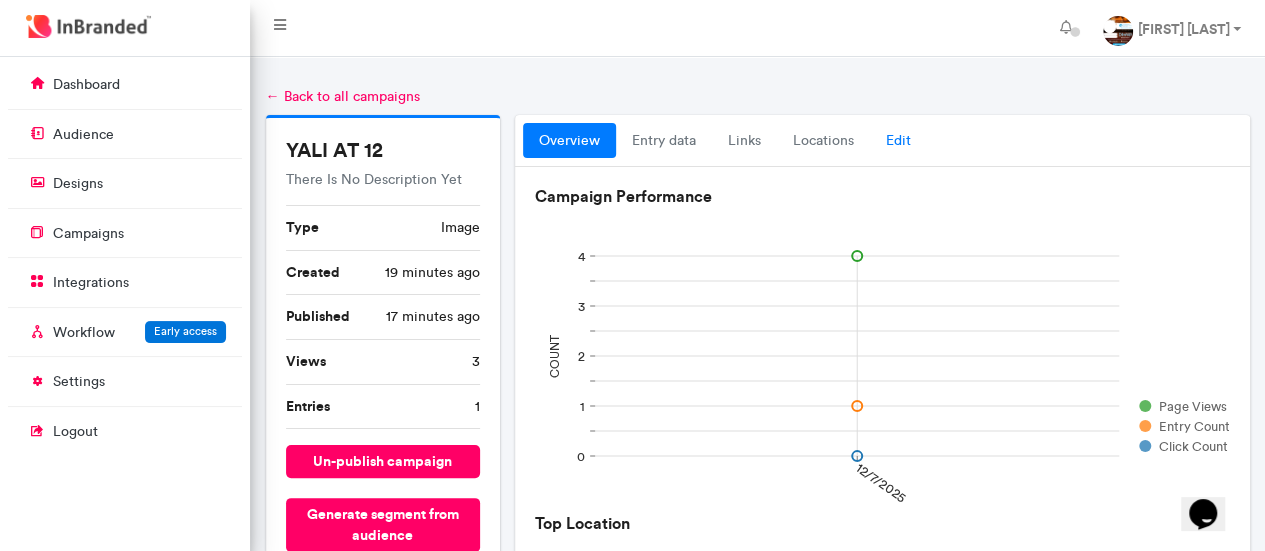 click on "Edit" at bounding box center (898, 141) 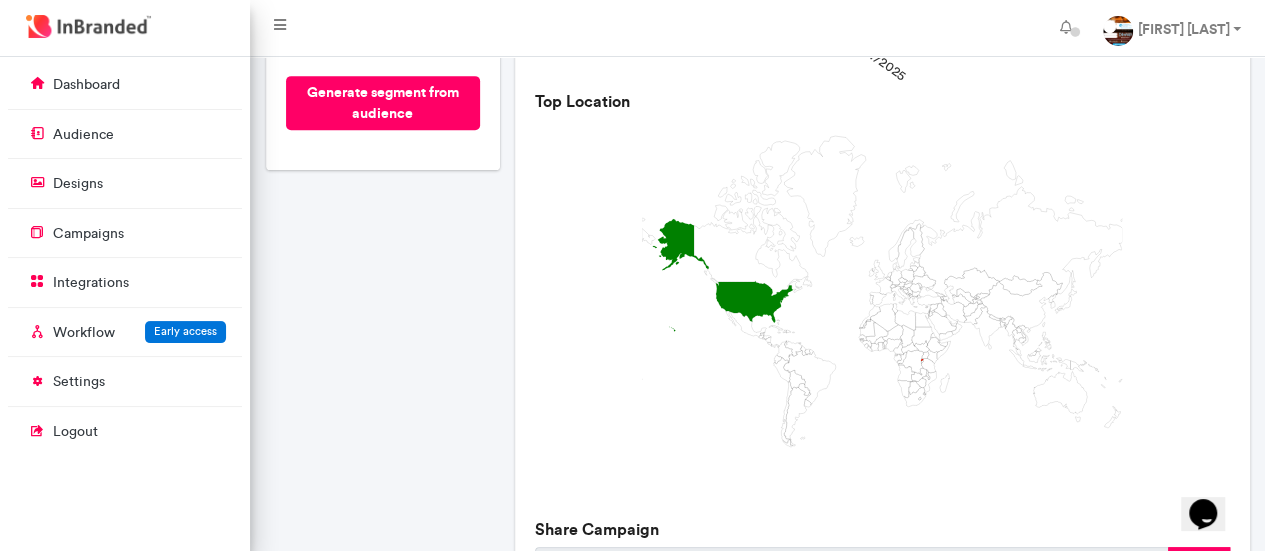 scroll, scrollTop: 0, scrollLeft: 0, axis: both 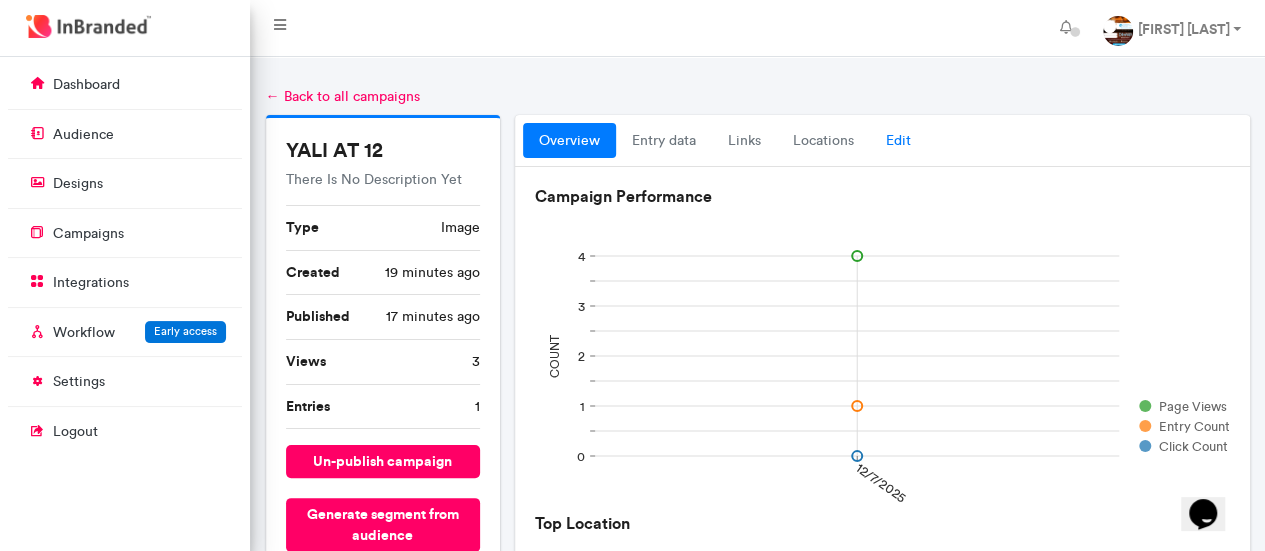 click on "Edit" at bounding box center (898, 141) 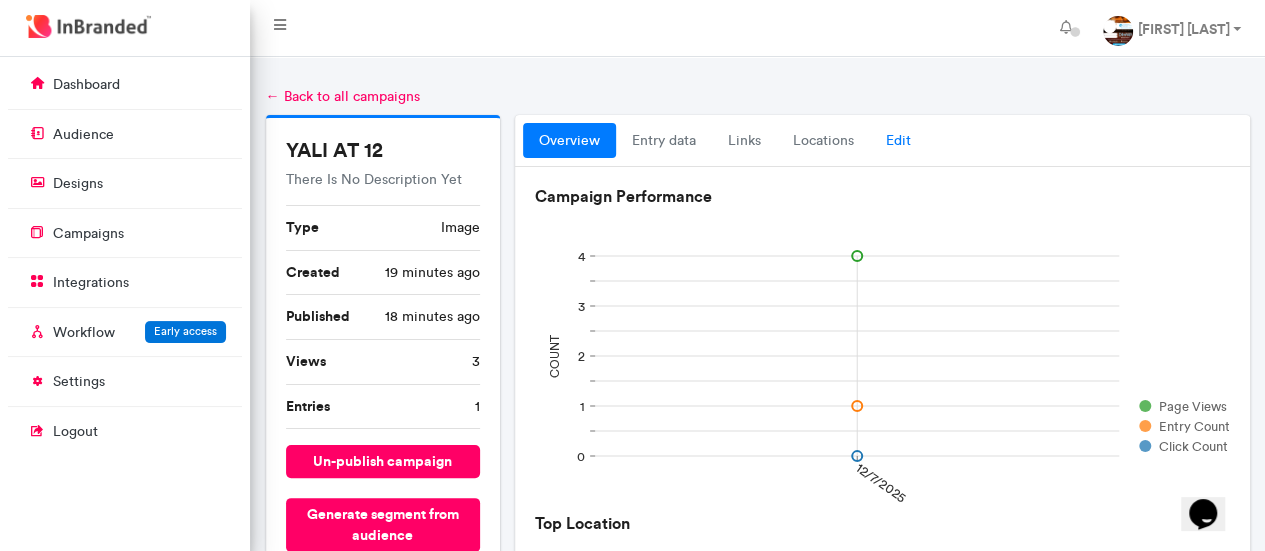 click on "Edit" at bounding box center (898, 141) 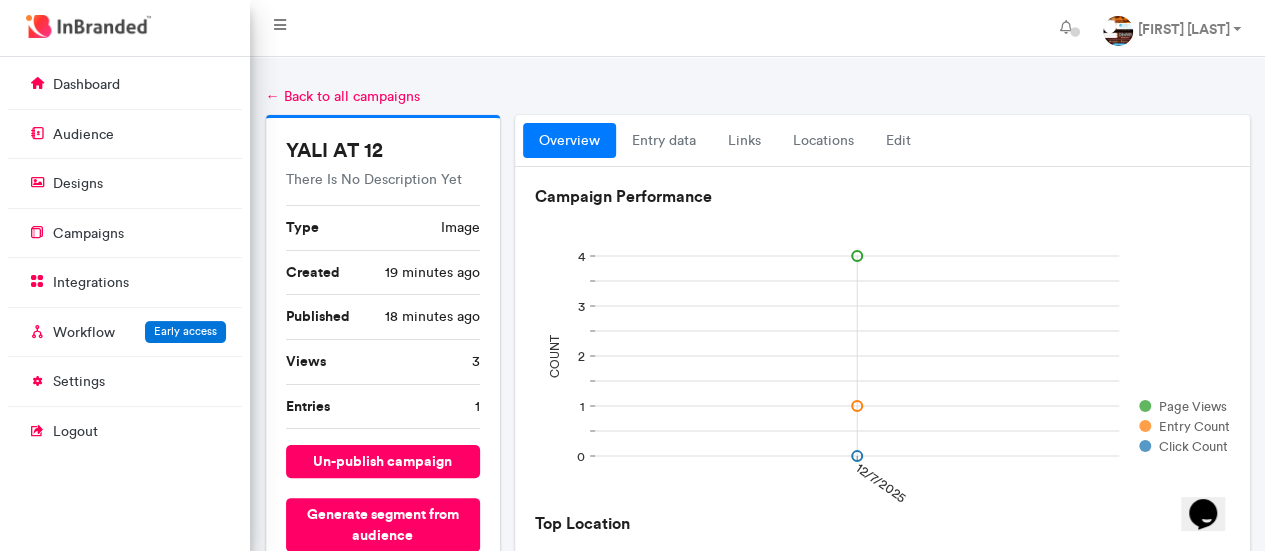 click at bounding box center [757, 72] 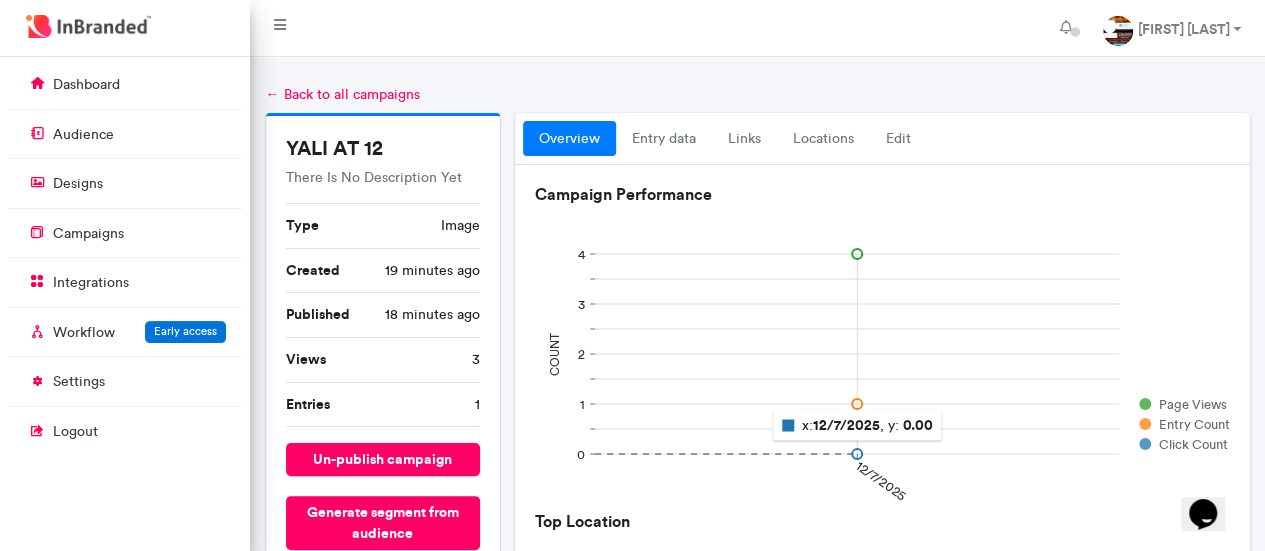 scroll, scrollTop: 0, scrollLeft: 0, axis: both 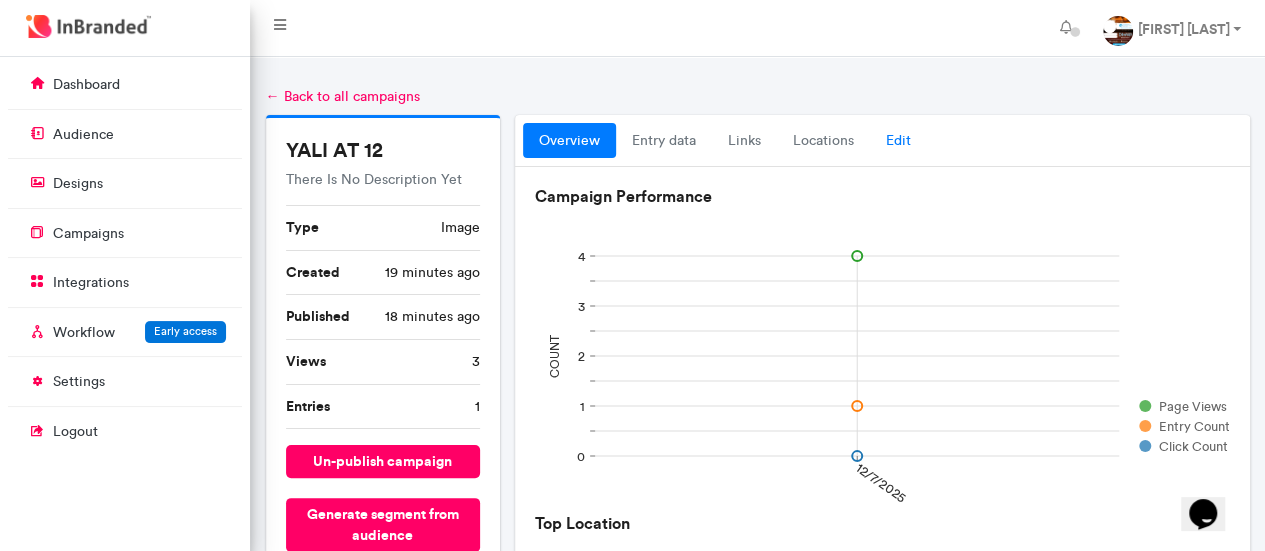 click on "Edit" at bounding box center (898, 141) 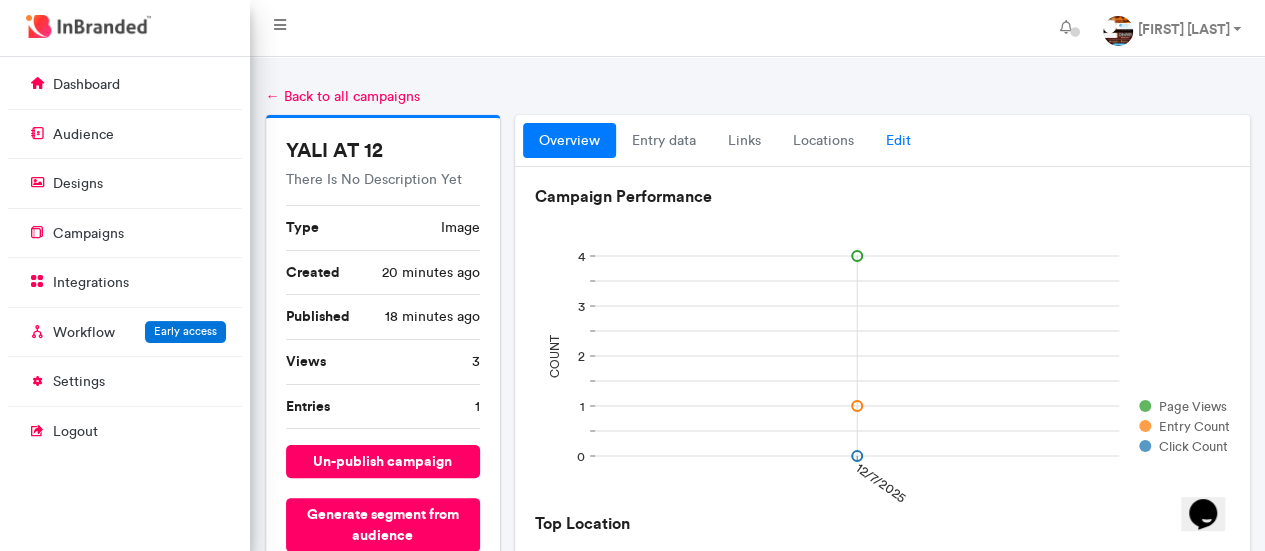 click on "Edit" at bounding box center (898, 141) 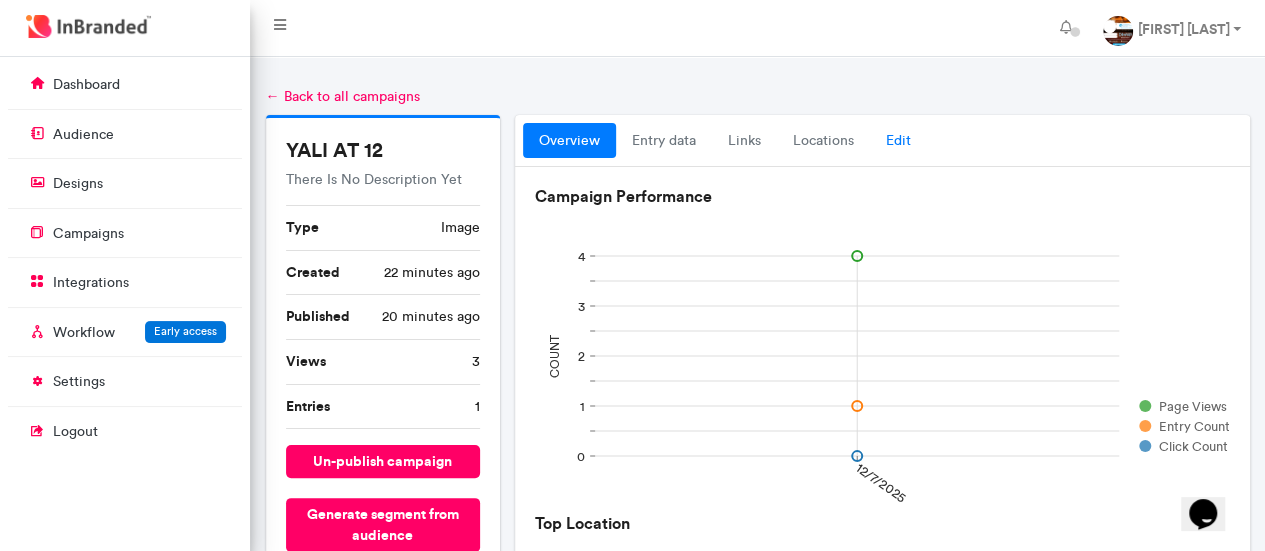 click on "Edit" at bounding box center (898, 141) 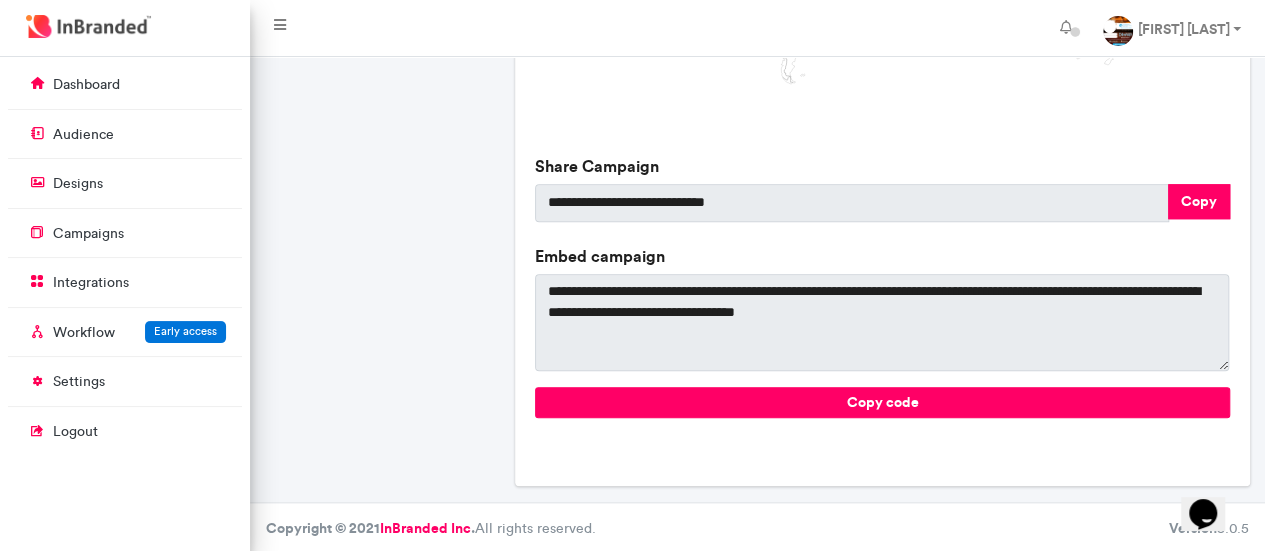 scroll, scrollTop: 786, scrollLeft: 0, axis: vertical 